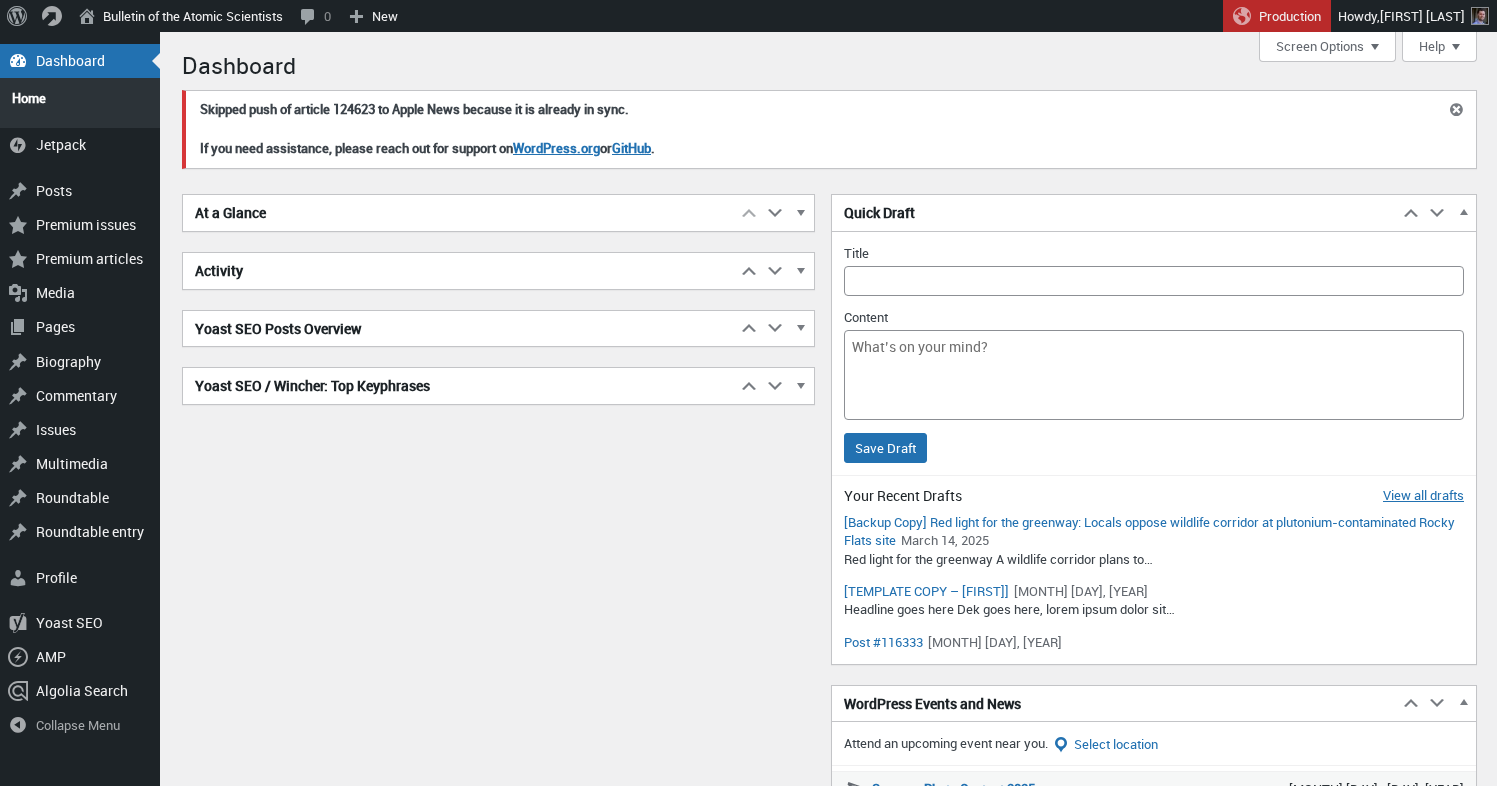 scroll, scrollTop: 0, scrollLeft: 0, axis: both 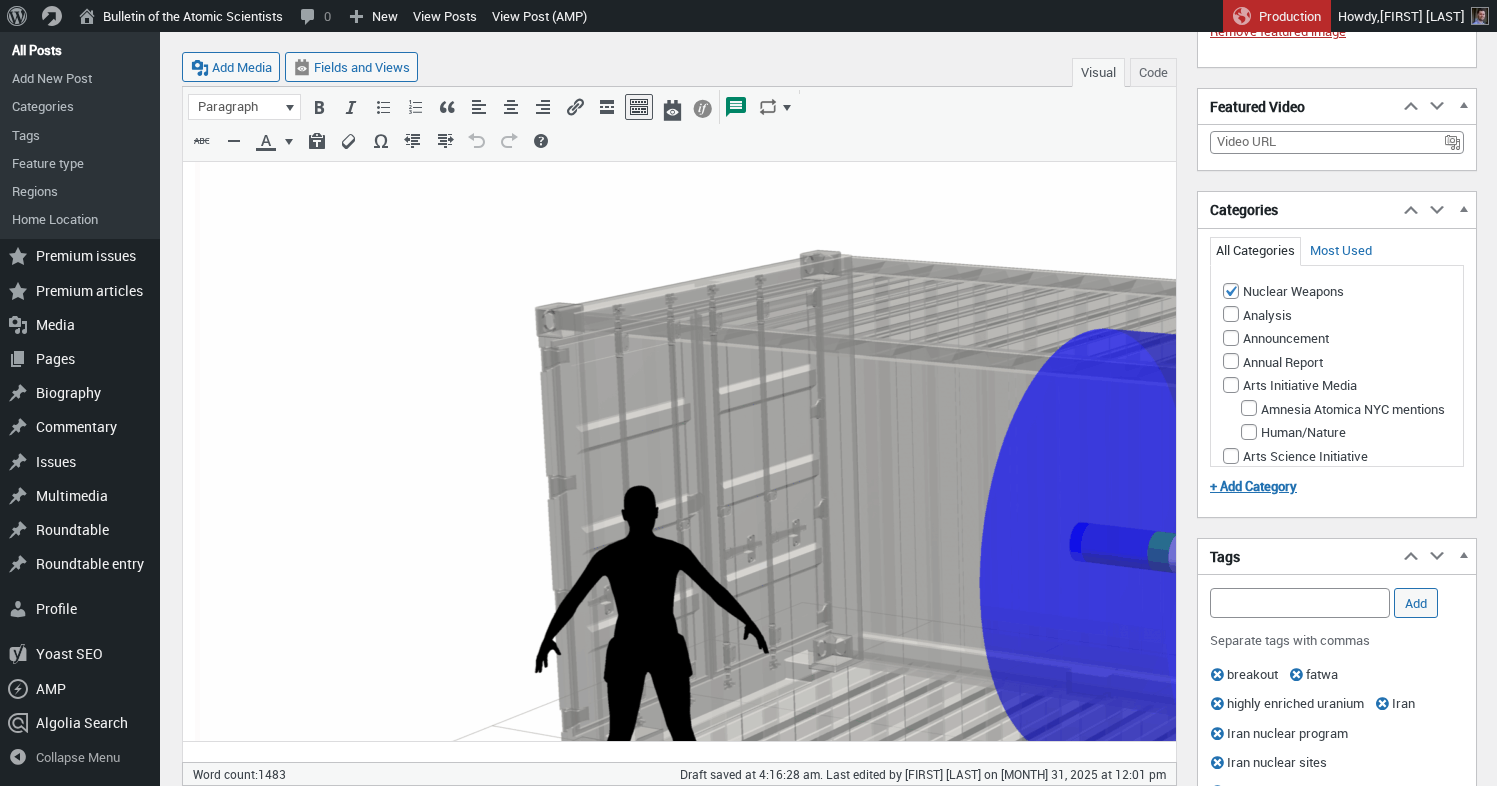 click at bounding box center [1160, 687] 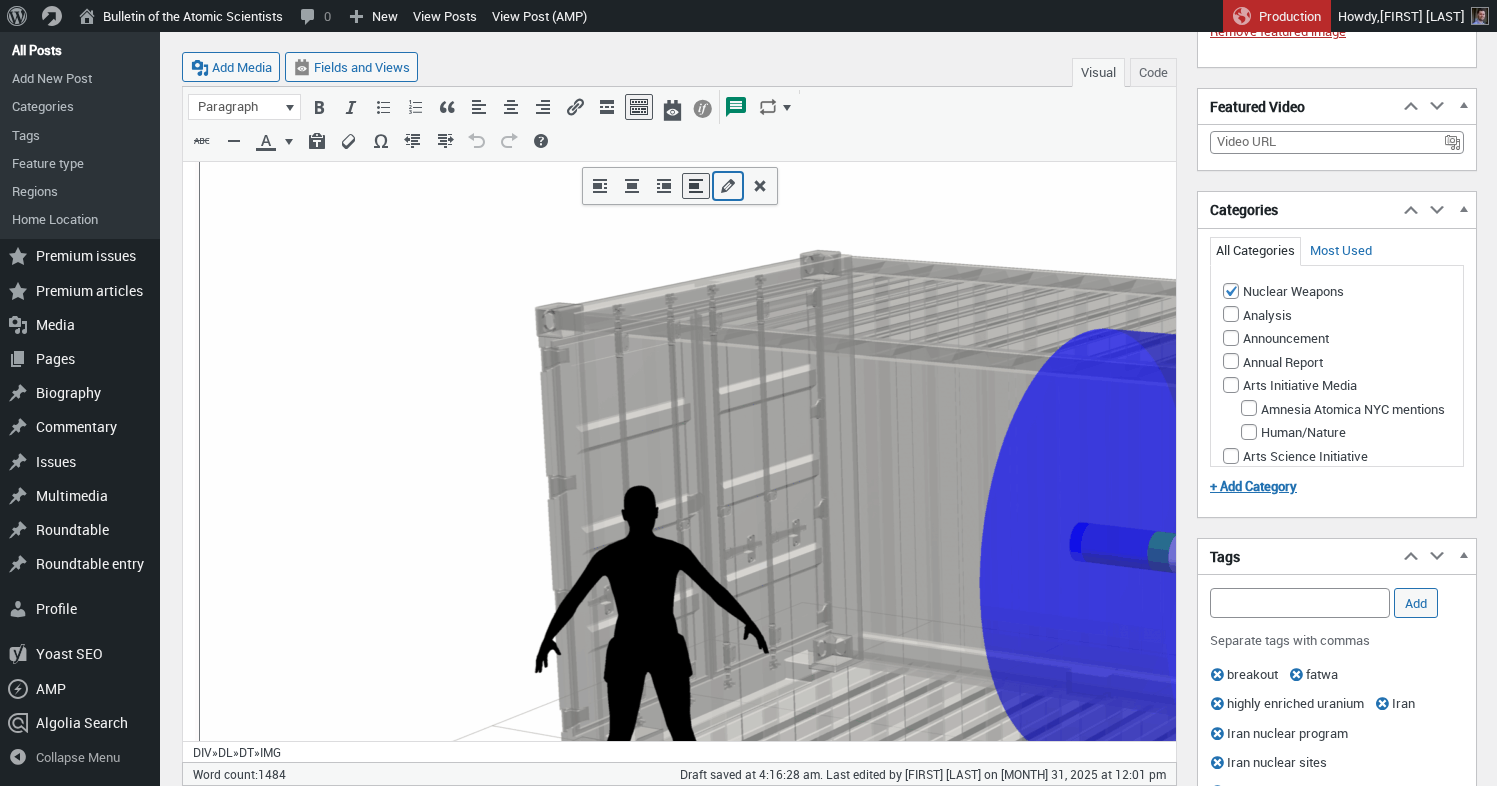click at bounding box center (728, 186) 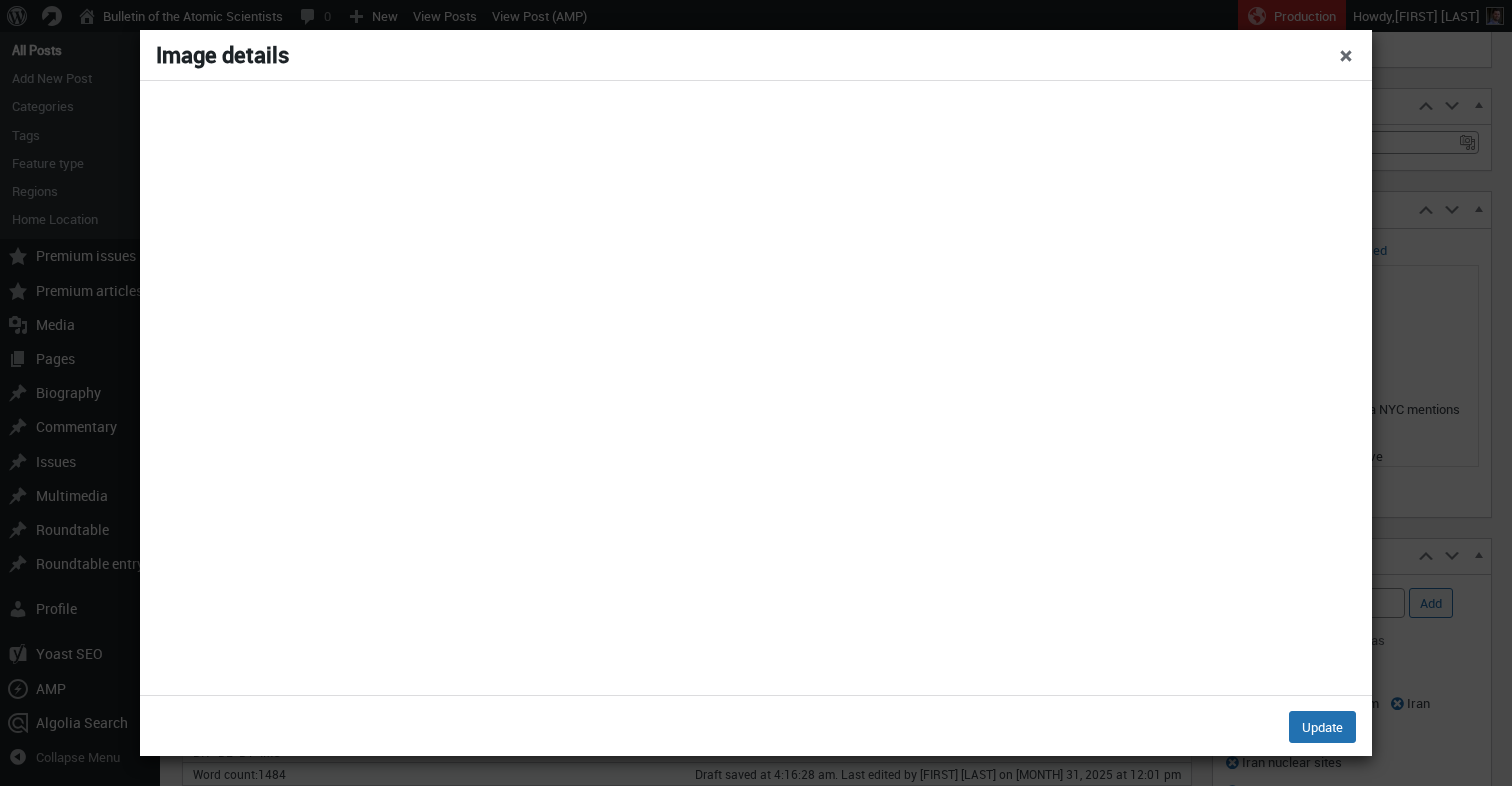 select on "full" 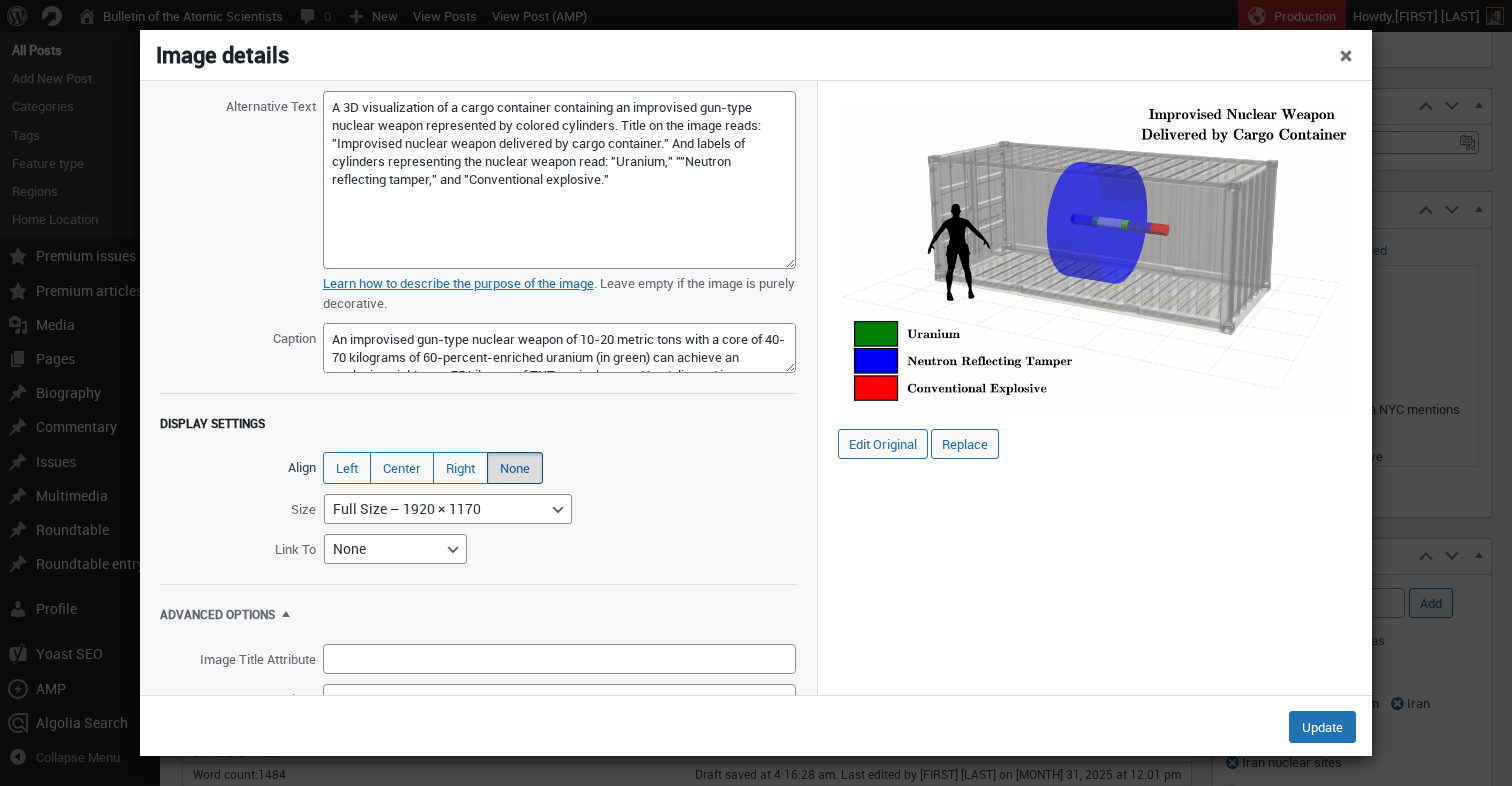 drag, startPoint x: 781, startPoint y: 138, endPoint x: 771, endPoint y: 311, distance: 173.28877 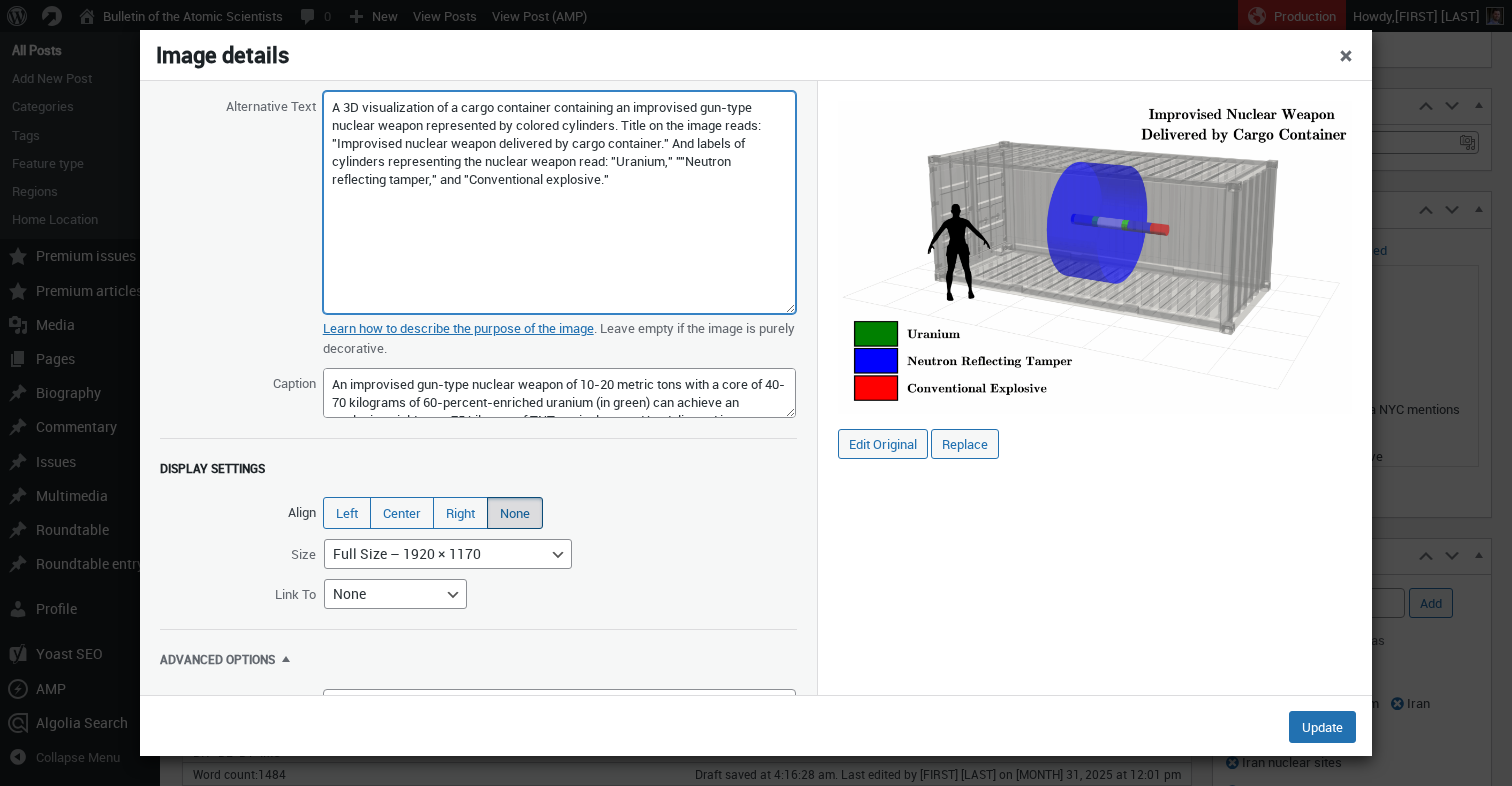 drag, startPoint x: 328, startPoint y: 102, endPoint x: 632, endPoint y: 123, distance: 304.72446 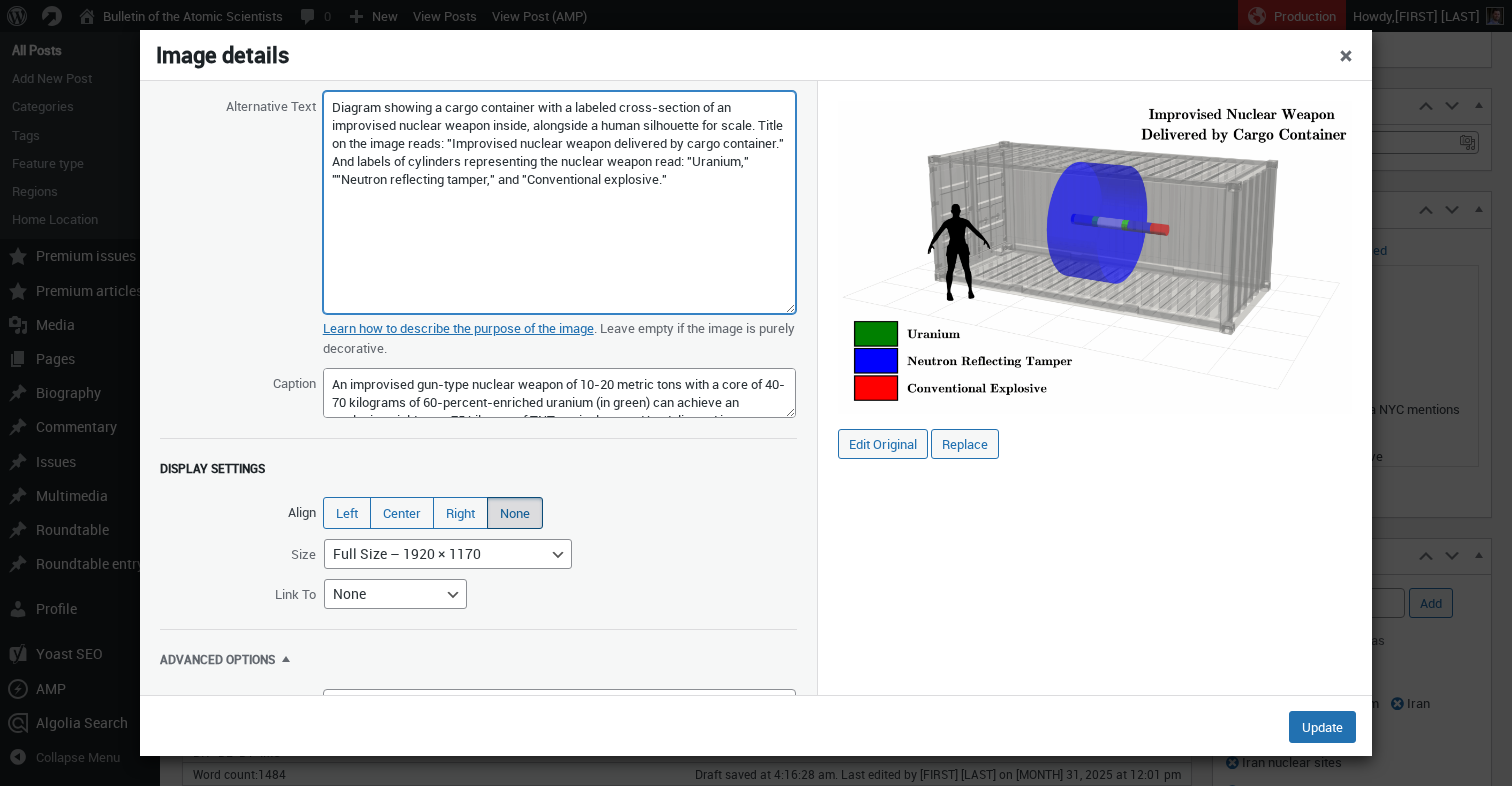 drag, startPoint x: 356, startPoint y: 147, endPoint x: 320, endPoint y: 145, distance: 36.05551 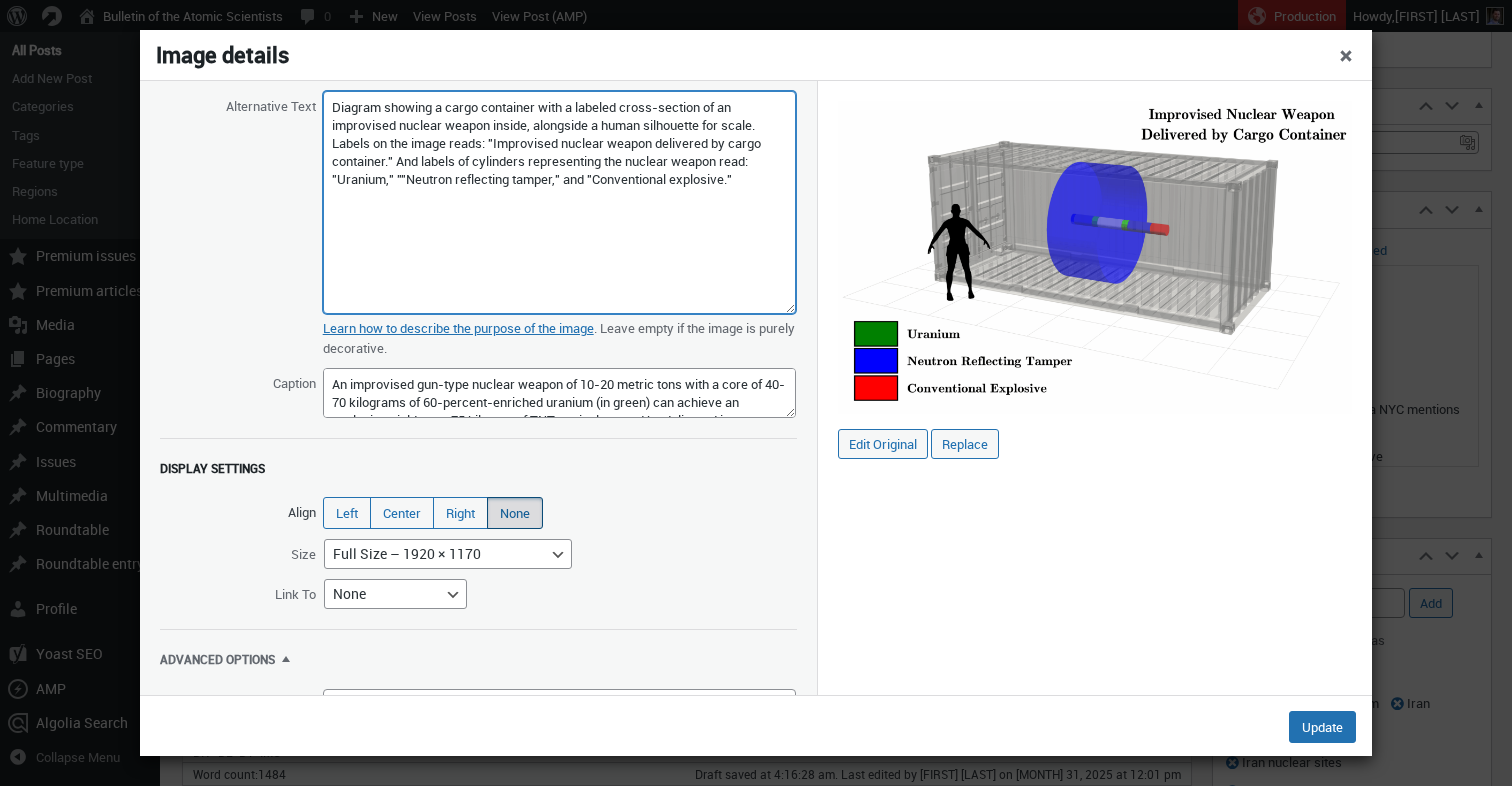 drag, startPoint x: 369, startPoint y: 146, endPoint x: 324, endPoint y: 147, distance: 45.01111 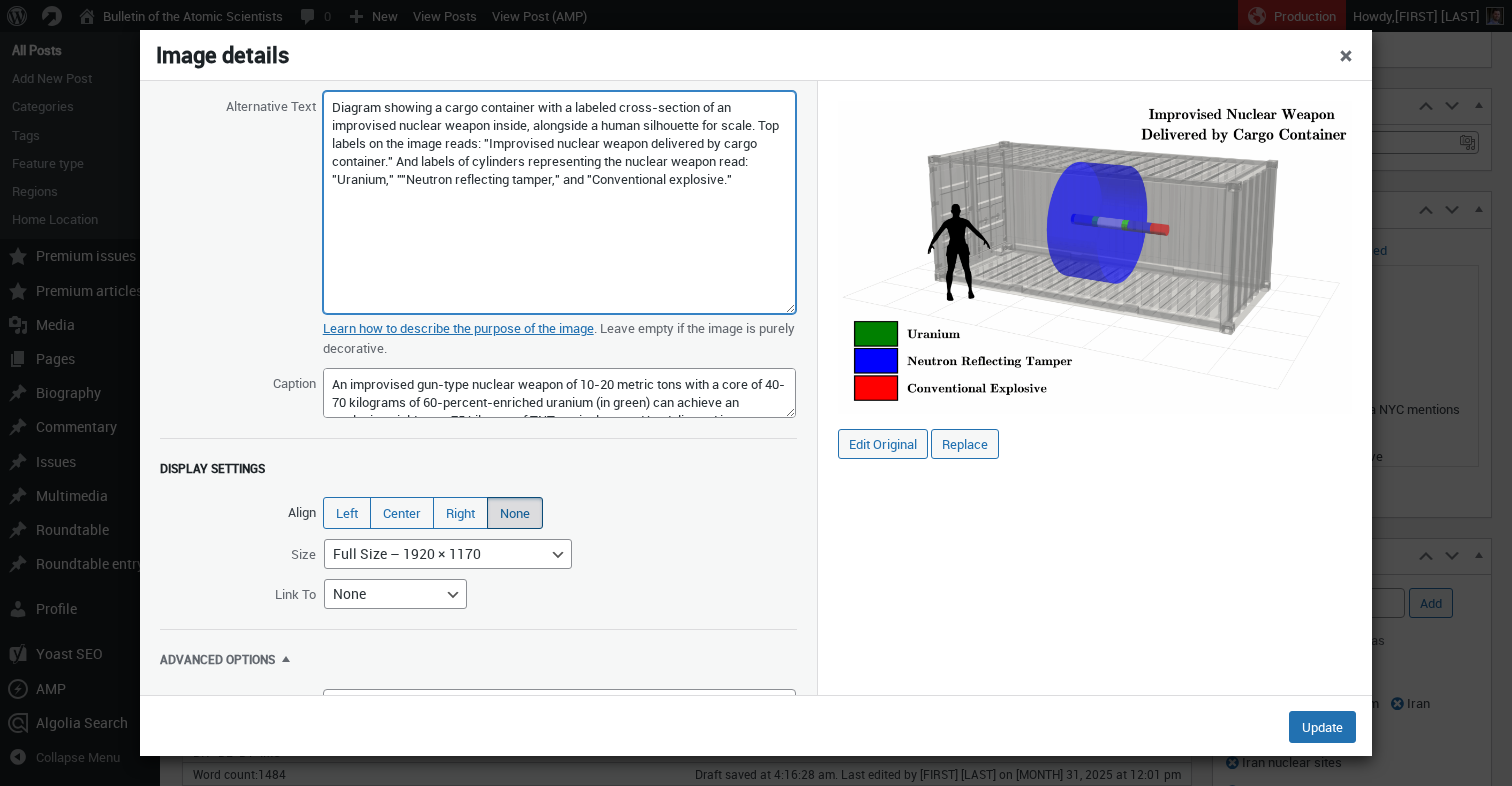 drag, startPoint x: 396, startPoint y: 144, endPoint x: 473, endPoint y: 145, distance: 77.00649 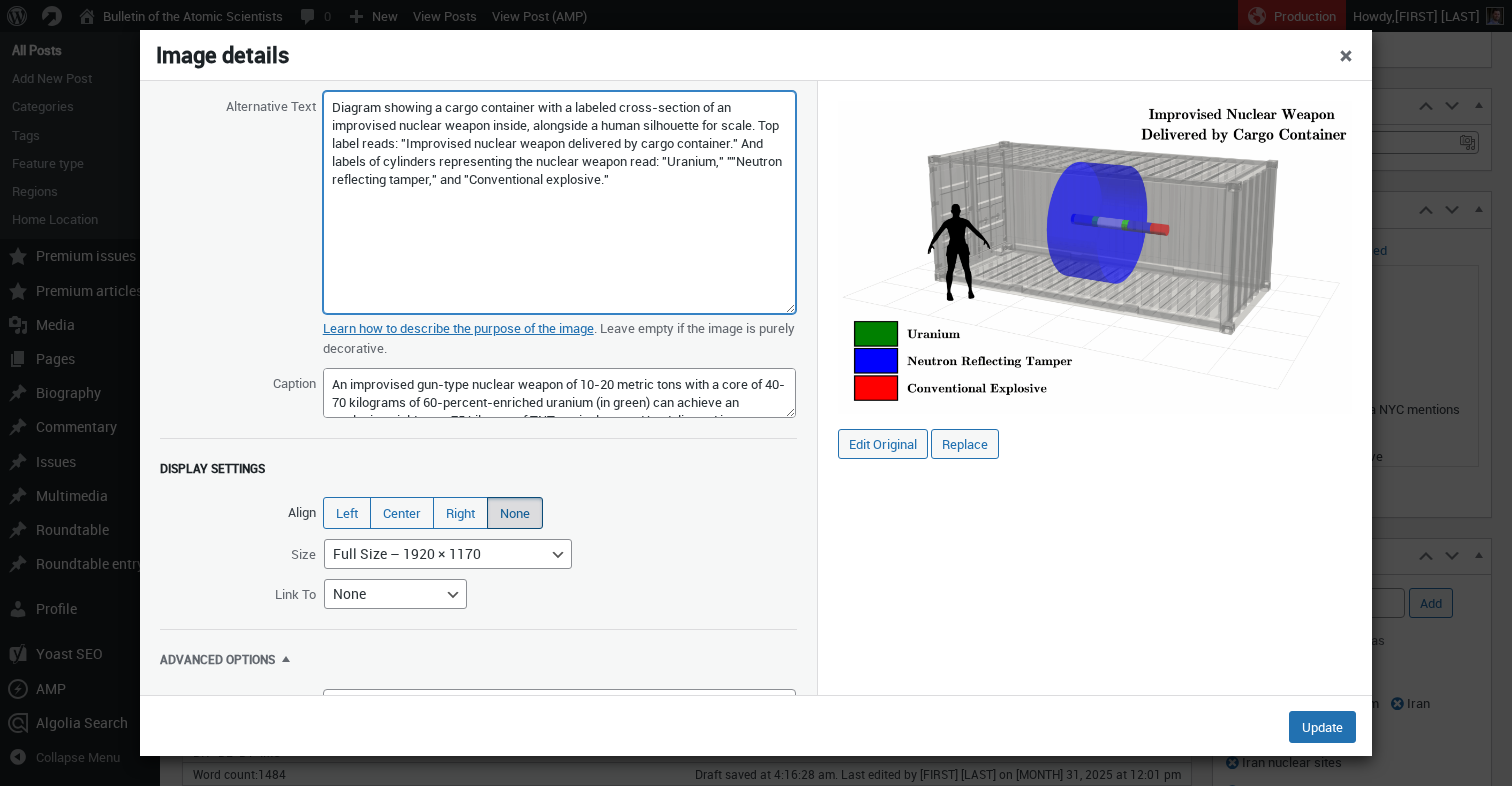 click on "A 3D visualization of a cargo container containing an improvised gun-type nuclear weapon represented by colored cylinders. Title on the image reads: "Improvised nuclear weapon delivered by cargo container." And labels of cylinders representing the nuclear weapon read: "Uranium," ""Neutron reflecting tamper," and "Conventional explosive."" at bounding box center [560, 202] 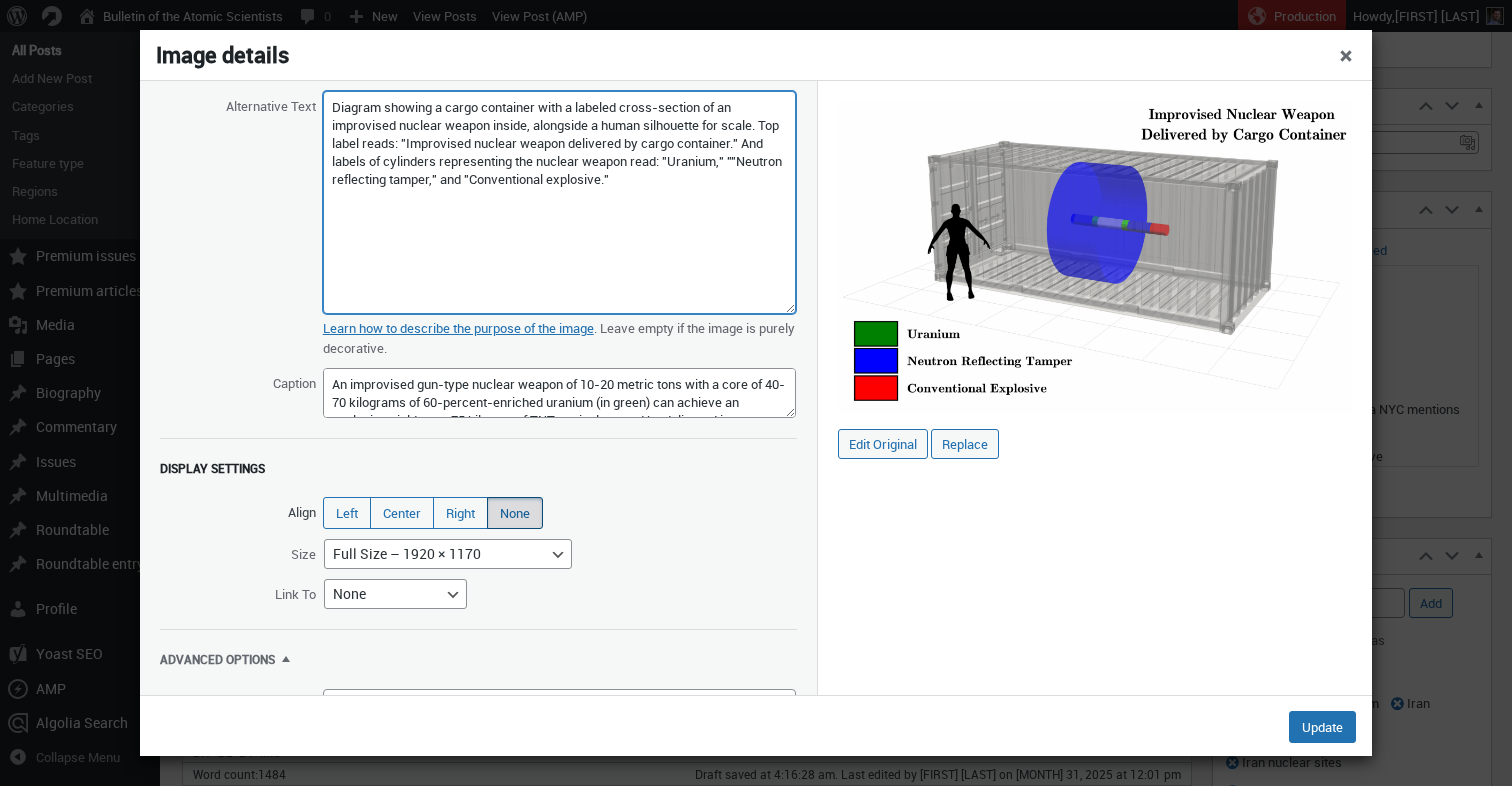 drag, startPoint x: 482, startPoint y: 162, endPoint x: 736, endPoint y: 166, distance: 254.0315 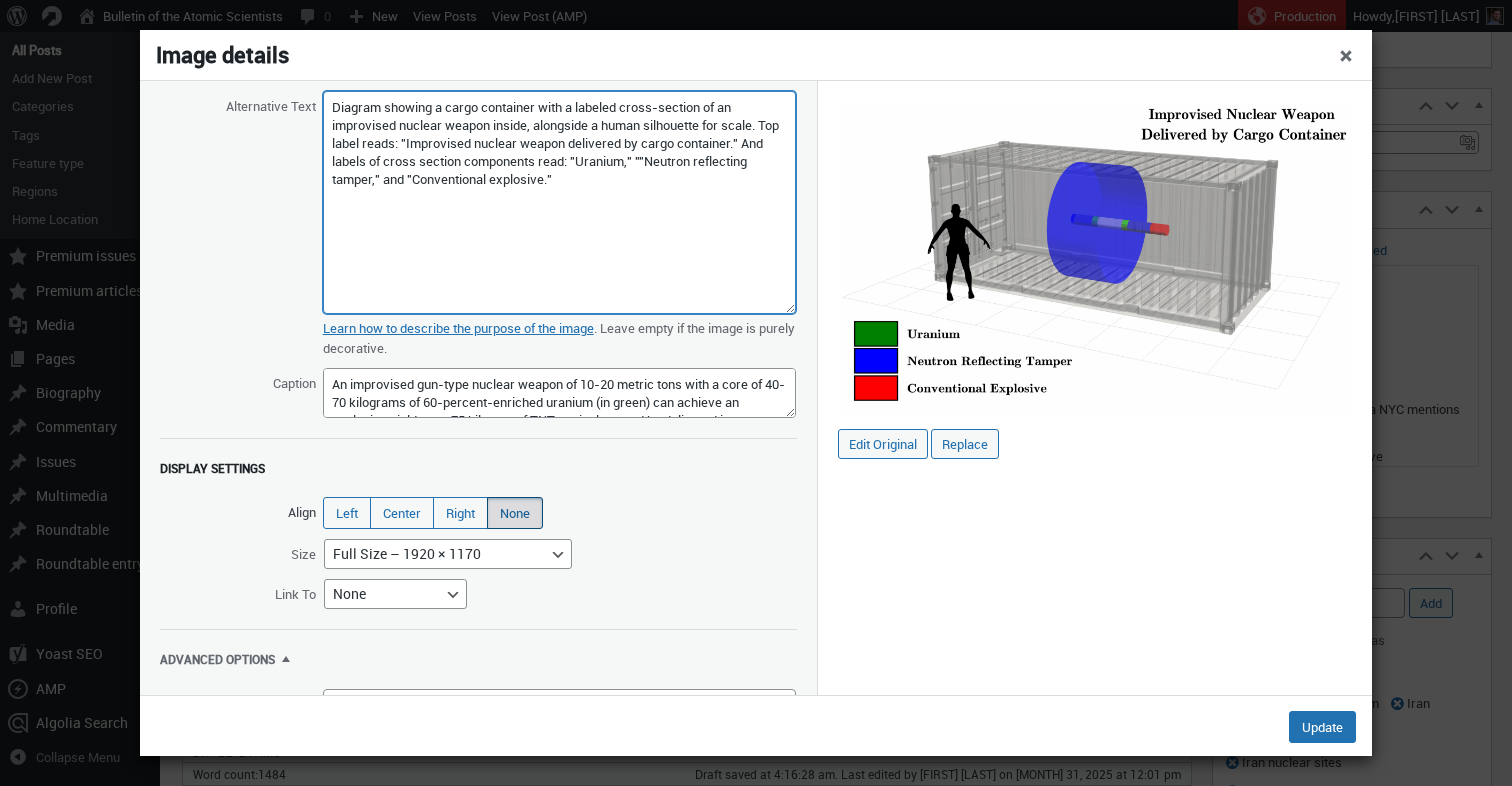 drag, startPoint x: 339, startPoint y: 179, endPoint x: 344, endPoint y: 222, distance: 43.289722 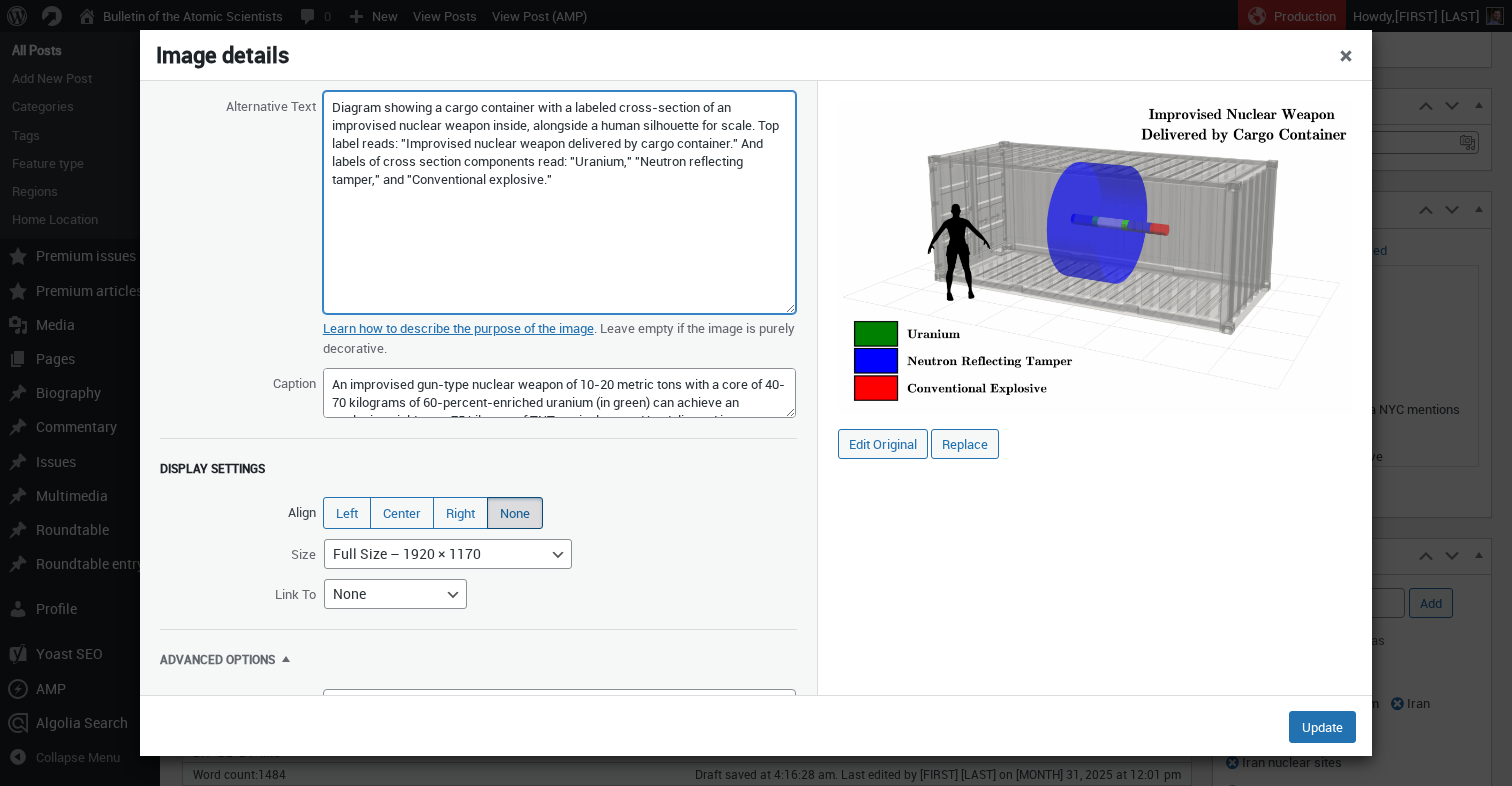 click on "A 3D visualization of a cargo container containing an improvised gun-type nuclear weapon represented by colored cylinders. Title on the image reads: "Improvised nuclear weapon delivered by cargo container." And labels of cylinders representing the nuclear weapon read: "Uranium," ""Neutron reflecting tamper," and "Conventional explosive."" at bounding box center (560, 202) 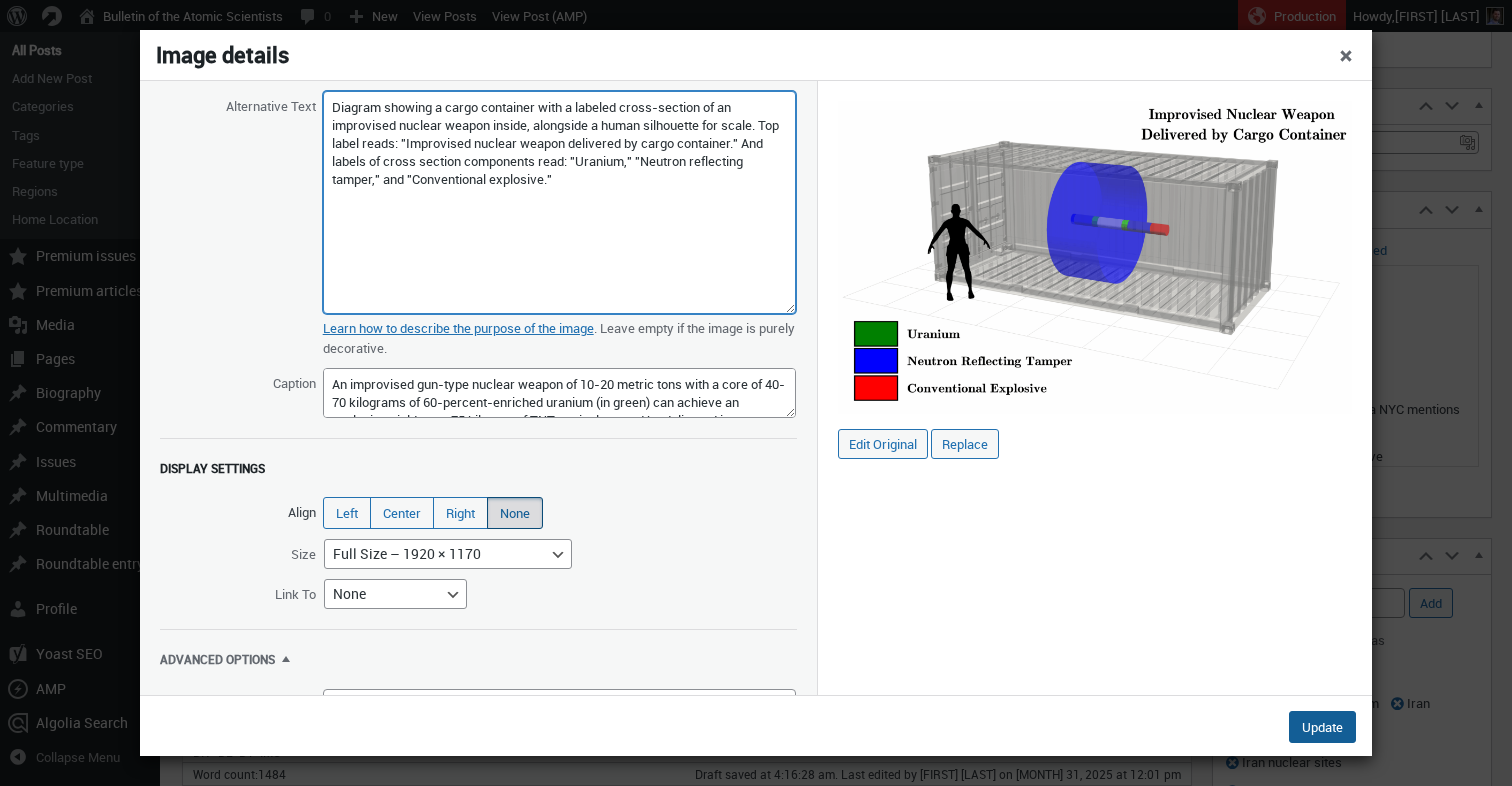 type on "Diagram showing a cargo container with a labeled cross-section of an improvised nuclear weapon inside, alongside a human silhouette for scale. Top label reads: "Improvised nuclear weapon delivered by cargo container." And labels of cross section components read: "Uranium," "Neutron reflecting tamper," and "Conventional explosive."" 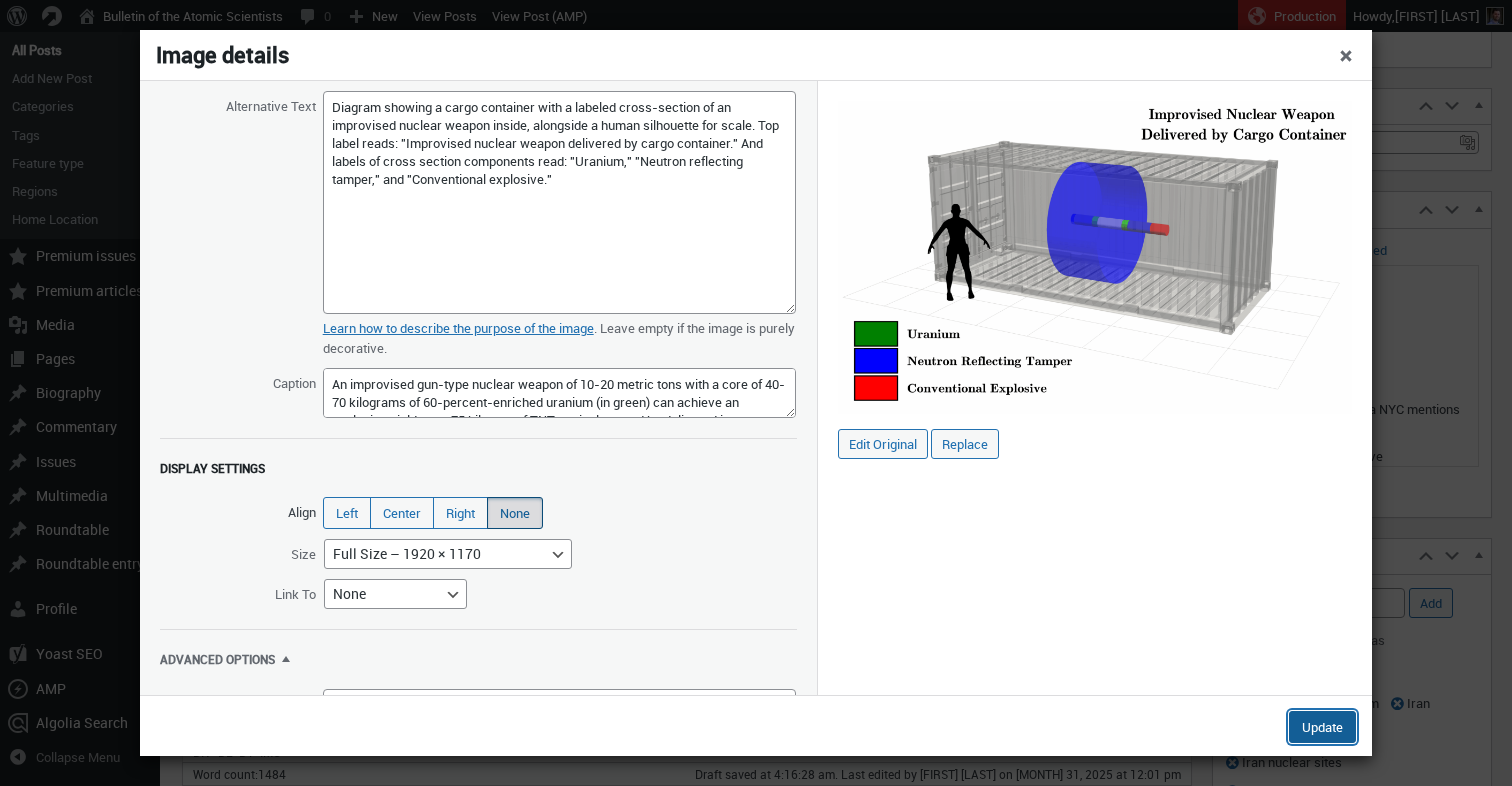 click on "Update" at bounding box center [1322, 727] 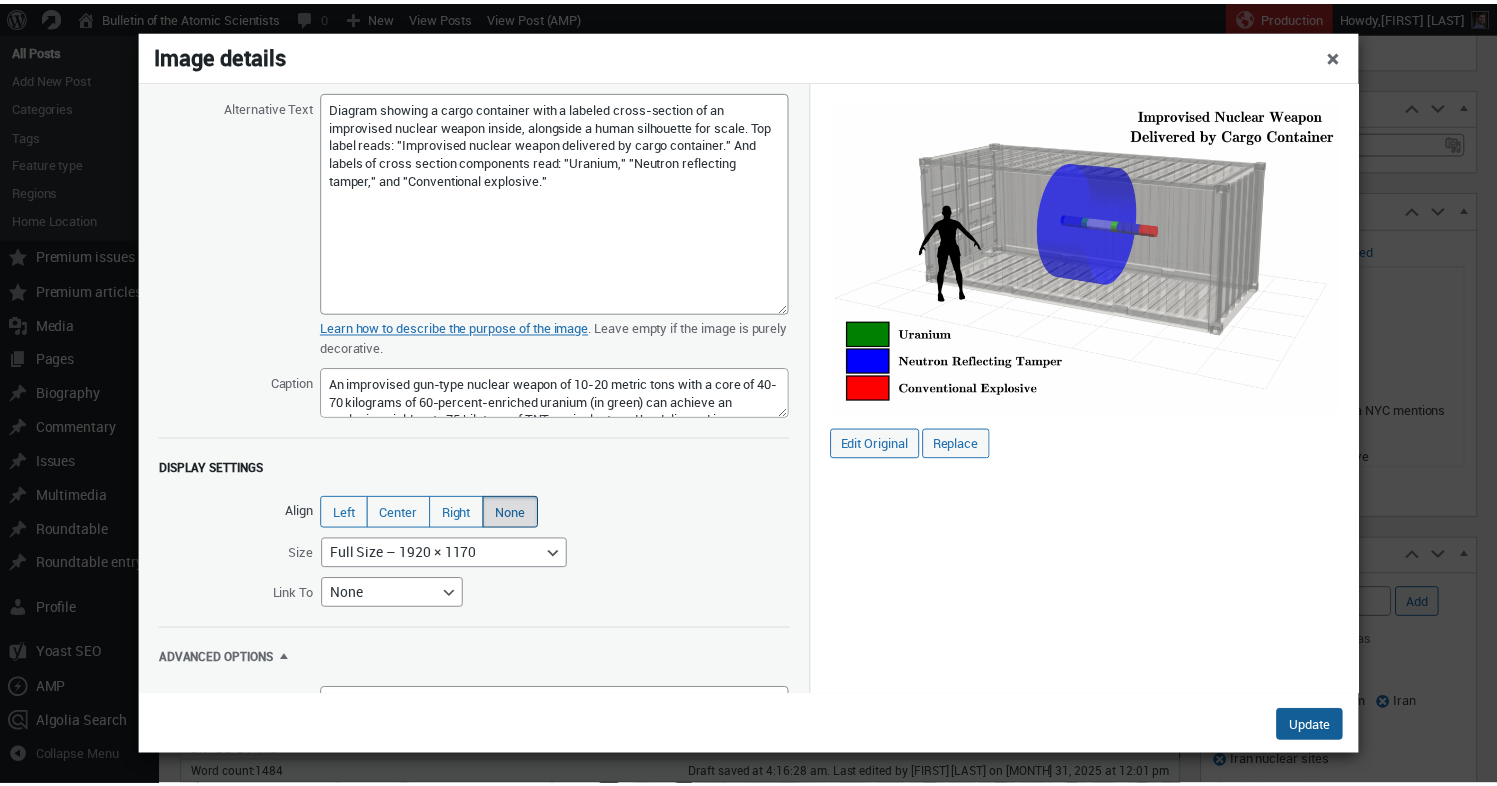 scroll, scrollTop: 915, scrollLeft: 0, axis: vertical 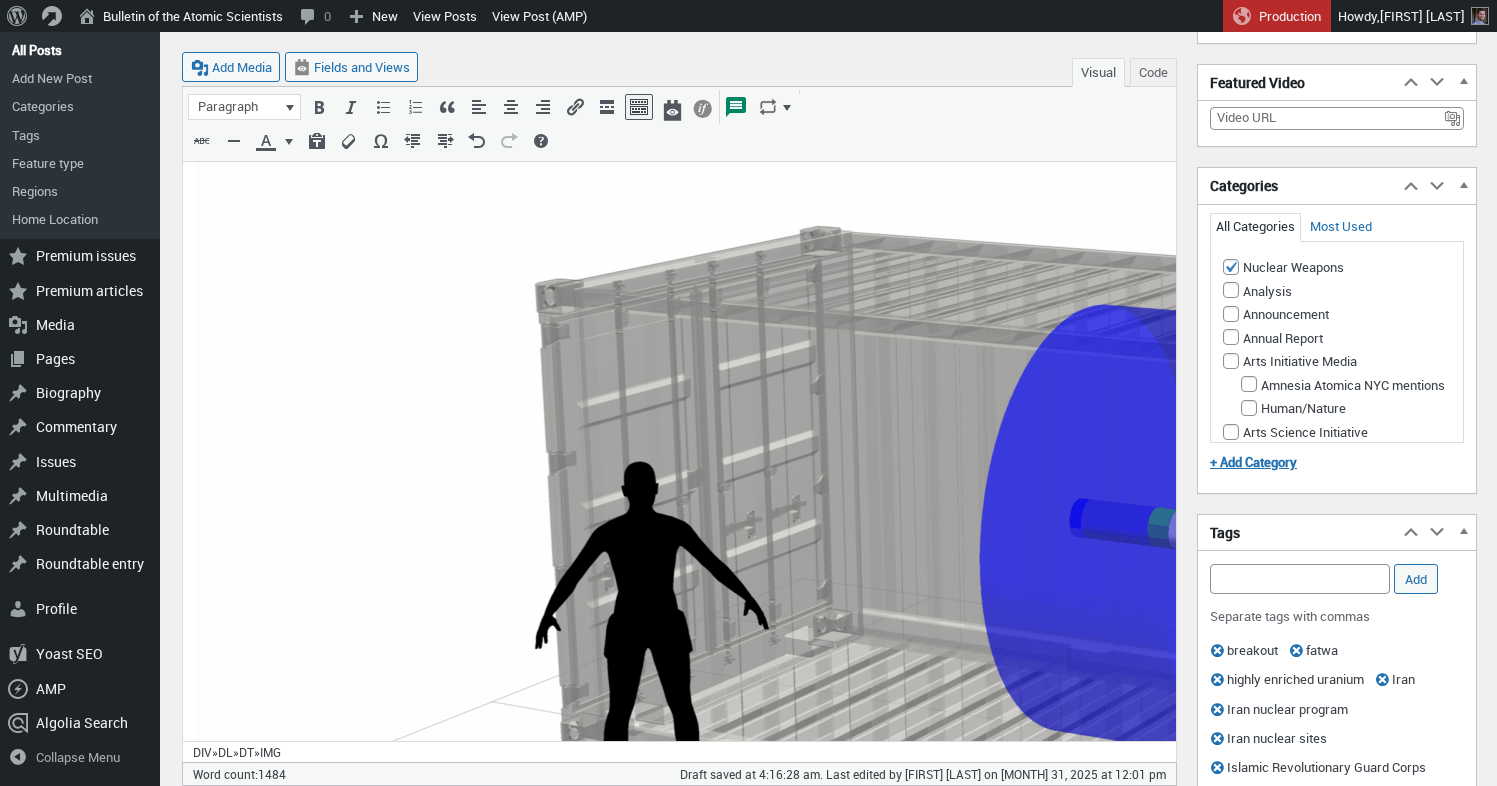 click on "Add title
Nuclear terrorists wear suits: How Iran could build a nuclear weapon without state approval
Skip to Editor
Permalink:
https://thebulletin.org/2025/07/ nuclear-terroris…t-state-approval /
Edit
nuclear-terrorists-wear-suits-how-iran-could-build-a-nuclear-weapon-without-state-approval
Text Editor
Beaver Builder" at bounding box center [829, 1796] 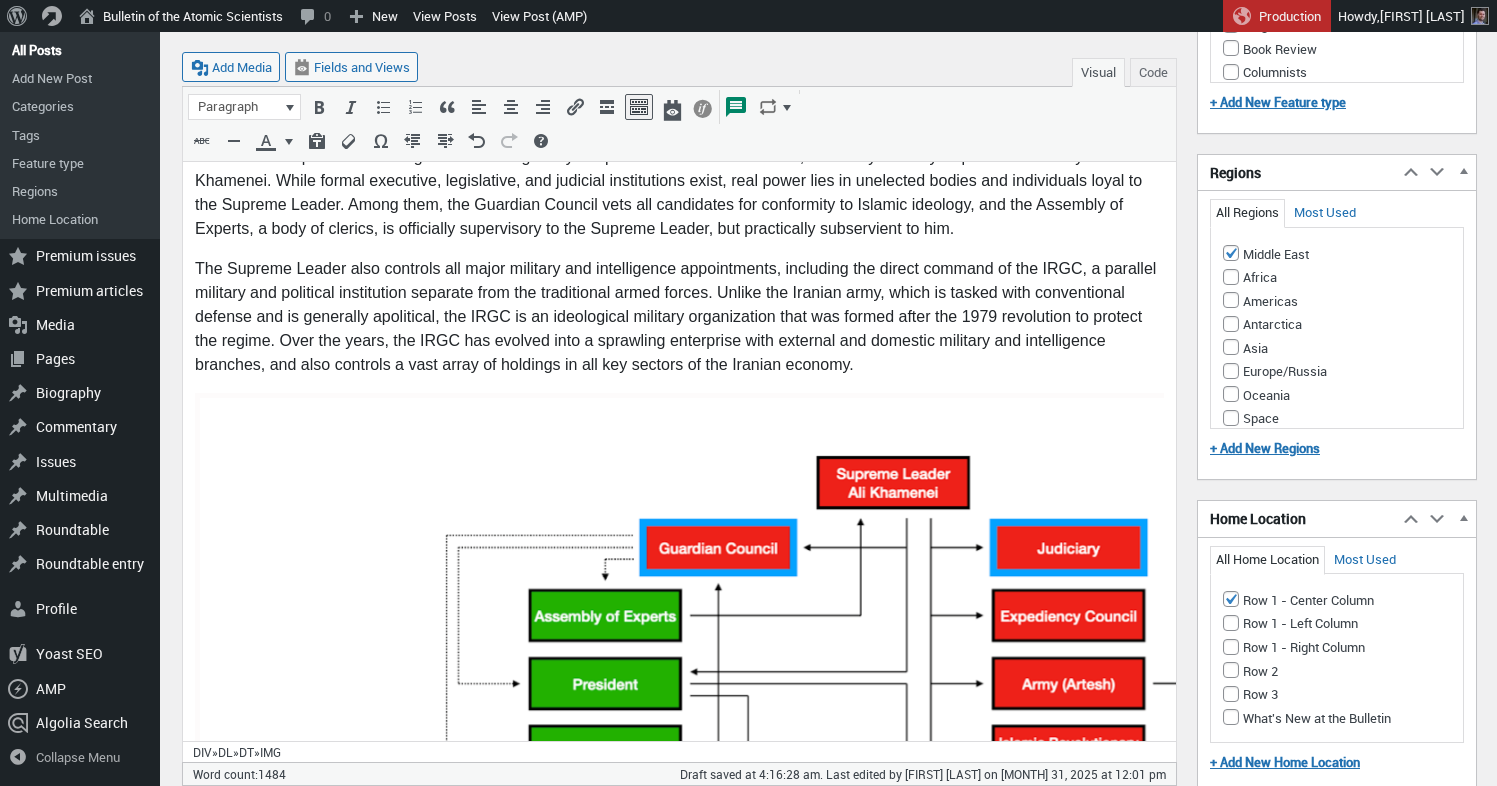 scroll, scrollTop: 1738, scrollLeft: 0, axis: vertical 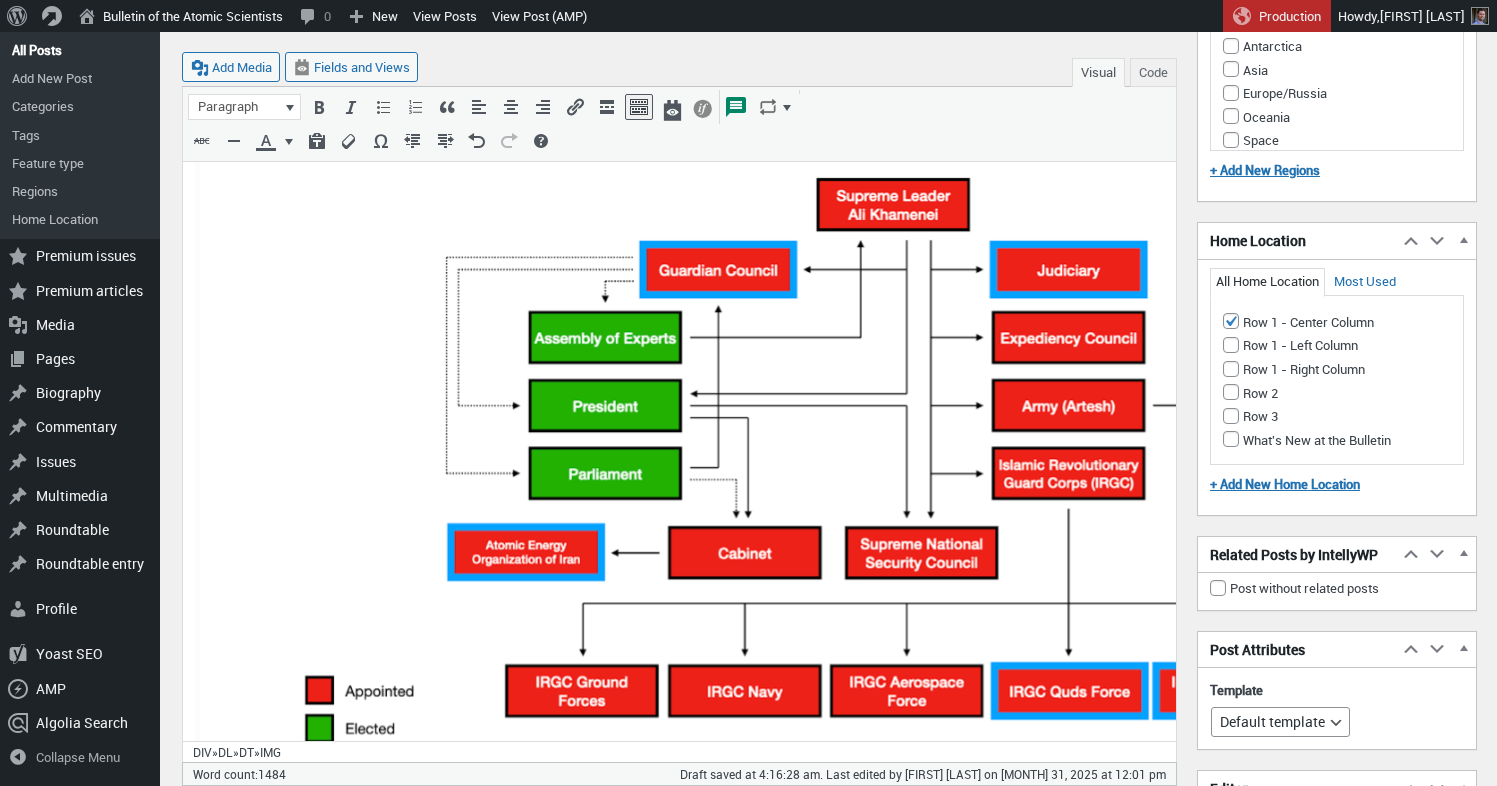 click at bounding box center [915, 525] 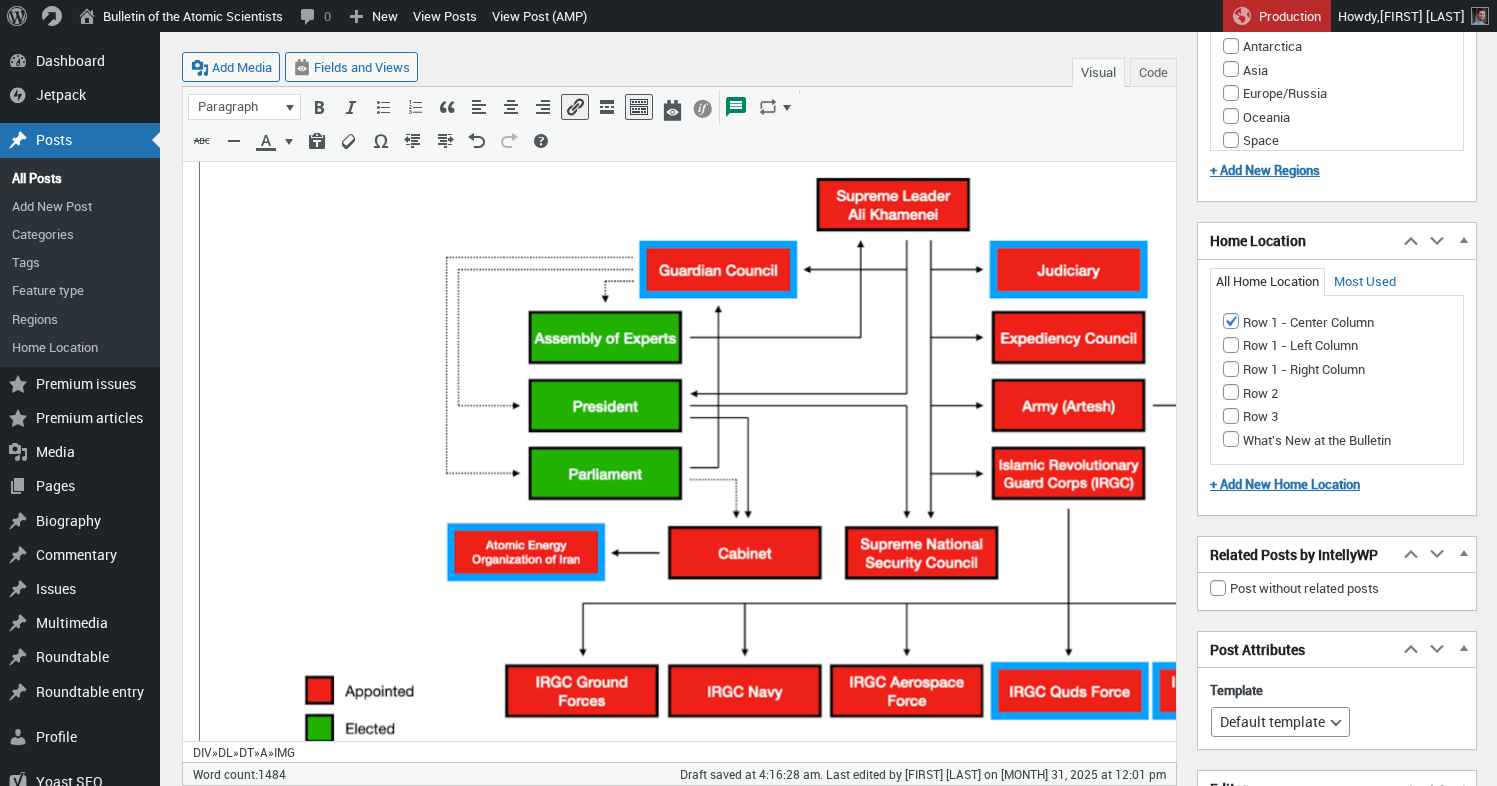 scroll, scrollTop: 2169, scrollLeft: 0, axis: vertical 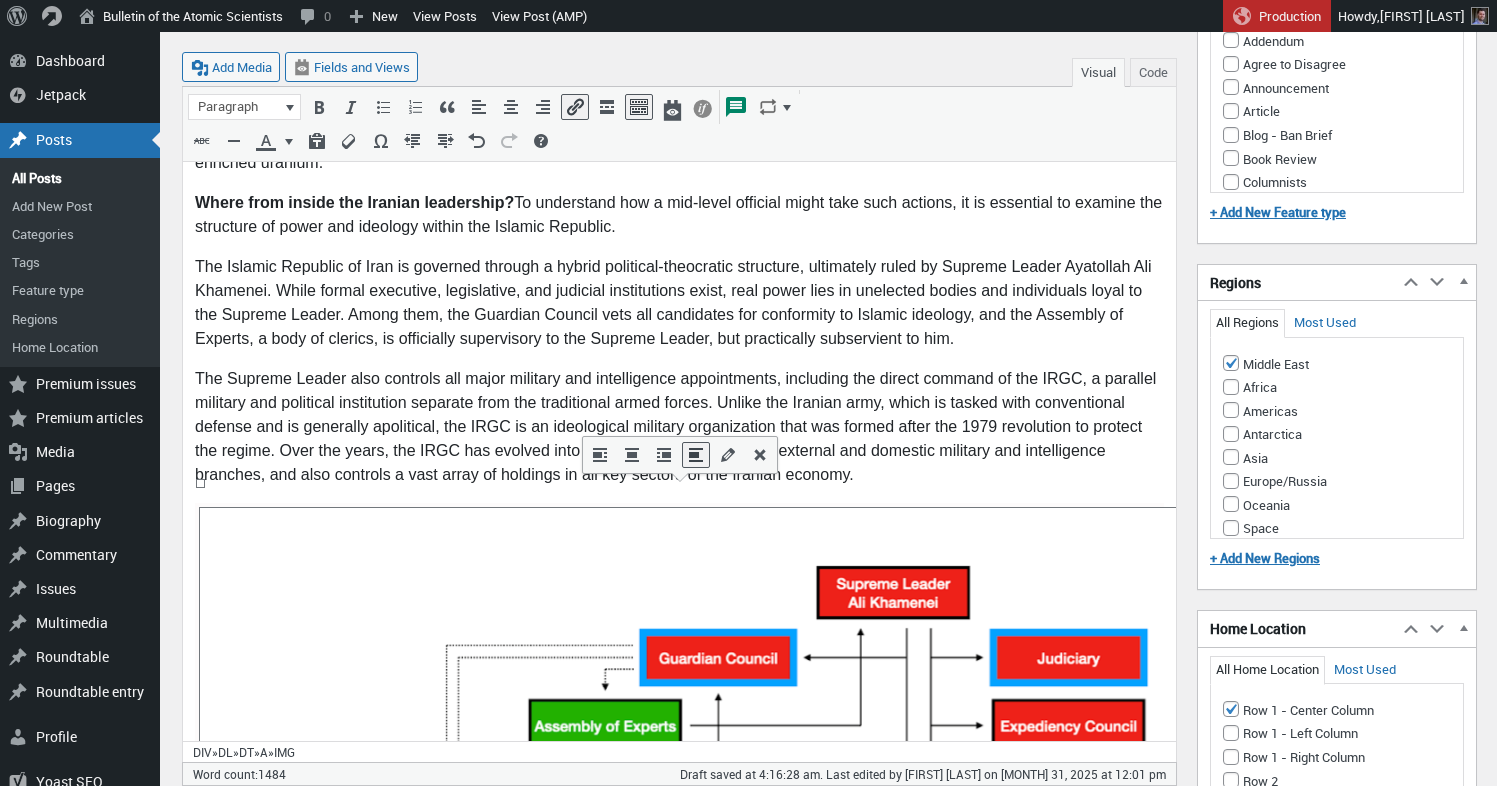 click on "The Supreme Leader also controls all major military and intelligence appointments, including the direct command of the IRGC, a parallel military and political institution separate from the traditional armed forces. Unlike the Iranian army, which is tasked with conventional defense and is generally apolitical, the IRGC is an ideological military organization that was formed after the 1979 revolution to protect the regime. Over the years, the IRGC has evolved into a sprawling enterprise with external and domestic military and intelligence branches, and also controls a vast array of holdings in all key sectors of the Iranian economy." at bounding box center (679, 428) 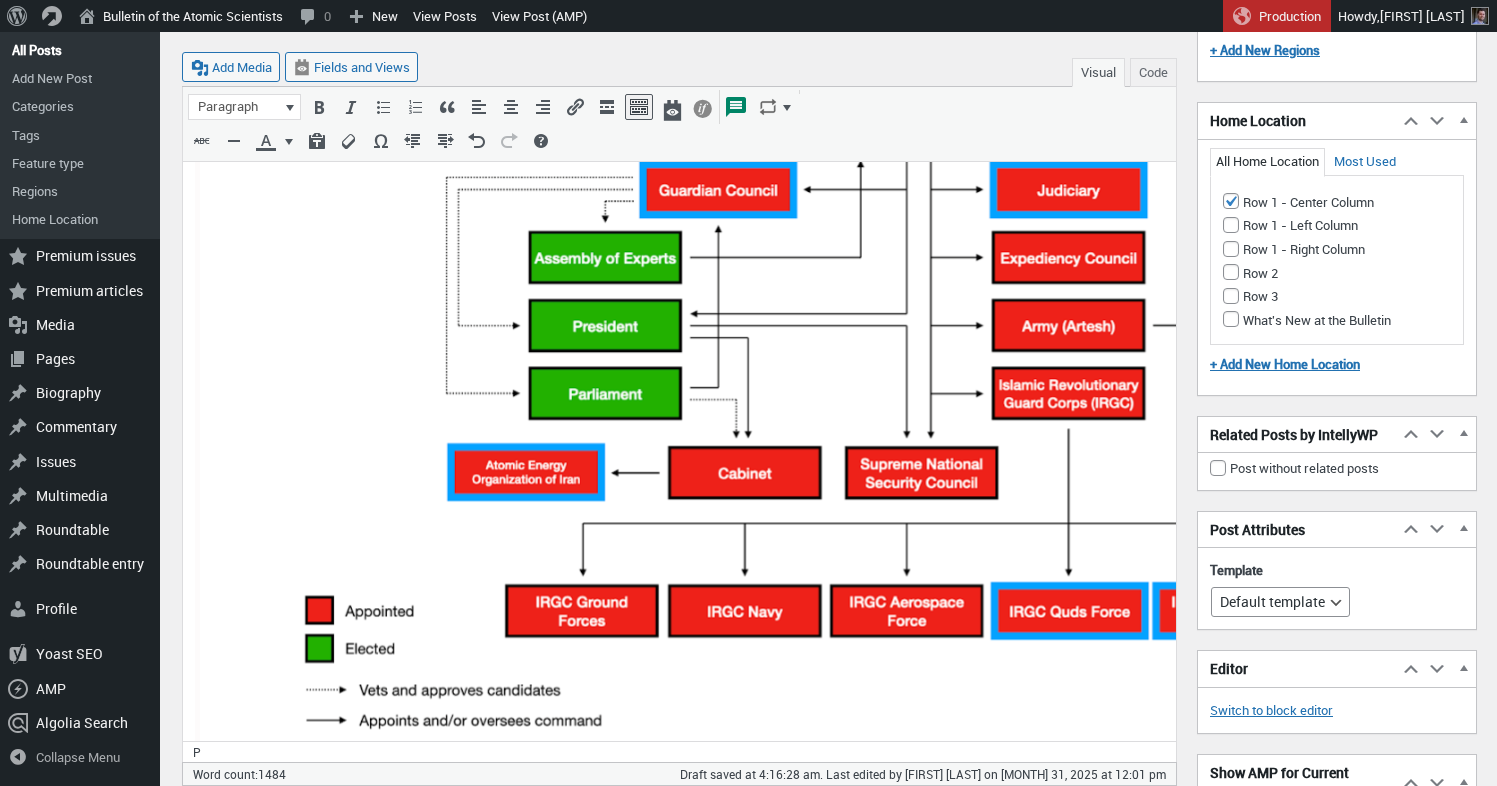 scroll, scrollTop: 3152, scrollLeft: 0, axis: vertical 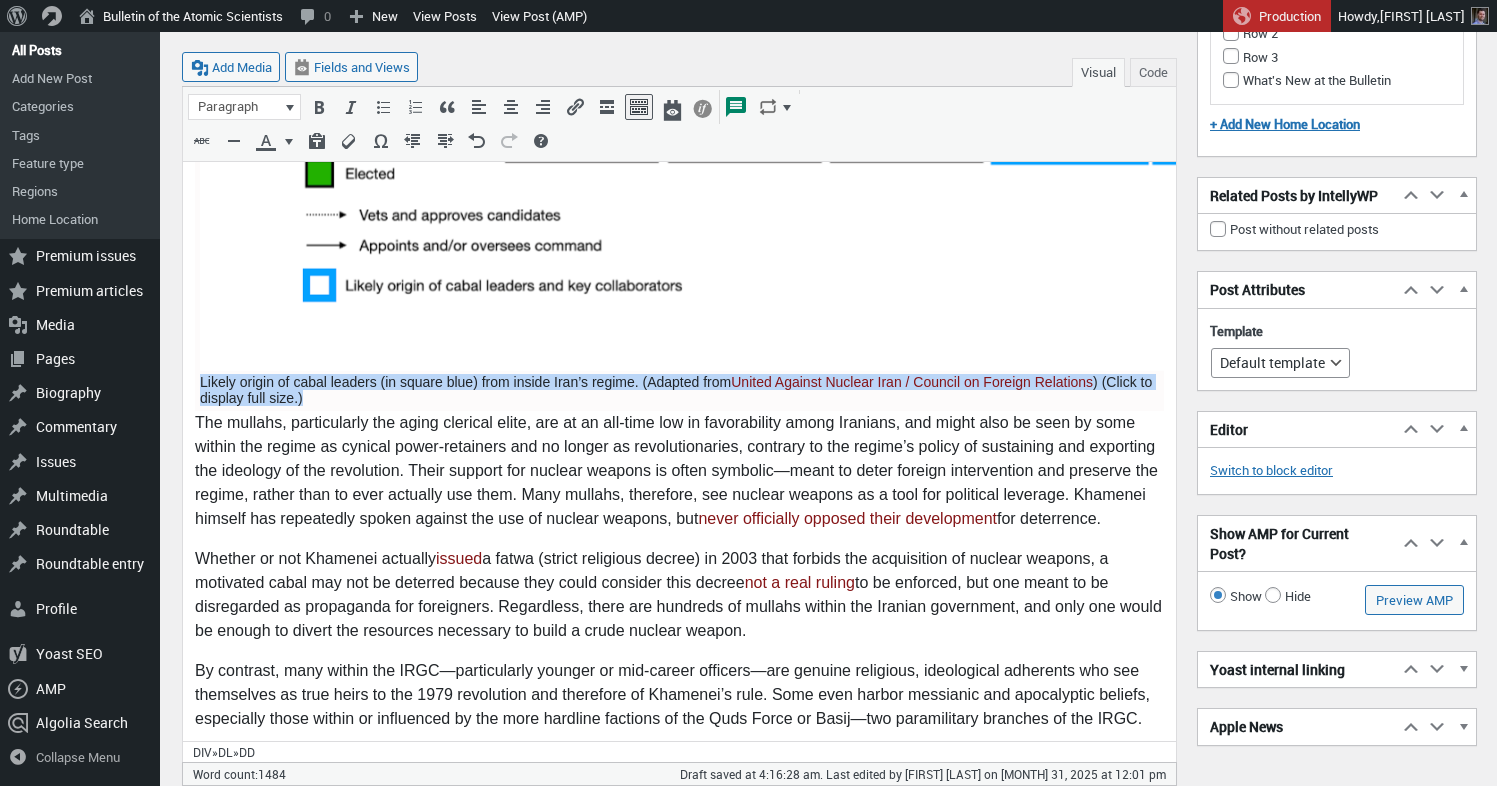 drag, startPoint x: 313, startPoint y: 379, endPoint x: 199, endPoint y: 359, distance: 115.74109 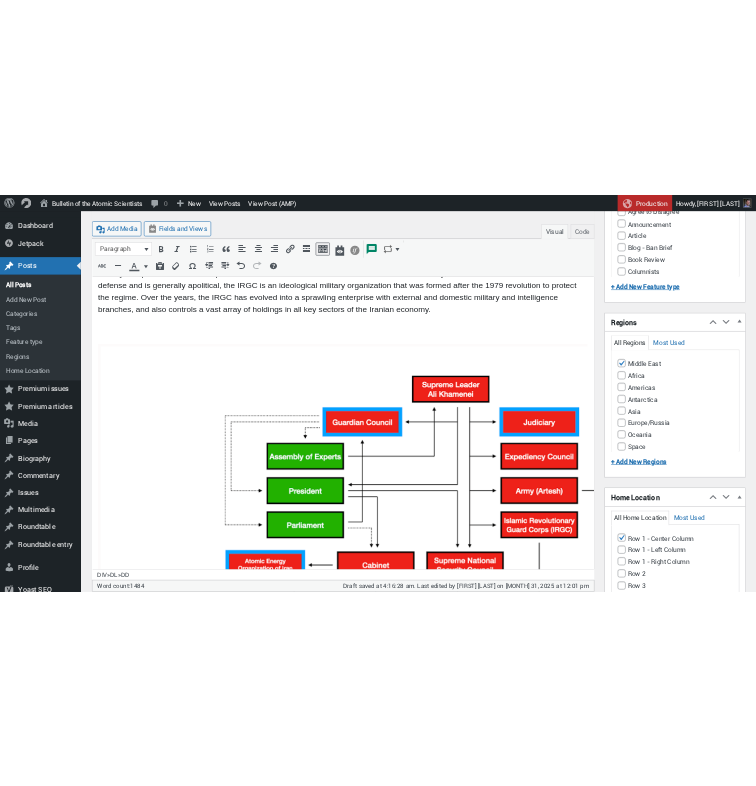 scroll, scrollTop: 2266, scrollLeft: 0, axis: vertical 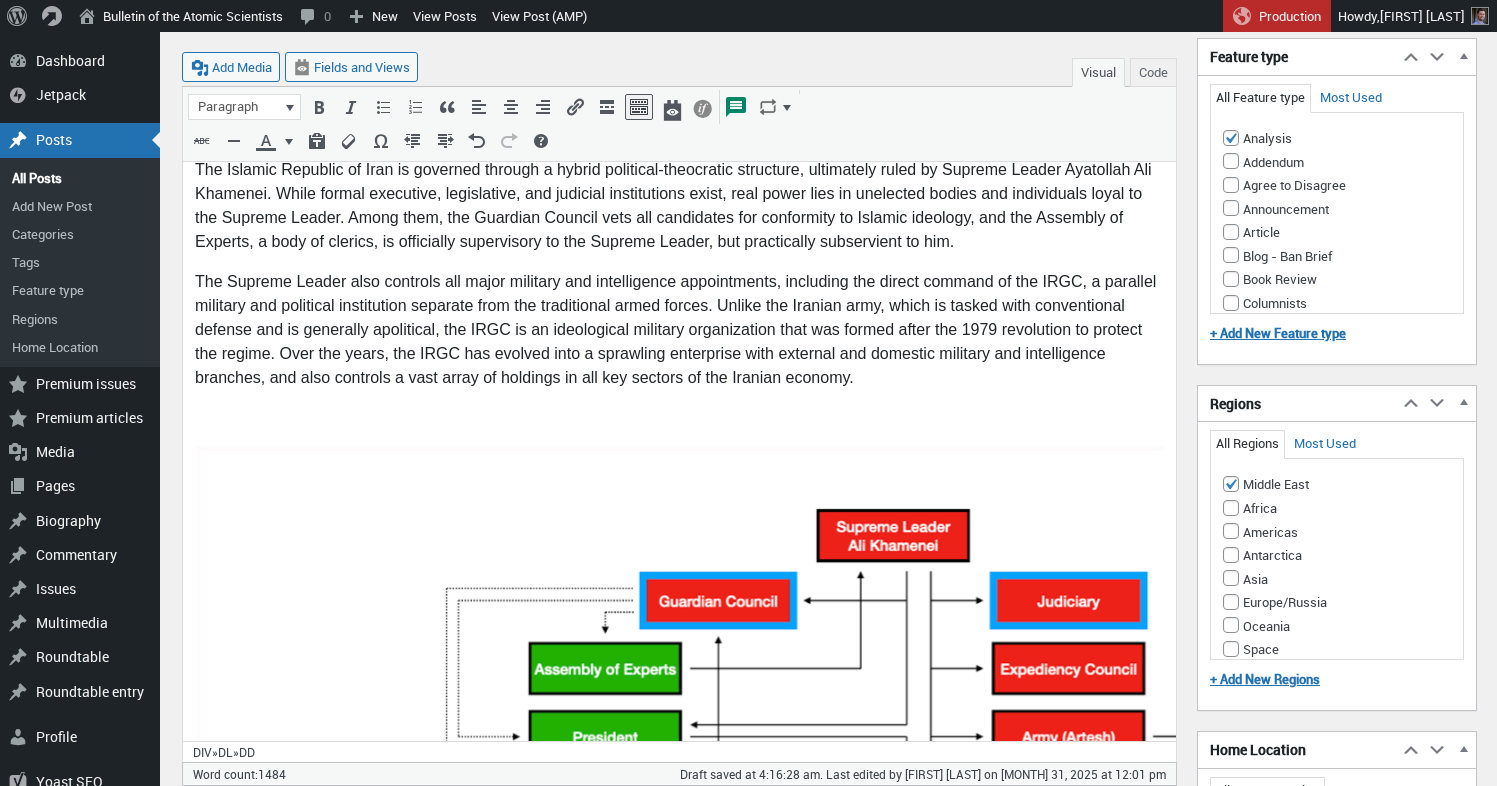 click at bounding box center (679, 419) 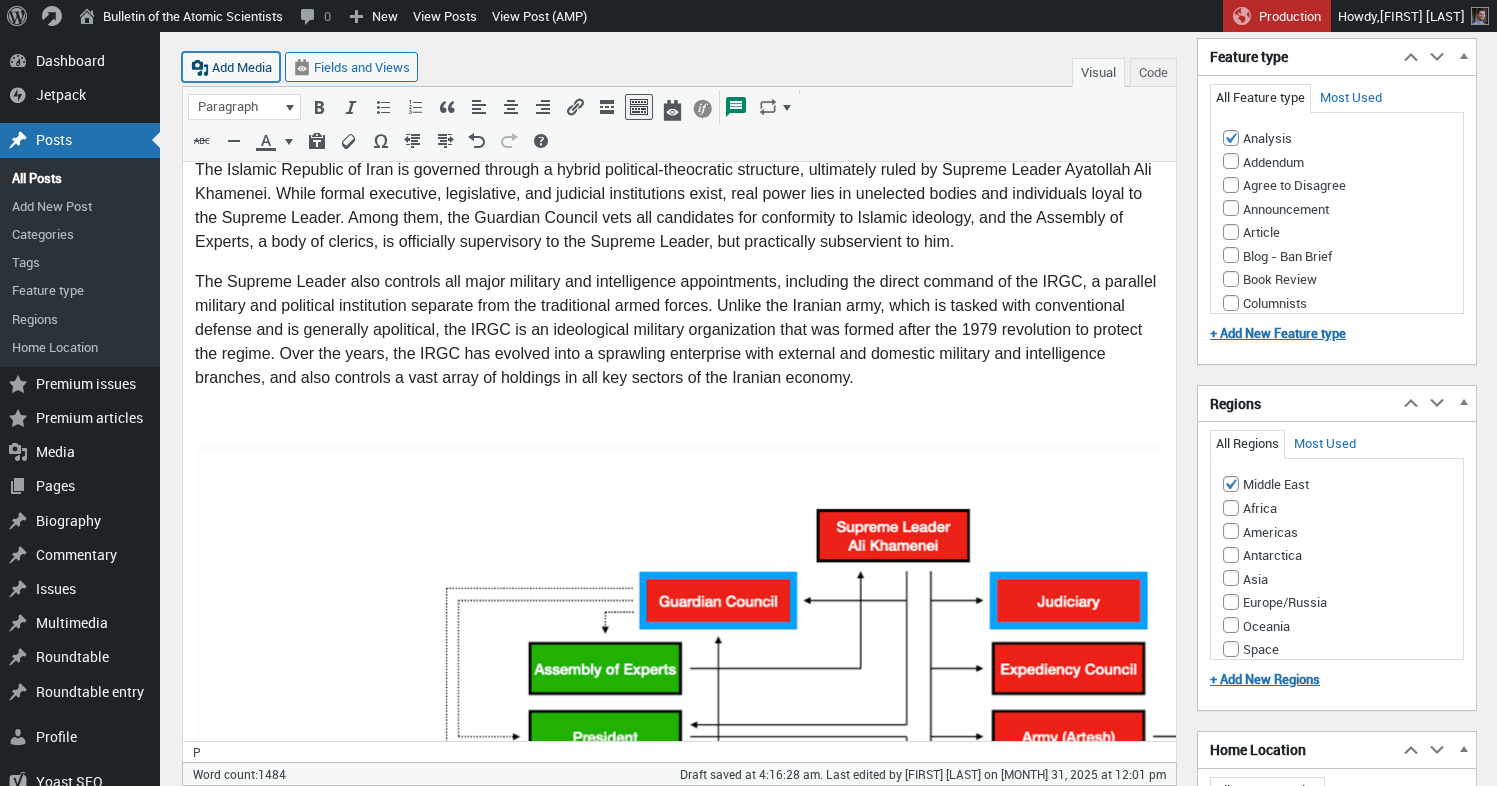 click on "Add Media" at bounding box center (231, 67) 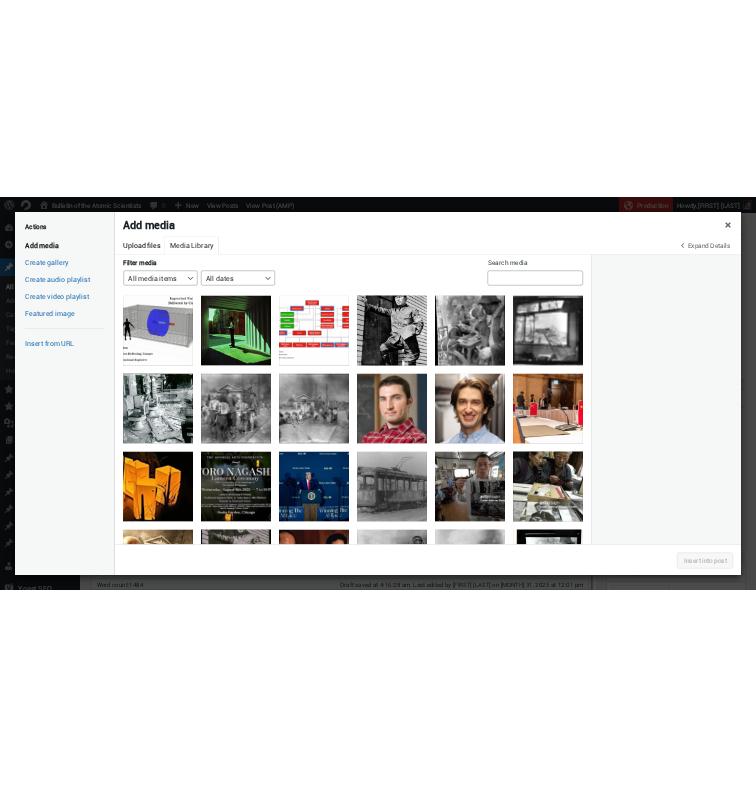 scroll, scrollTop: 14, scrollLeft: 0, axis: vertical 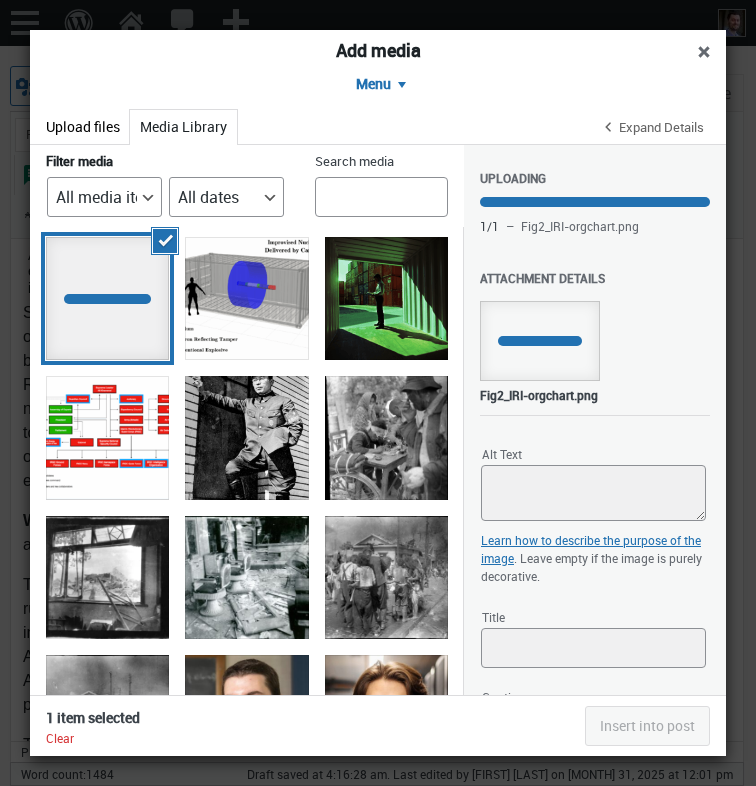 select on "medium" 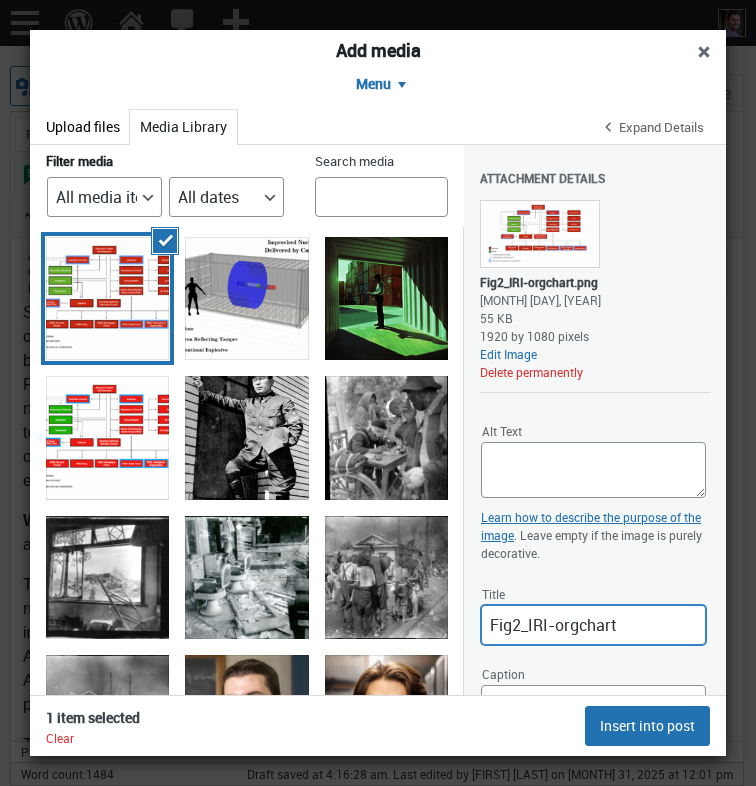 click on "Fig2_IRI-orgchart" at bounding box center (593, 625) 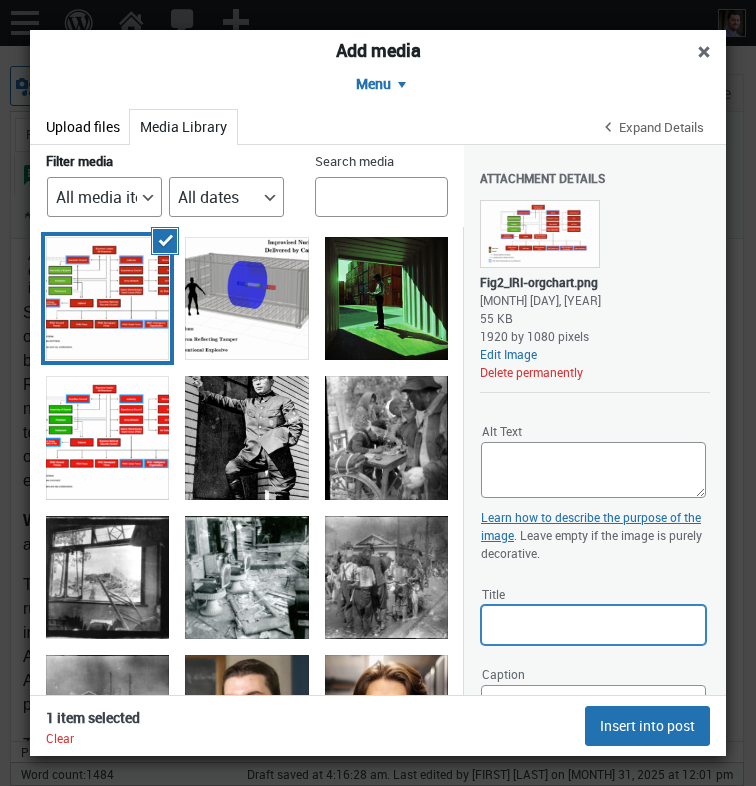 scroll, scrollTop: 138, scrollLeft: 0, axis: vertical 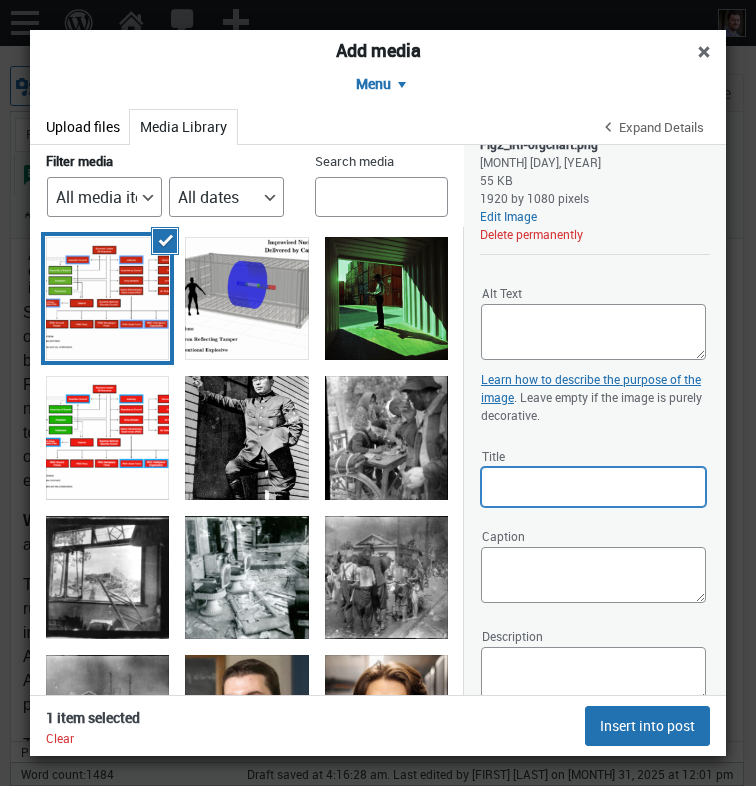 type 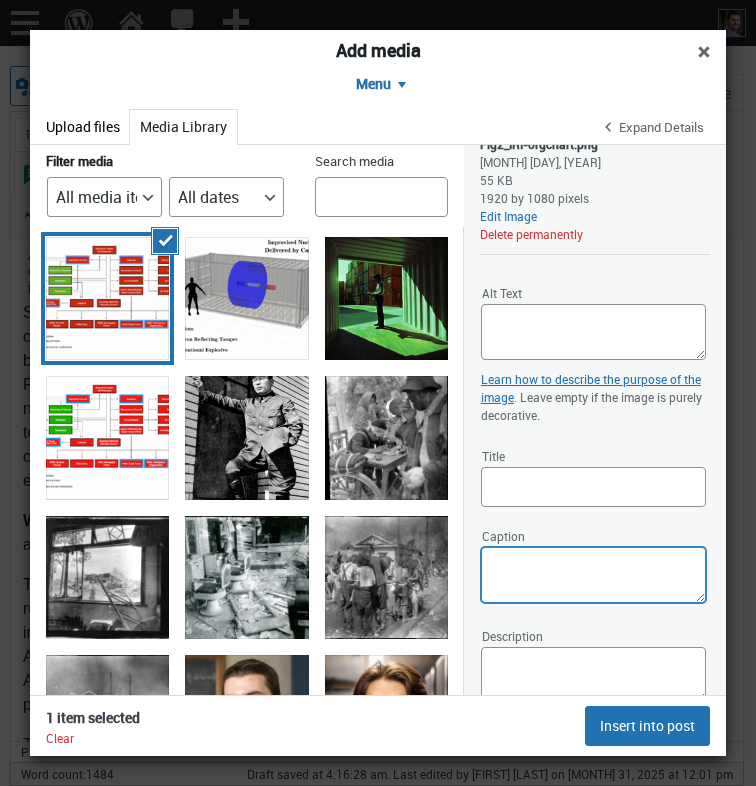 click on "Caption" at bounding box center (593, 575) 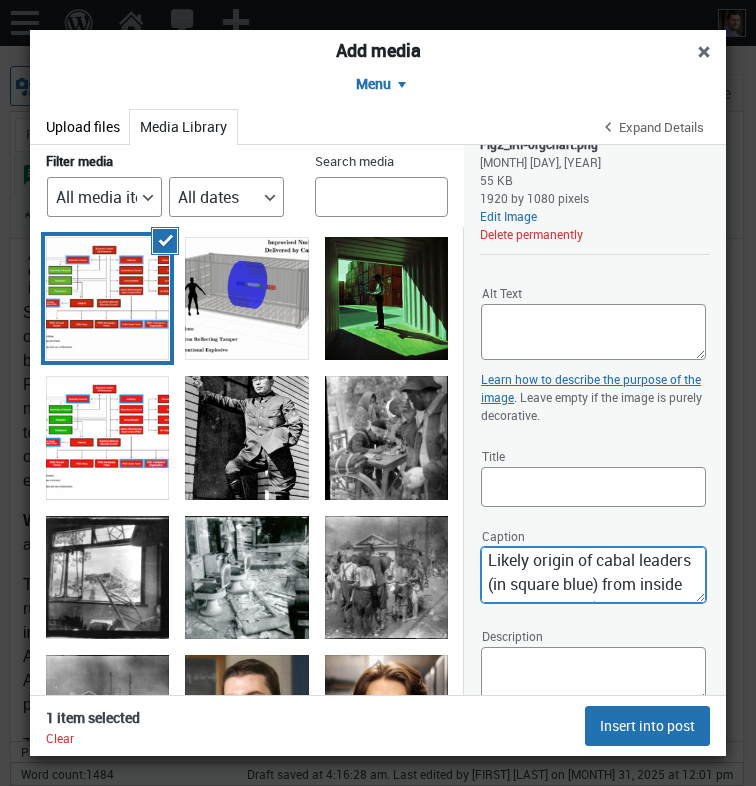 scroll, scrollTop: 0, scrollLeft: 0, axis: both 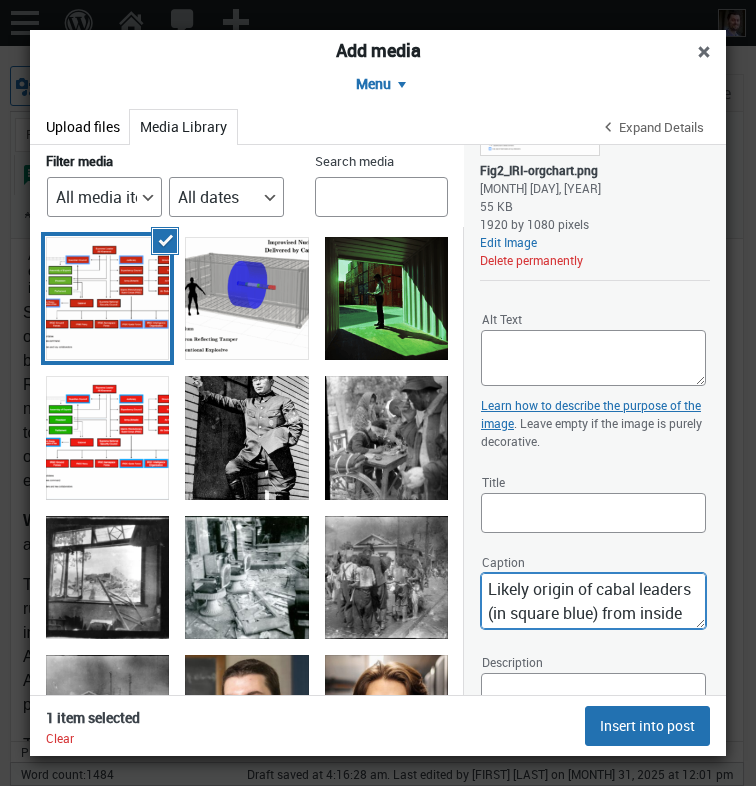 type on "Likely origin of cabal leaders (in square blue) from inside Iran’s regime. (Adapted from United Against Nuclear Iran / Council on Foreign Relations) (Click to display full size.)" 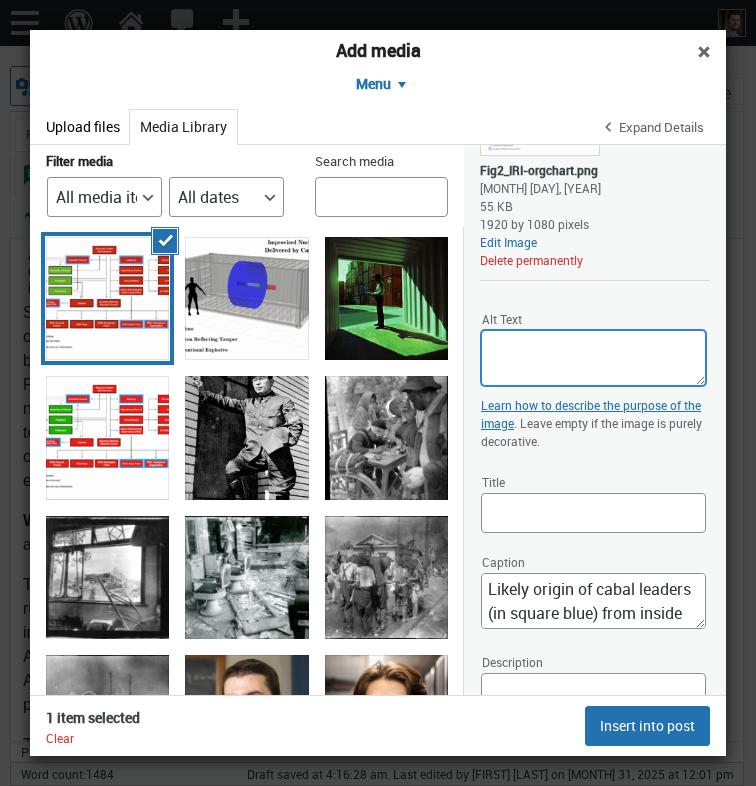 click on "Alt Text" at bounding box center [593, 358] 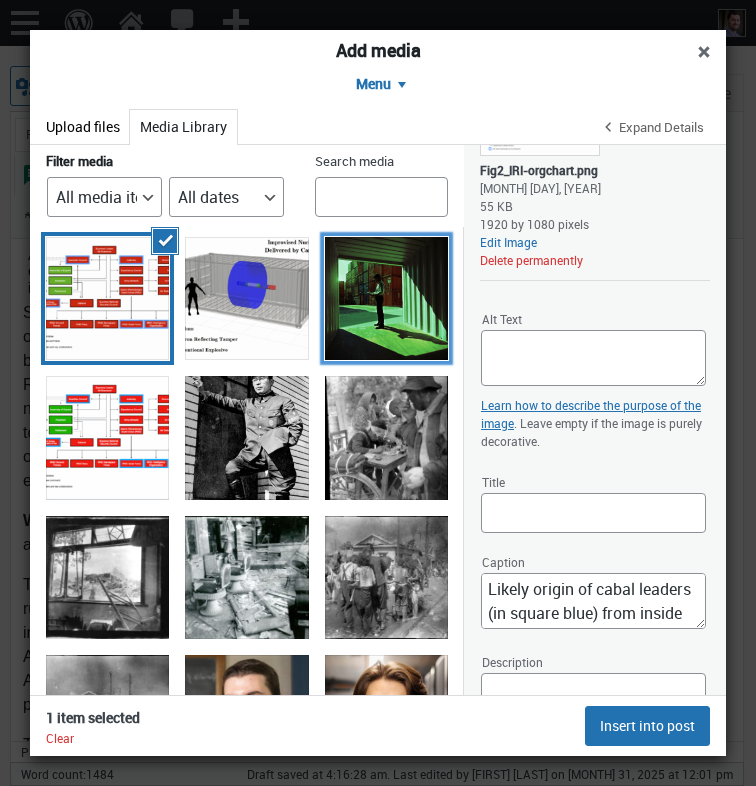 click at bounding box center [386, 298] 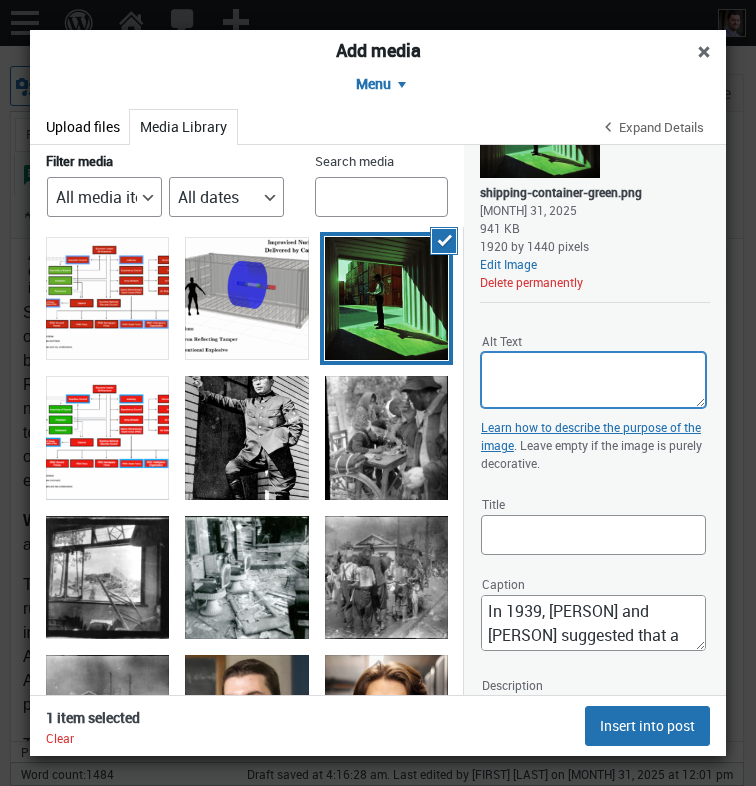 click on "Alt Text" at bounding box center [593, 380] 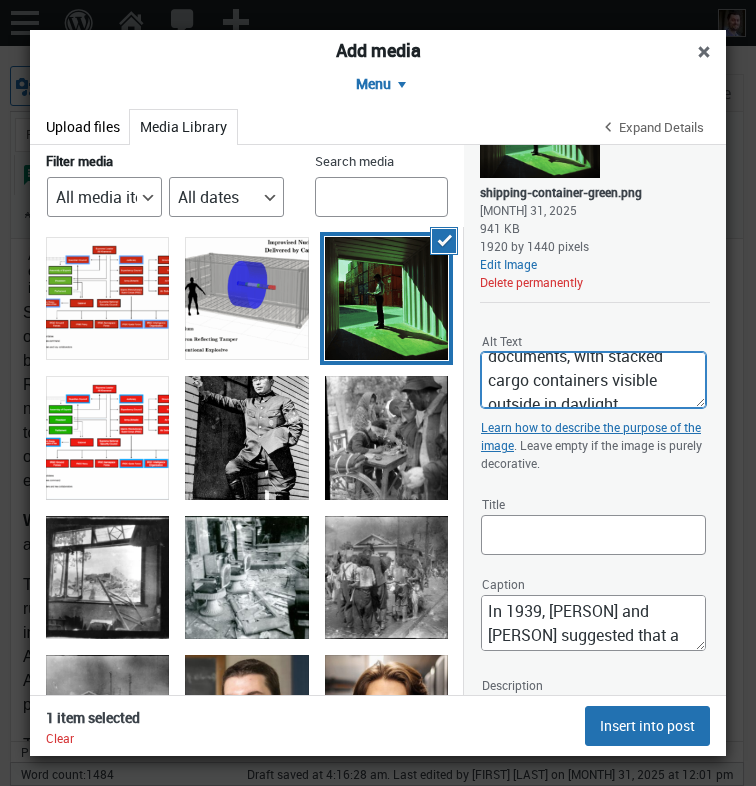 scroll, scrollTop: 96, scrollLeft: 0, axis: vertical 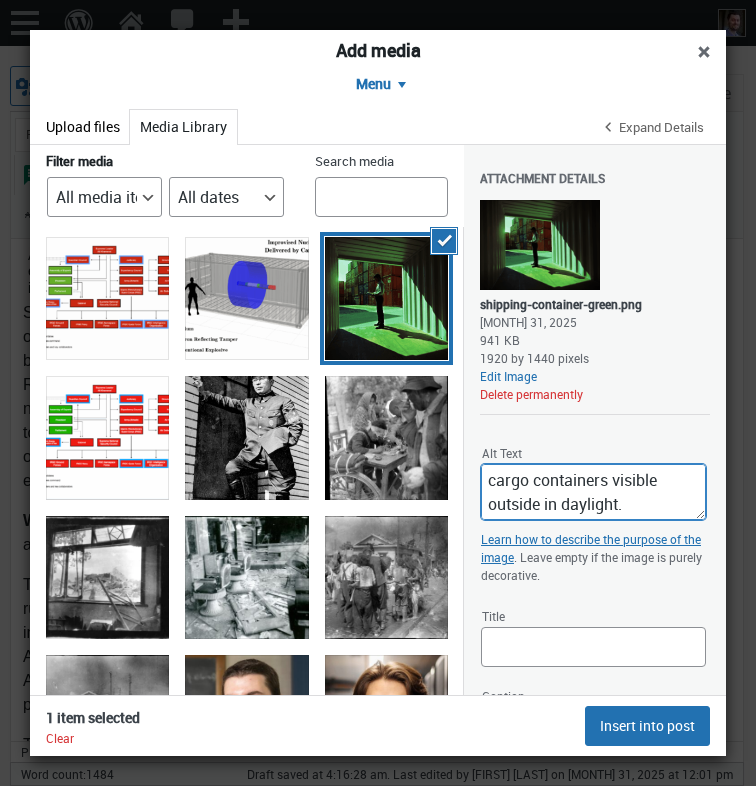 type on "A person stands inside a shipping container, reviewing documents, with stacked cargo containers visible outside in daylight." 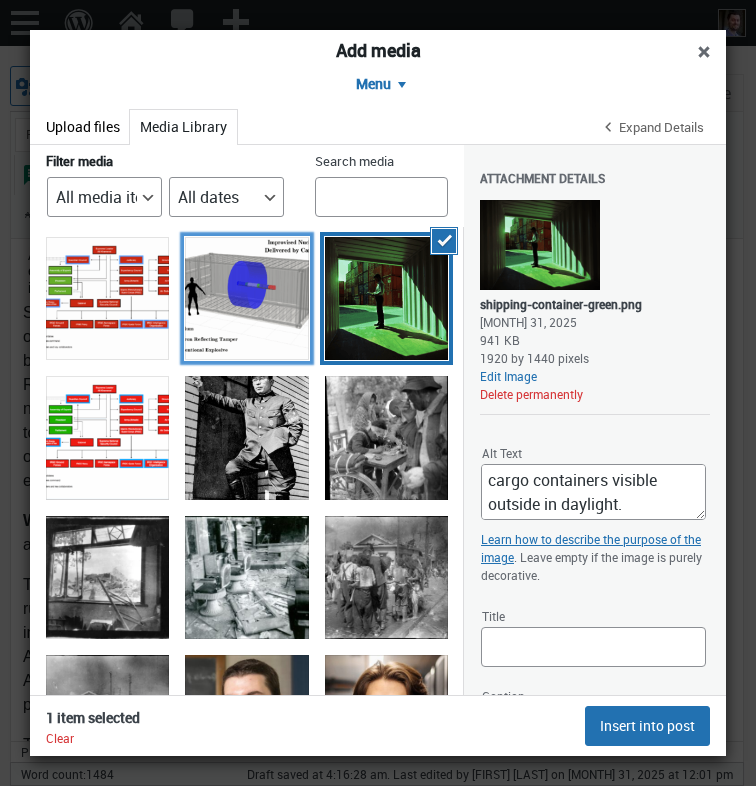 click at bounding box center (246, 298) 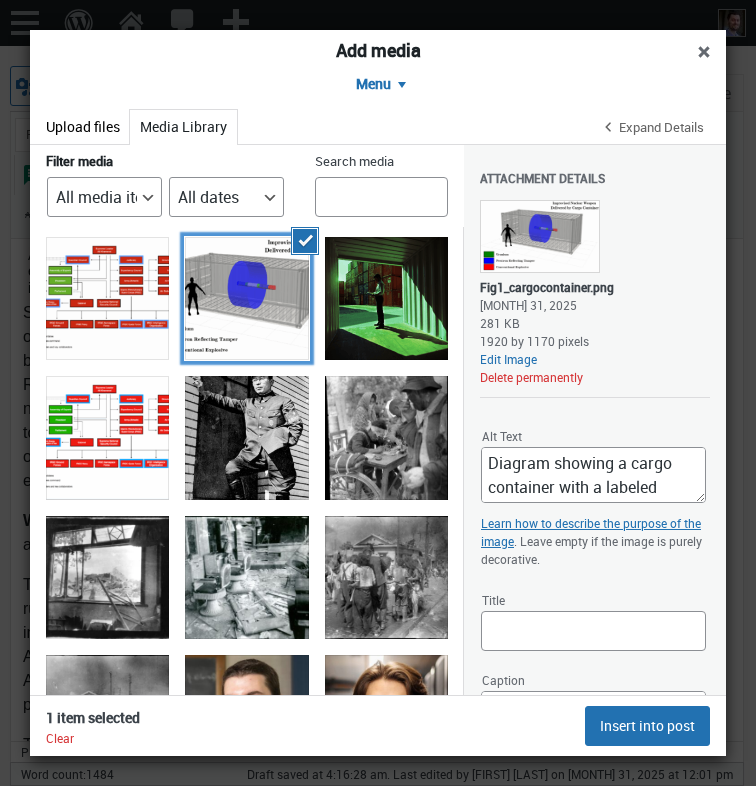 click at bounding box center [246, 298] 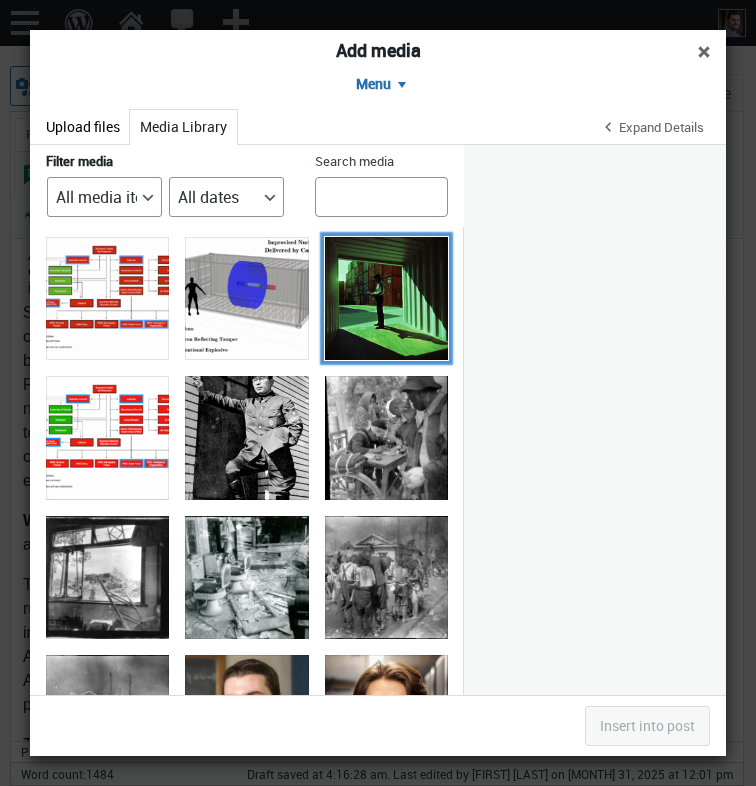 click at bounding box center (386, 298) 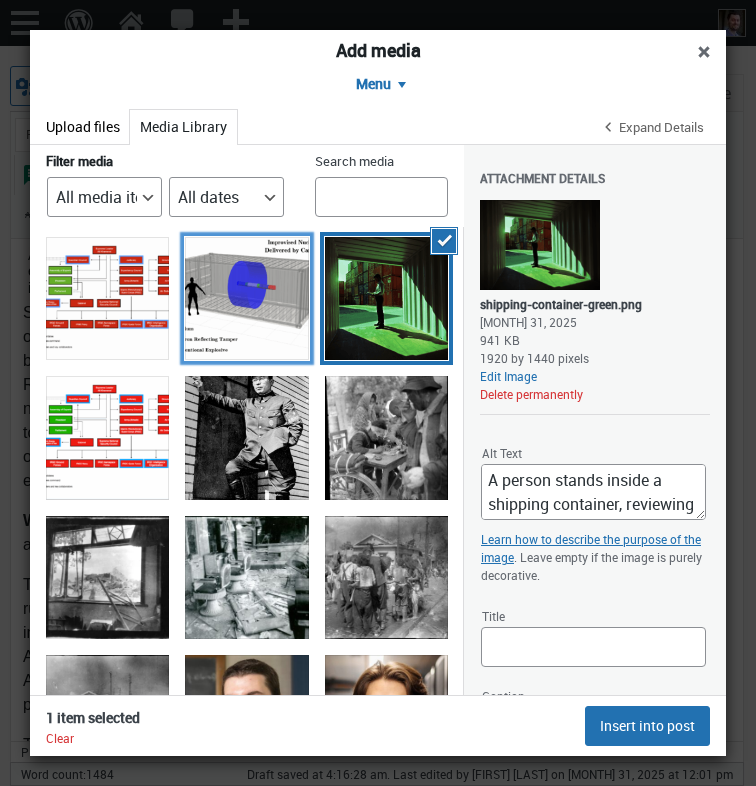 click at bounding box center (246, 298) 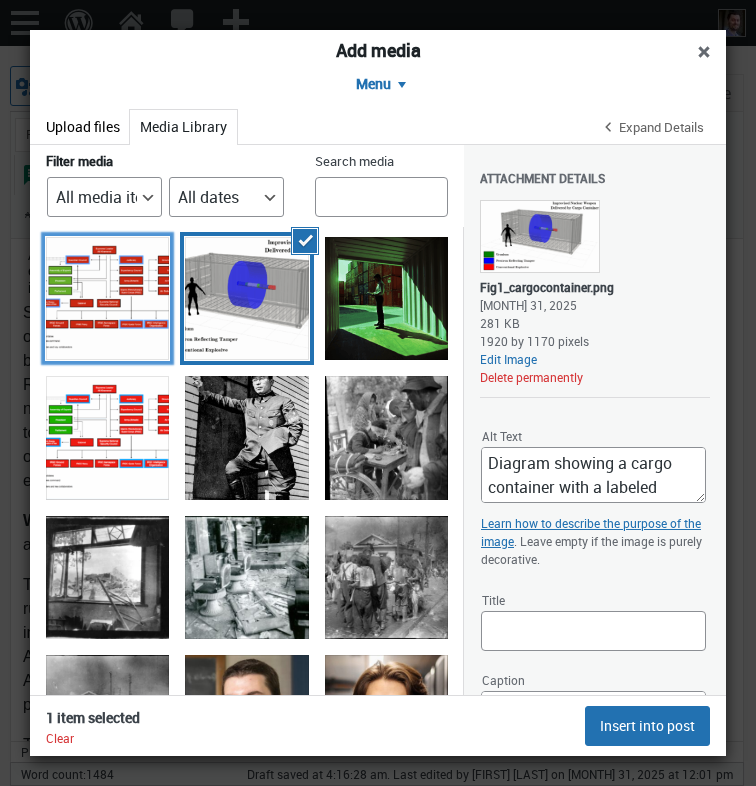 click at bounding box center [107, 298] 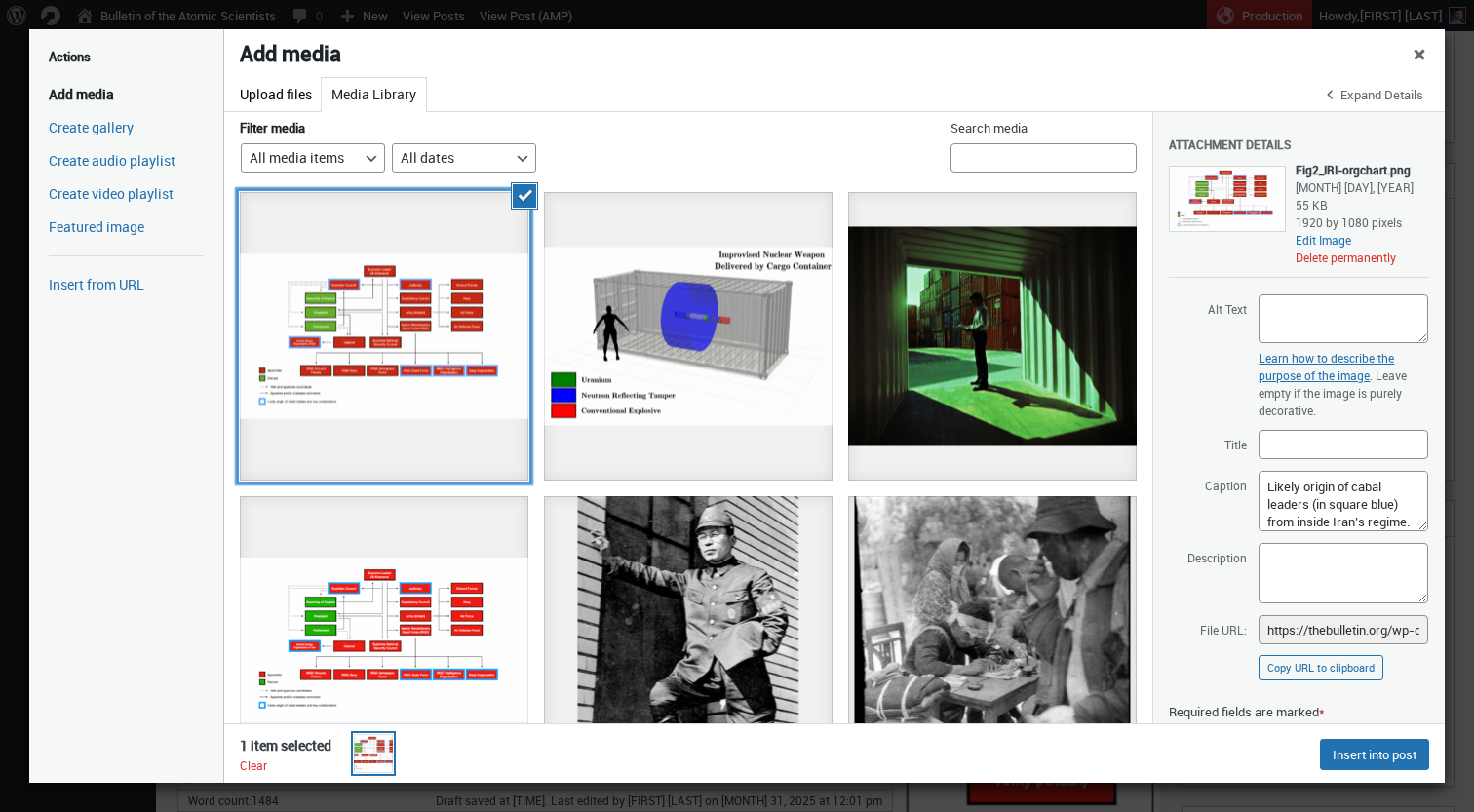 scroll, scrollTop: 14, scrollLeft: 0, axis: vertical 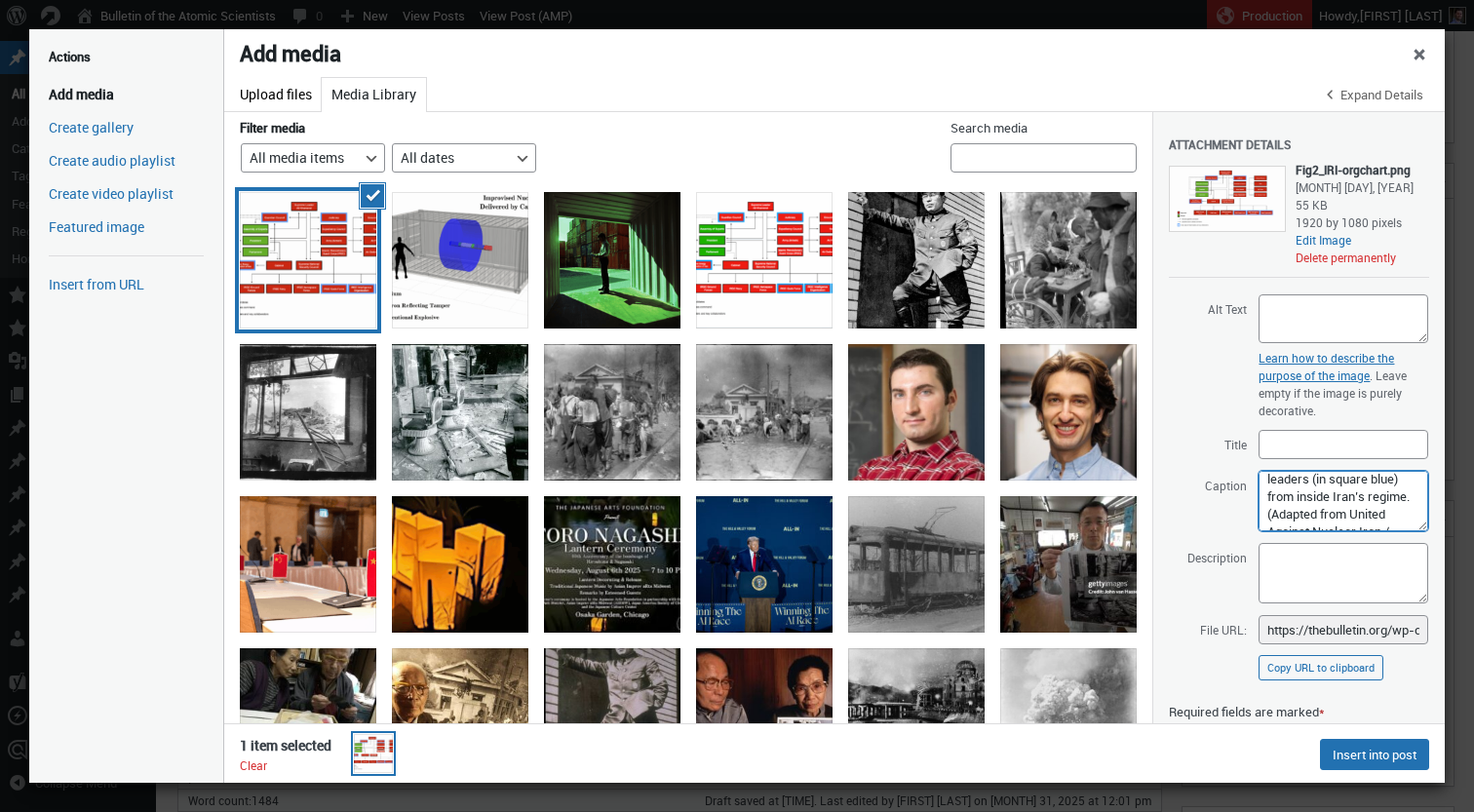 click on "Likely origin of cabal leaders (in square blue) from inside Iran’s regime. (Adapted from United Against Nuclear Iran / Council on Foreign Relations) (Click to display full size.)" at bounding box center (1343, 501) 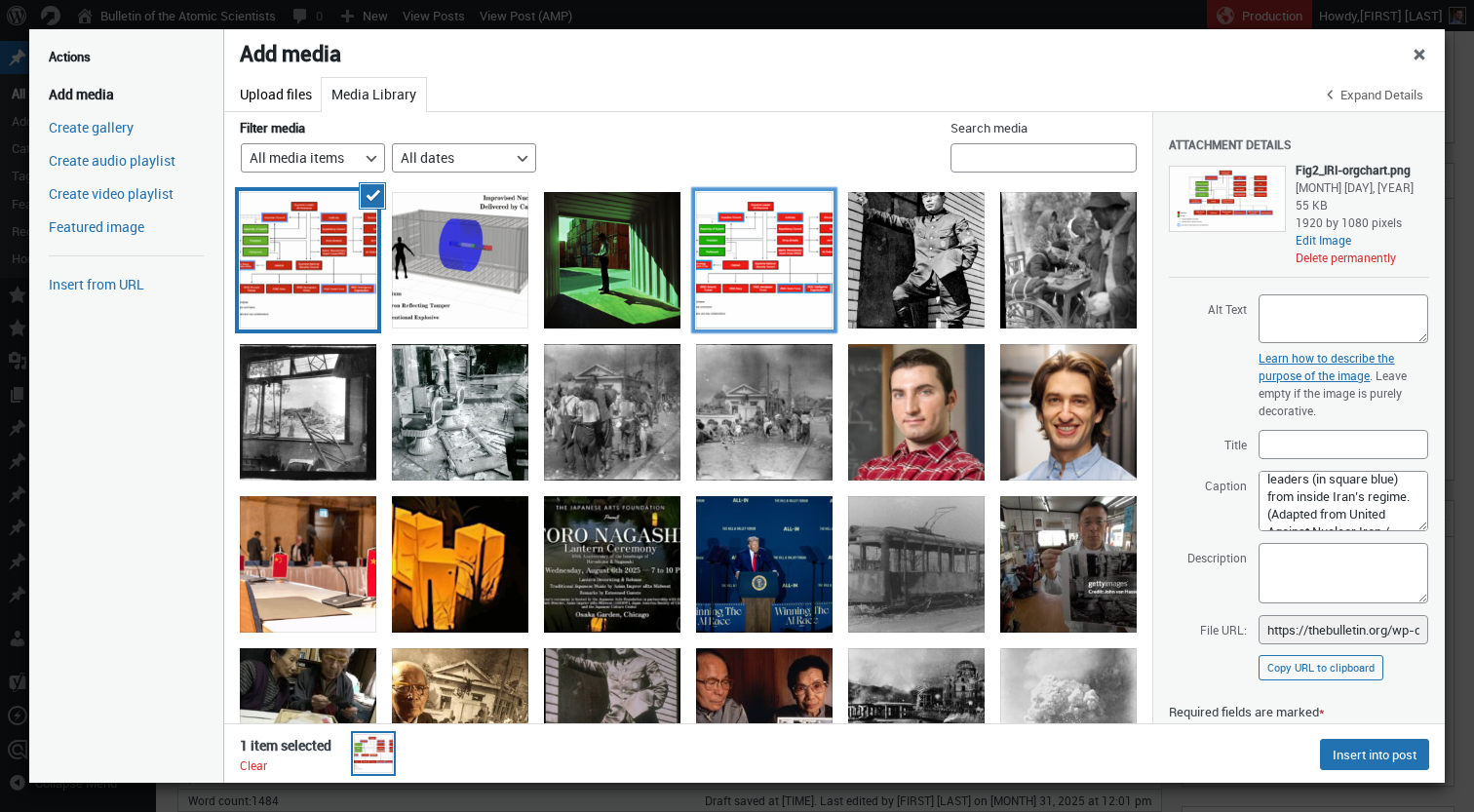 click at bounding box center (764, 260) 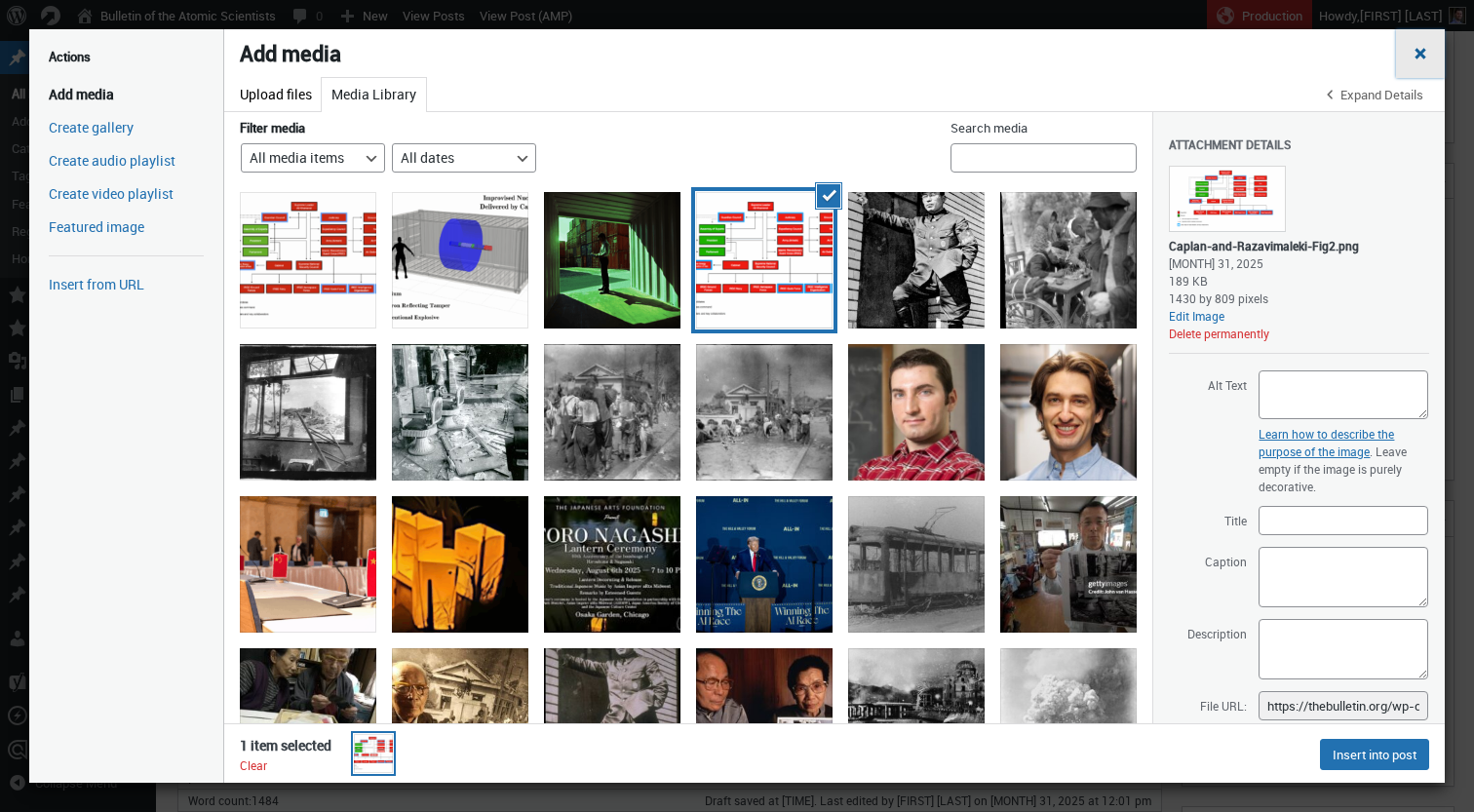 click on "Close dialog" at bounding box center (1420, 52) 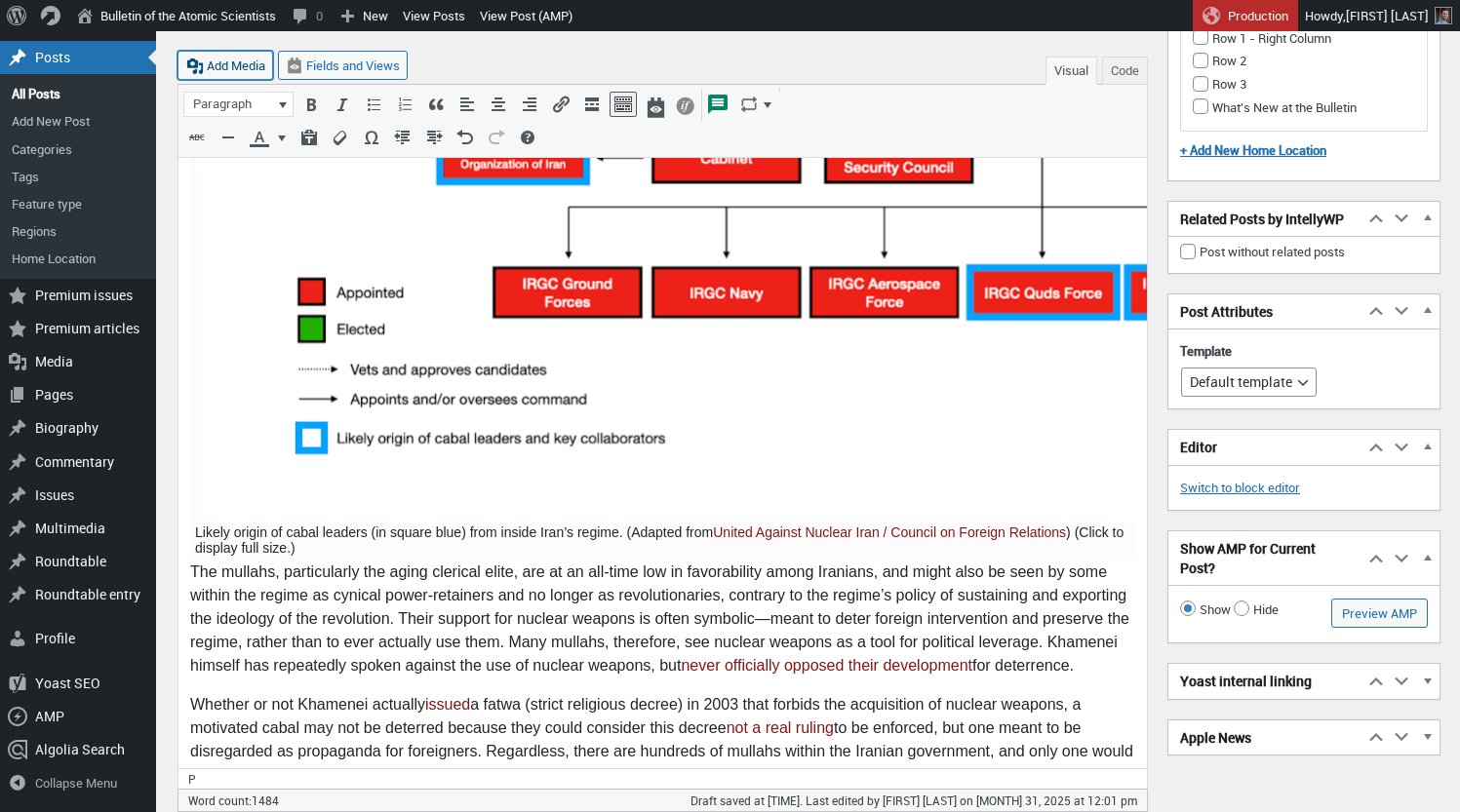 scroll, scrollTop: 2679, scrollLeft: 0, axis: vertical 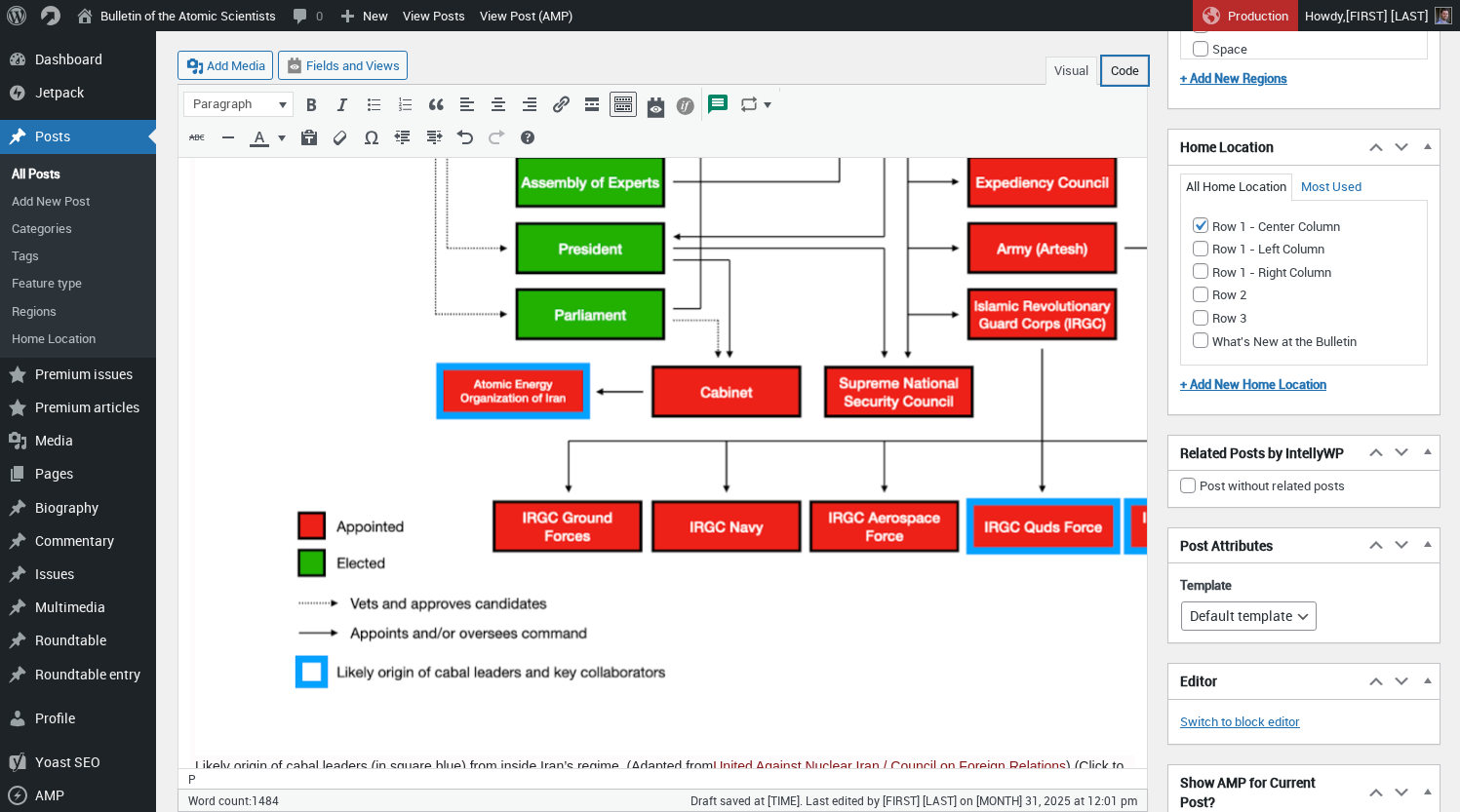 click on "Code" at bounding box center [1125, 70] 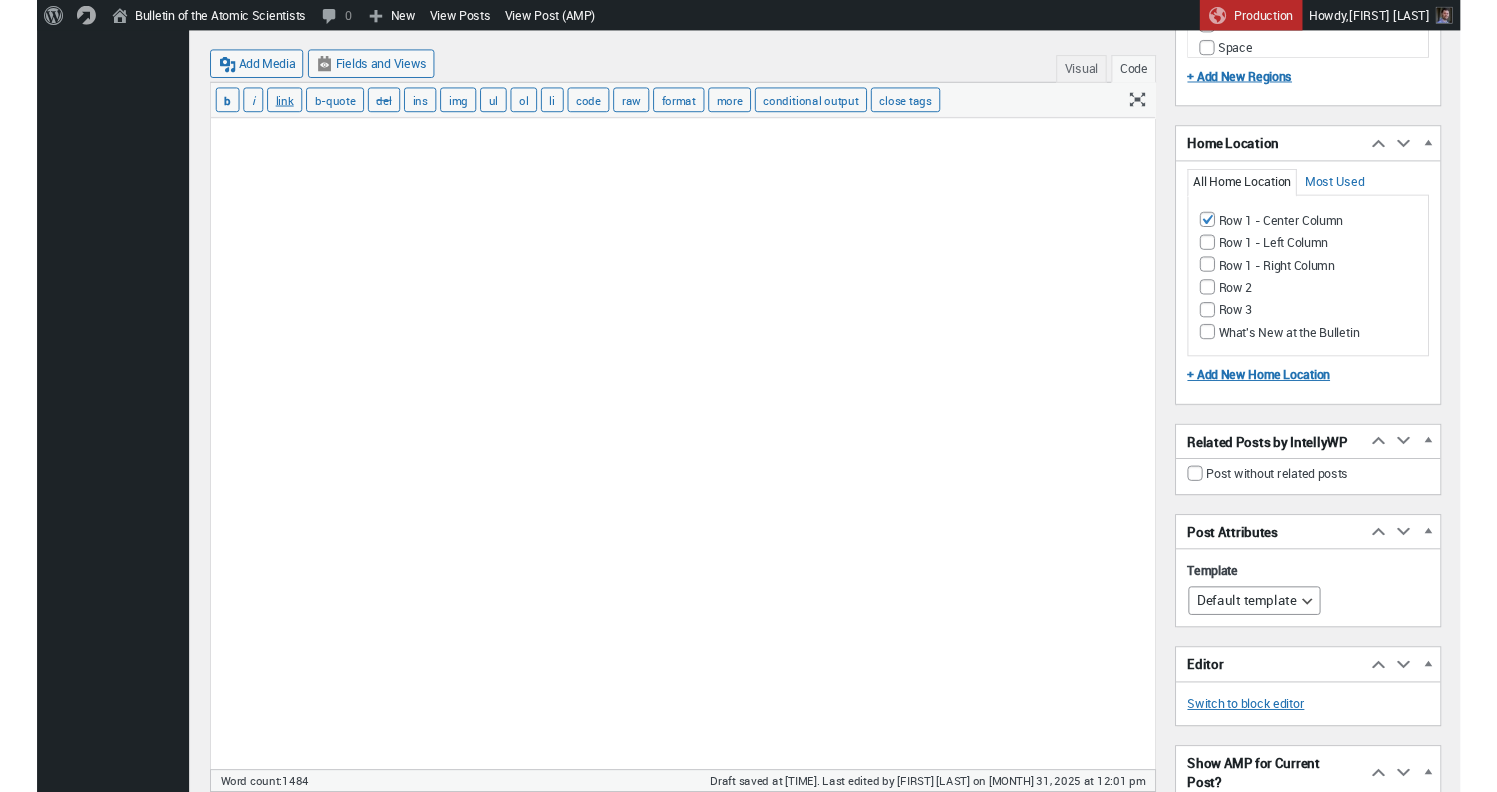 scroll, scrollTop: 756, scrollLeft: 0, axis: vertical 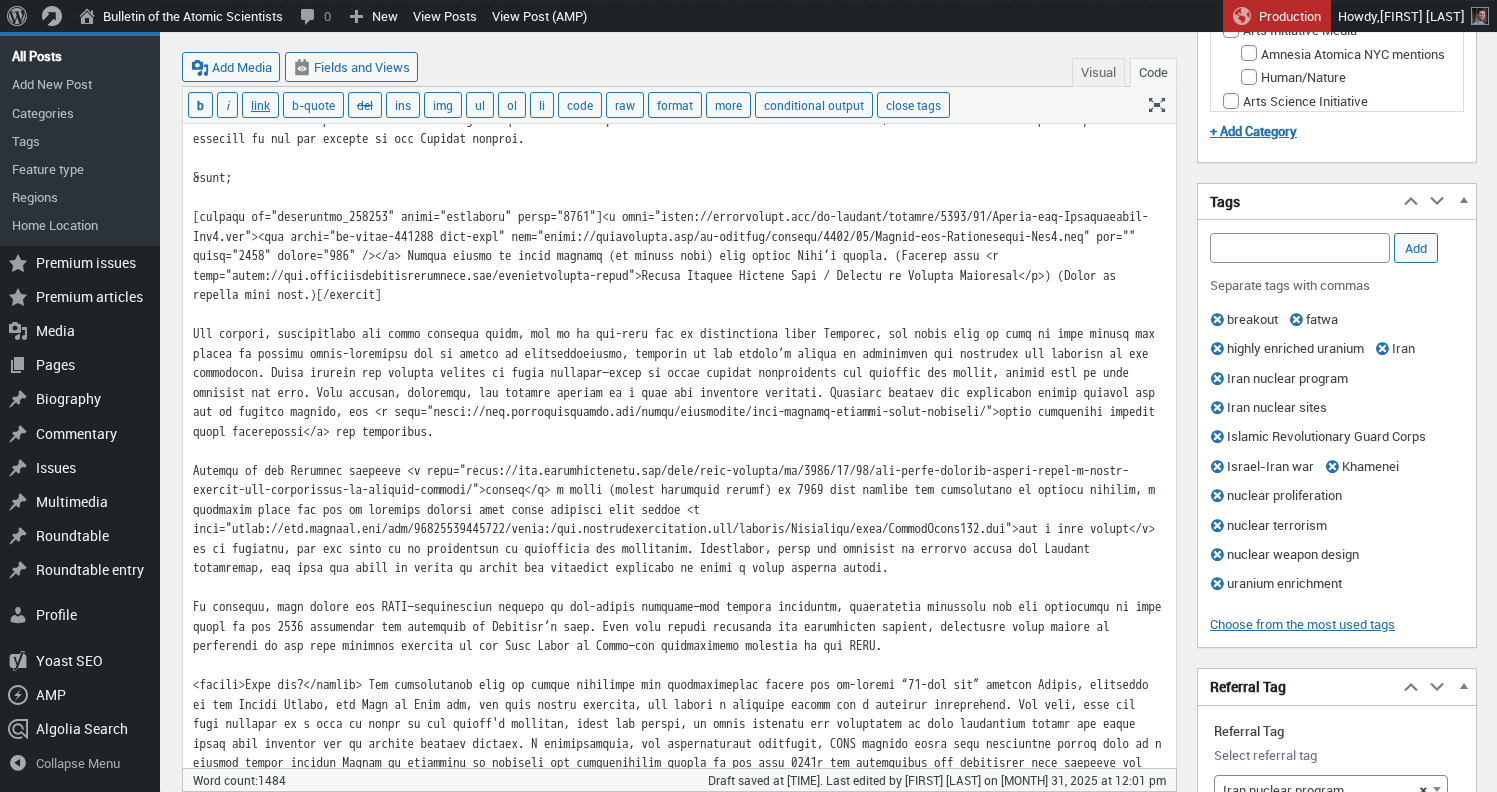 click at bounding box center (679, 1166) 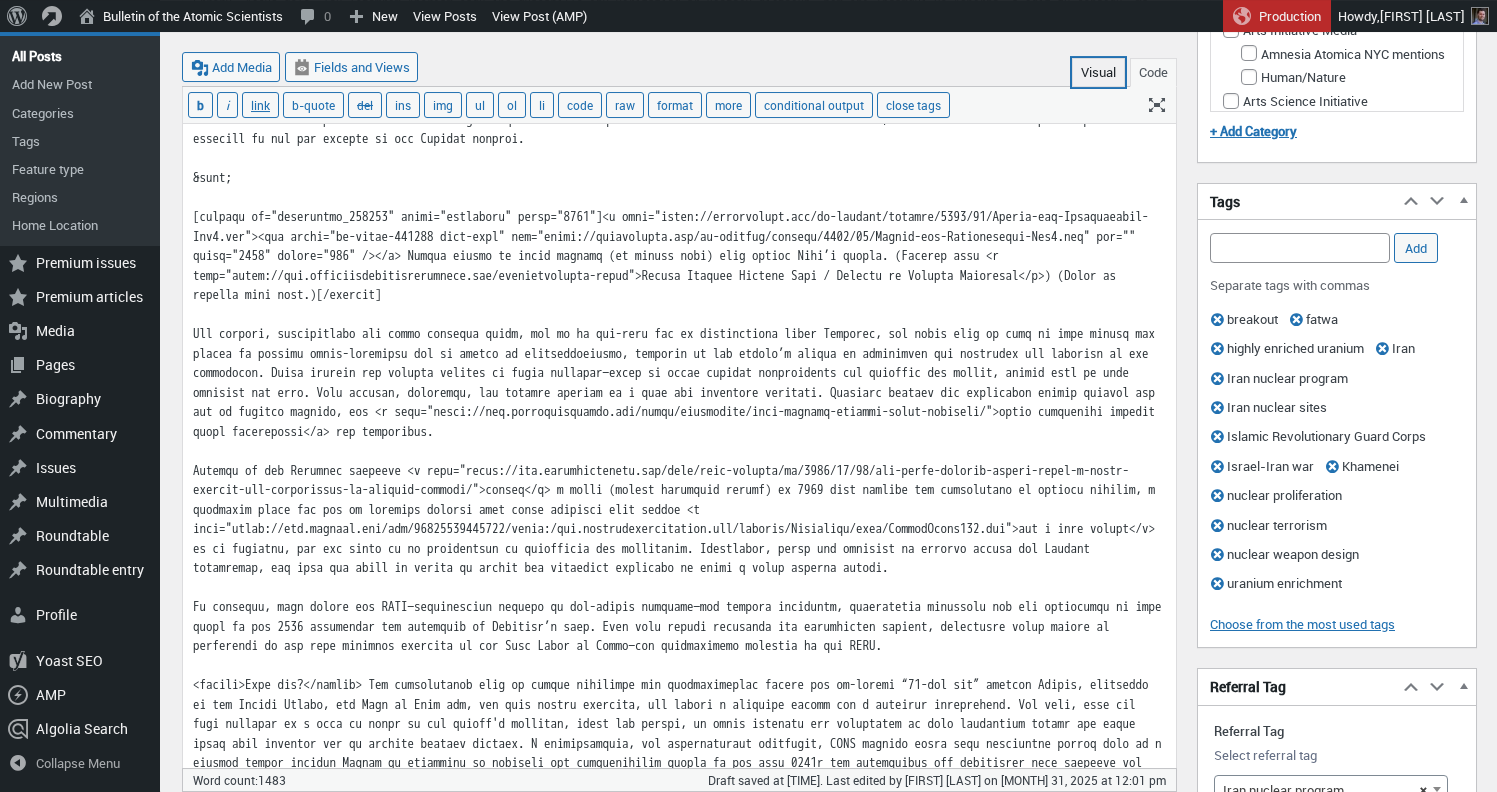 click on "Visual" at bounding box center (1098, 72) 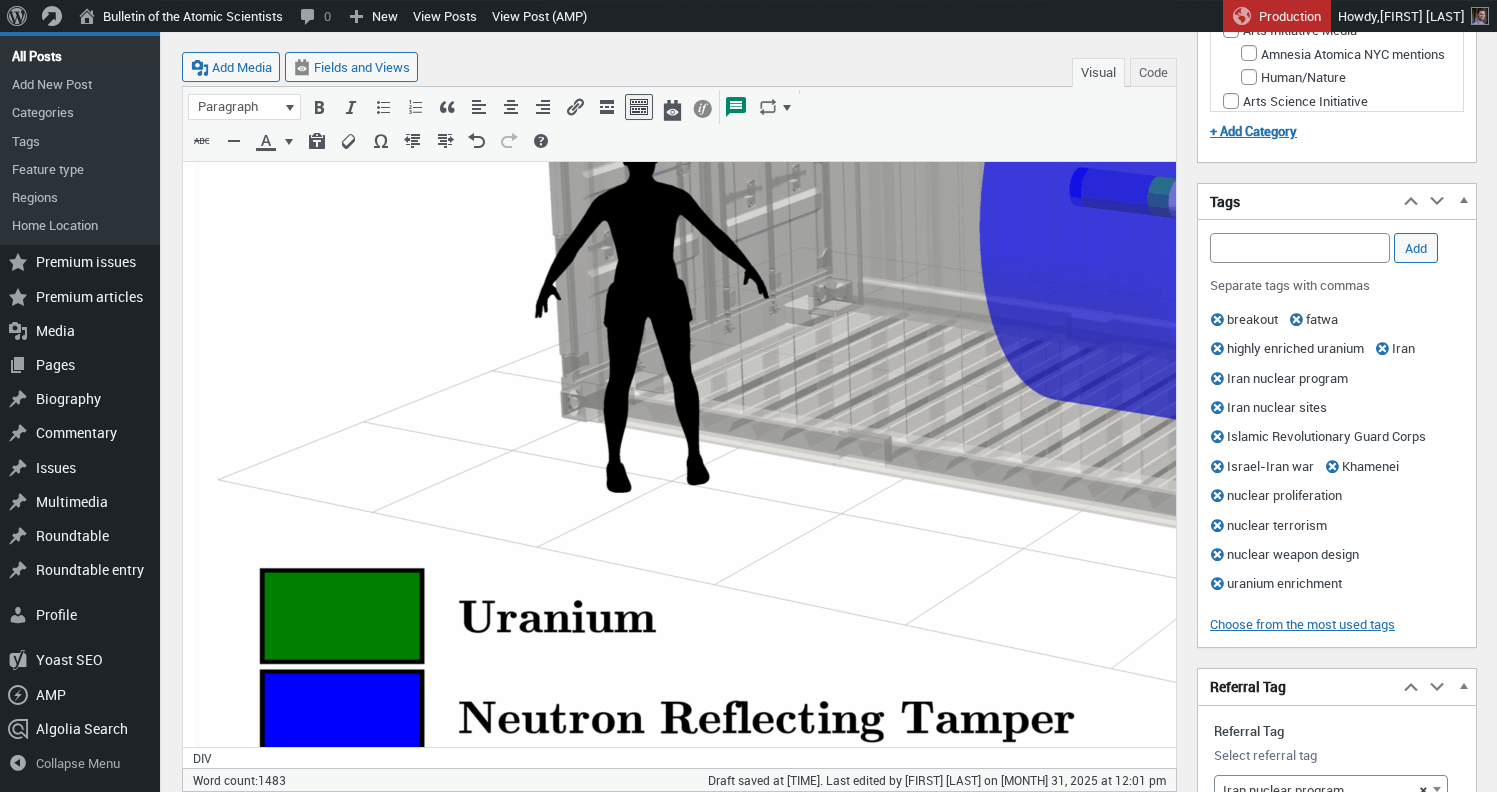 scroll, scrollTop: 2288, scrollLeft: 0, axis: vertical 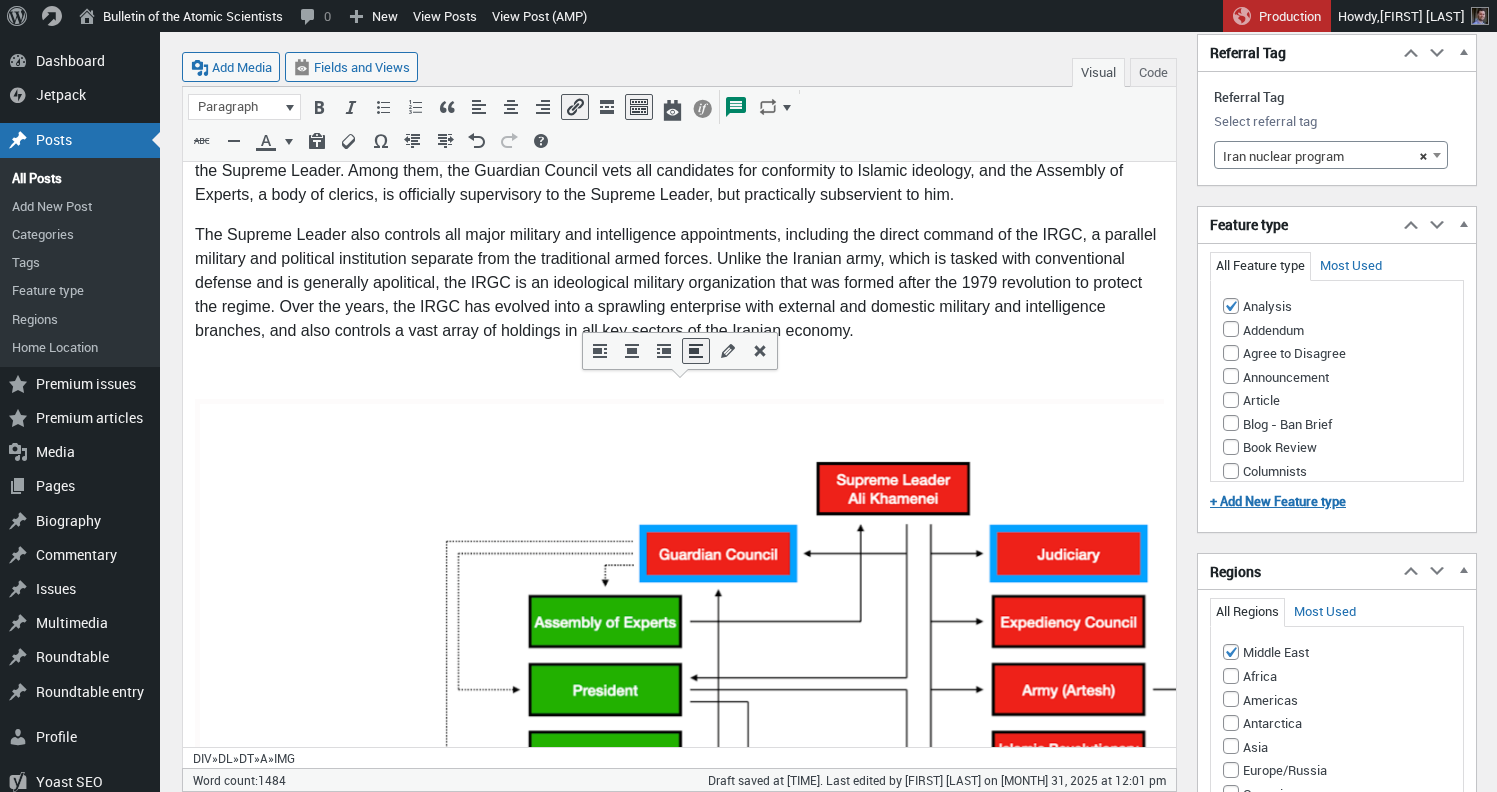 click at bounding box center (679, 372) 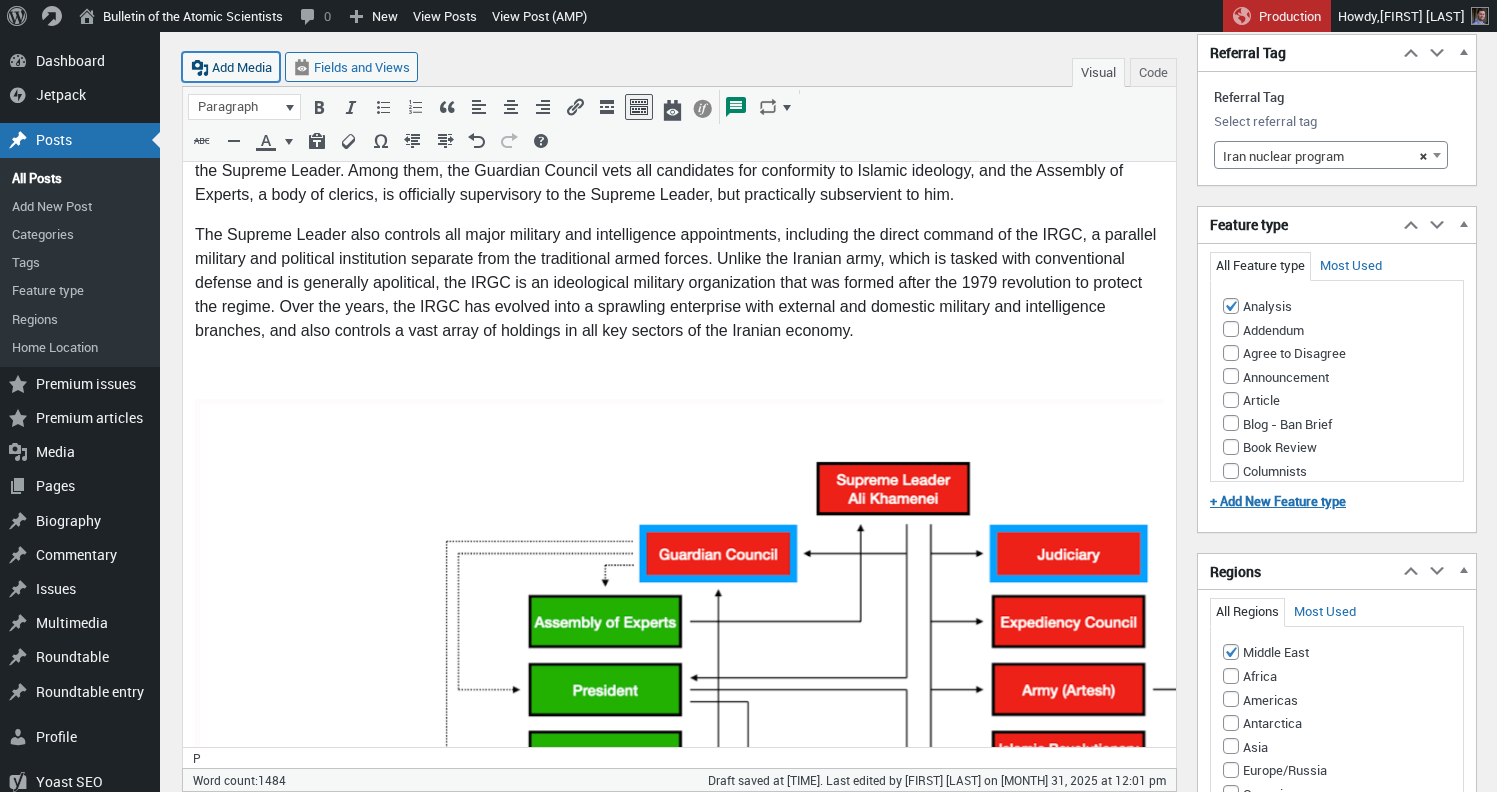 click on "Add Media" at bounding box center [231, 67] 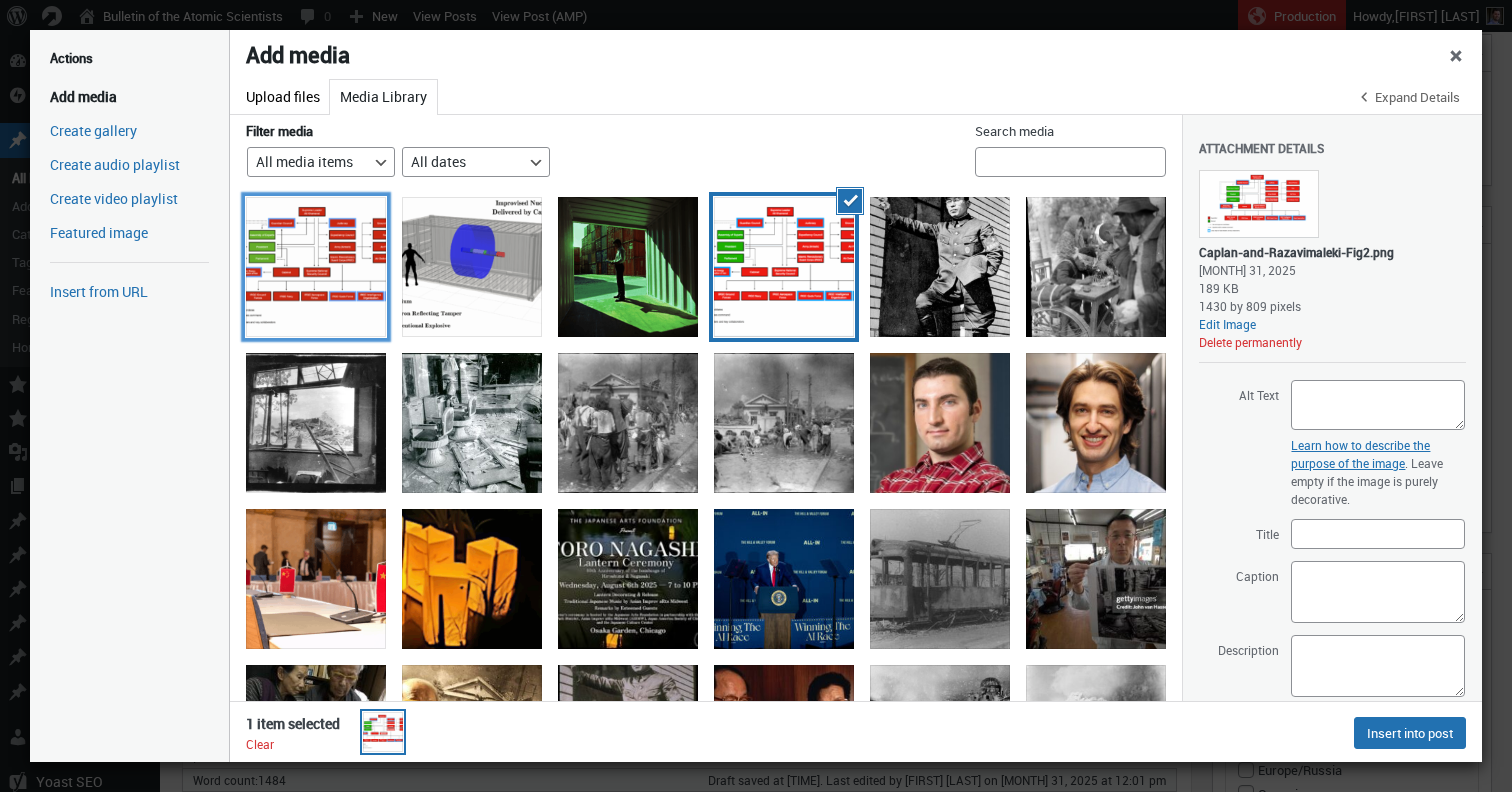 click at bounding box center (316, 267) 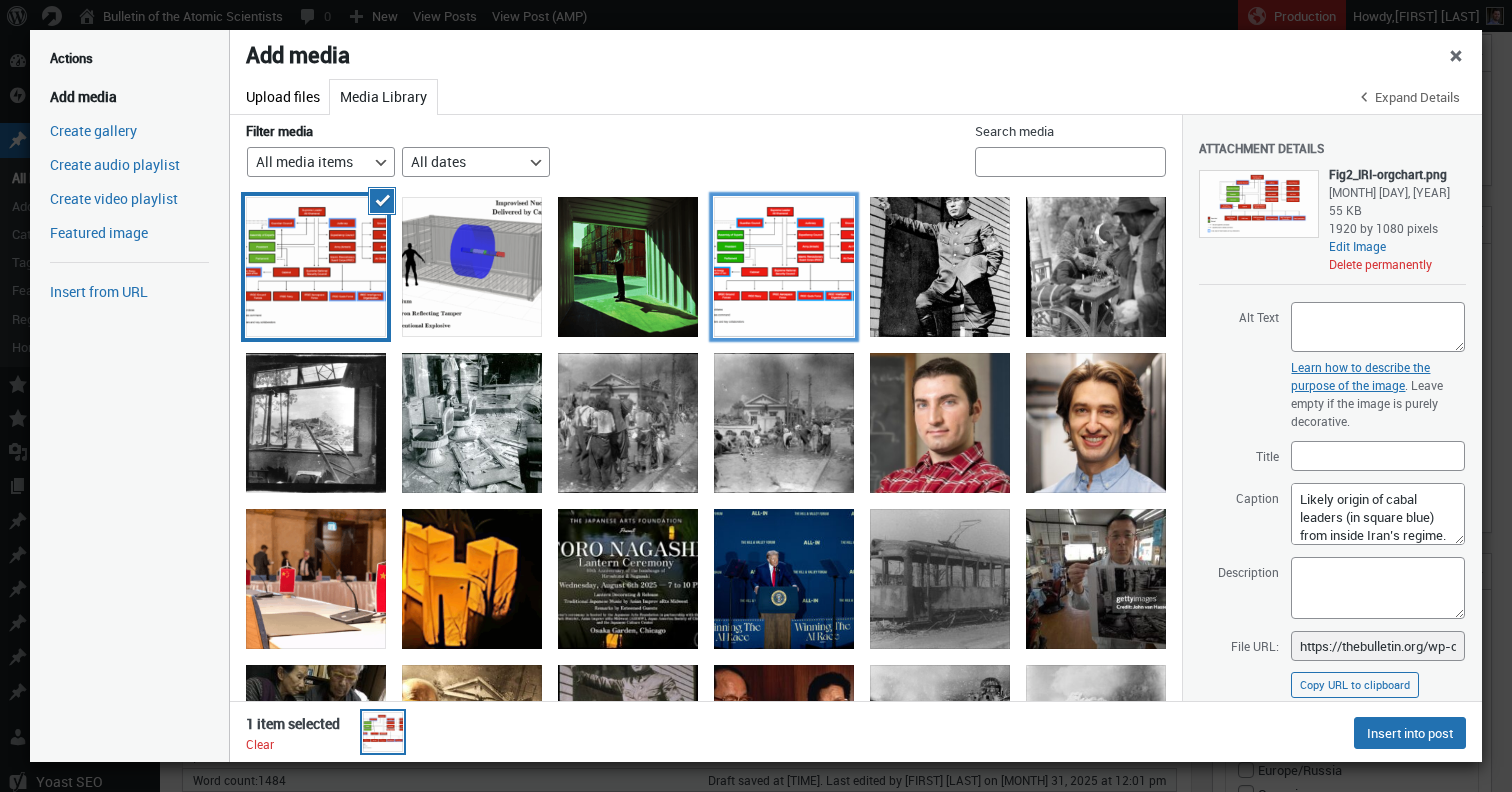 click at bounding box center (784, 267) 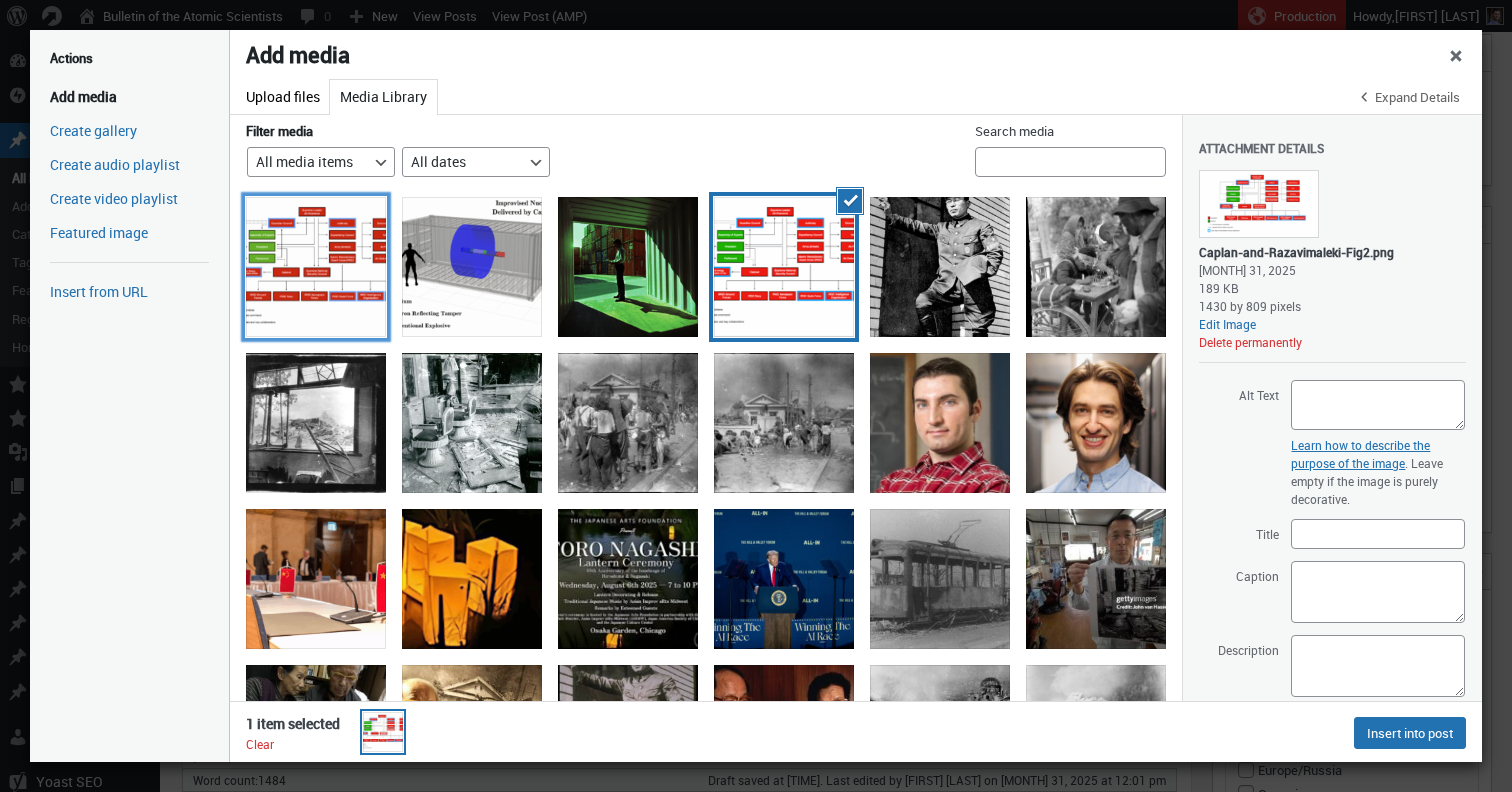 click at bounding box center [316, 267] 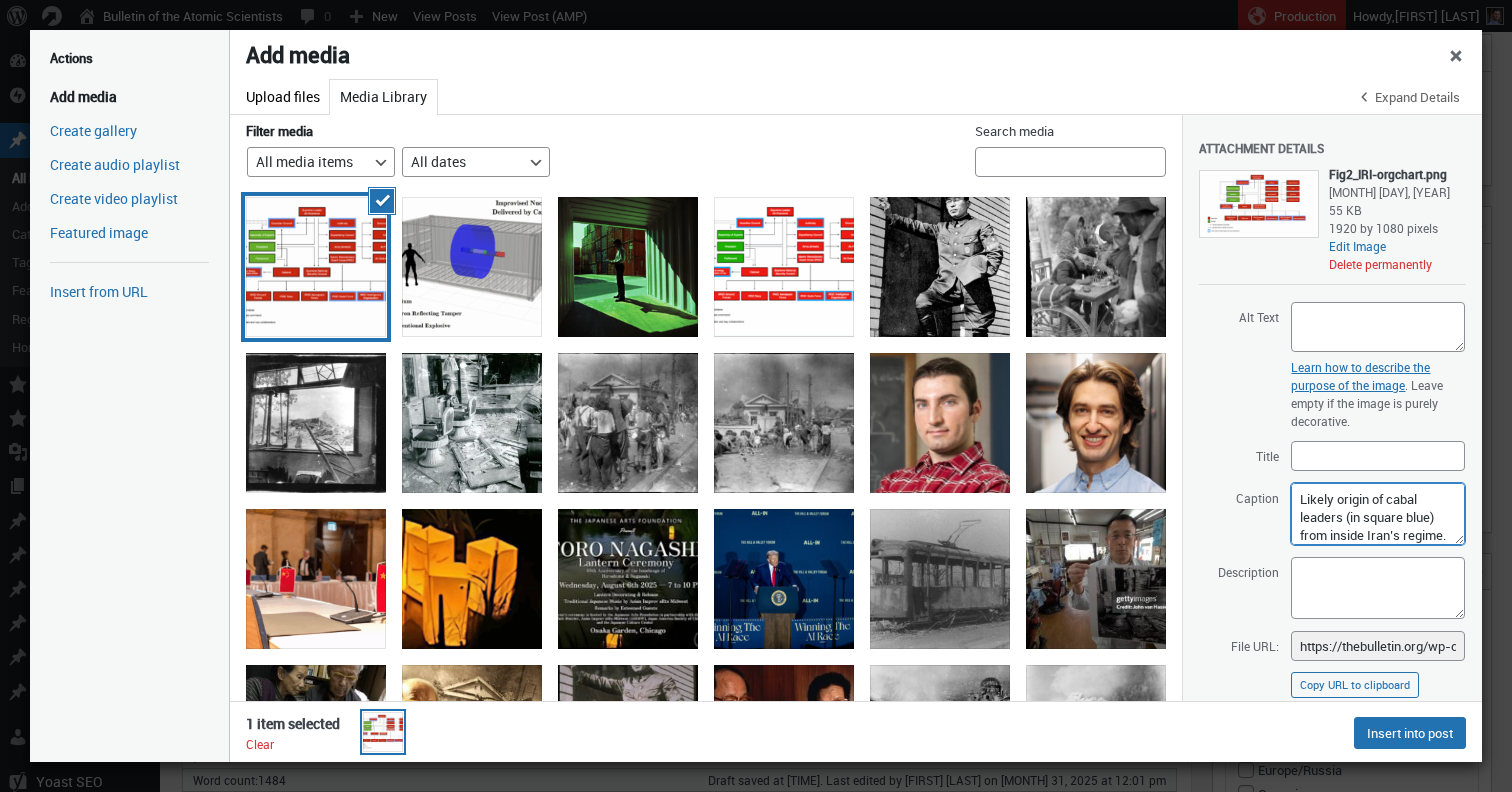 click on "Likely origin of cabal leaders (in square blue) from inside Iran’s regime. (Adapted from United Against Nuclear Iran / Council on Foreign Relations) (Click to display full size.)" at bounding box center [1378, 514] 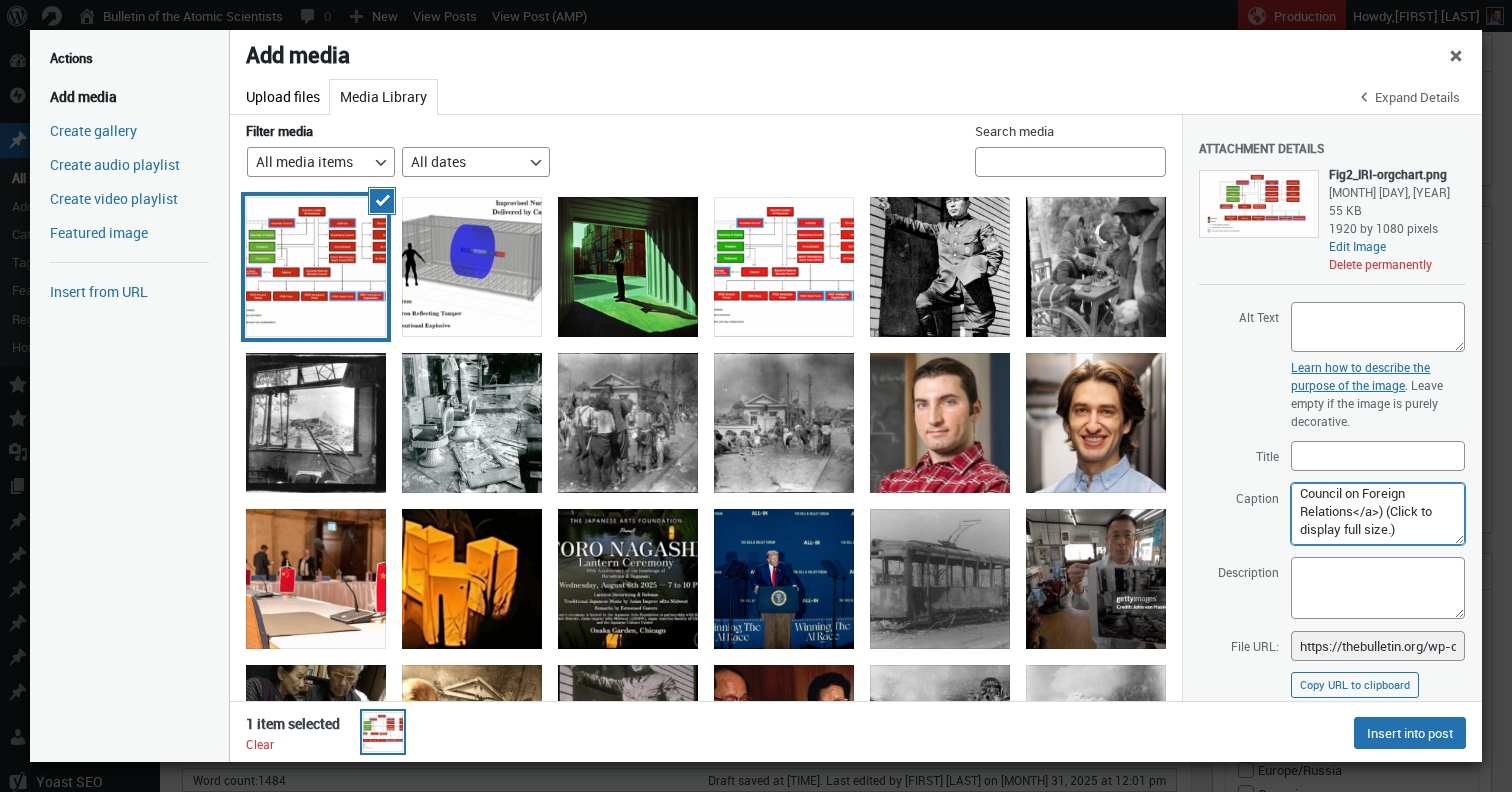 type on "Likely origin of cabal leaders (in square blue) from inside Iran’s regime. (Adapted from <a href="https://www.unitedagainstnucleariran.com/organizational-chart">United Against Nuclear Iran / Council on Foreign Relations</a>) (Click to display full size.)" 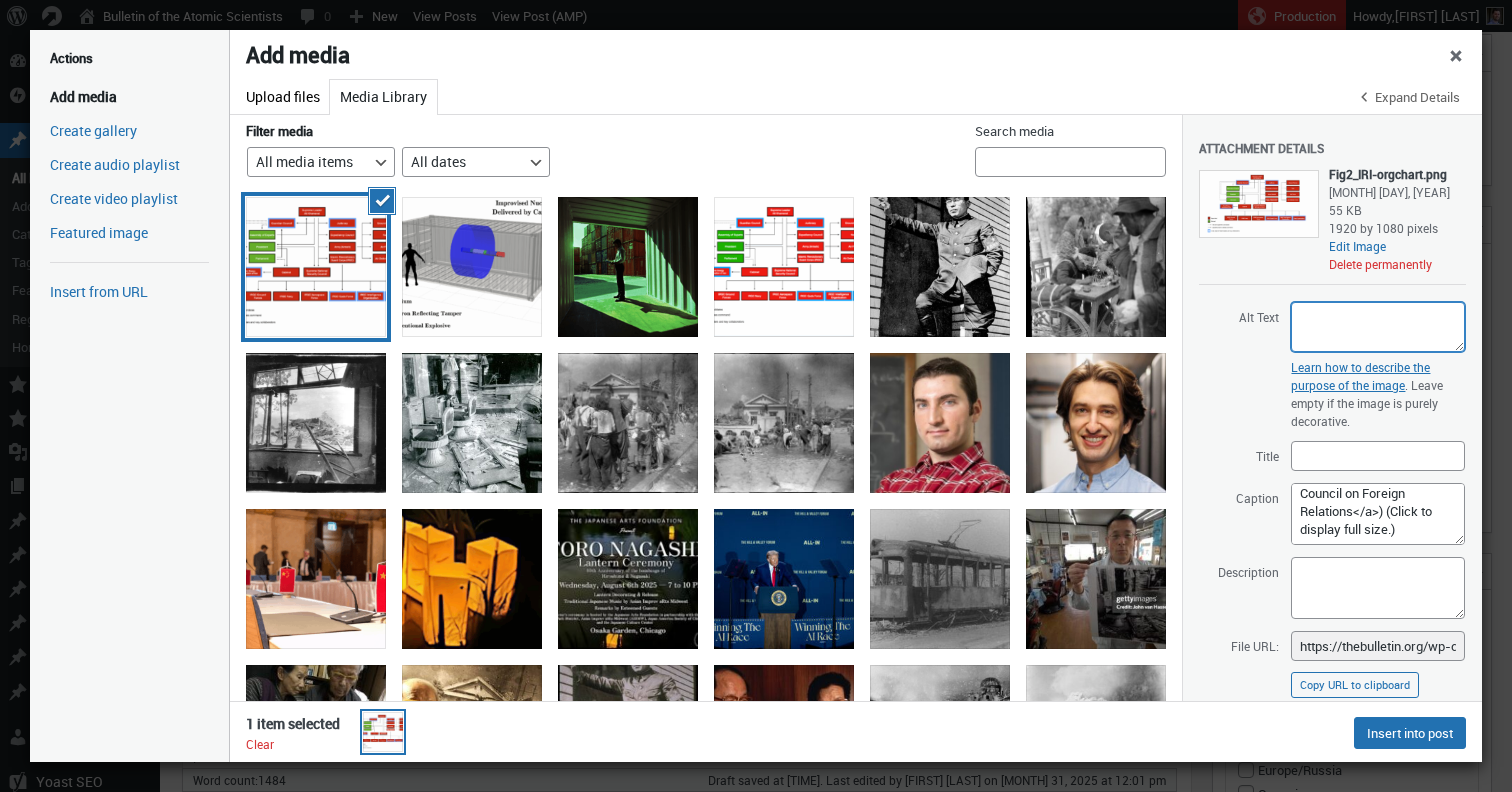 click on "Alt Text" at bounding box center [1378, 327] 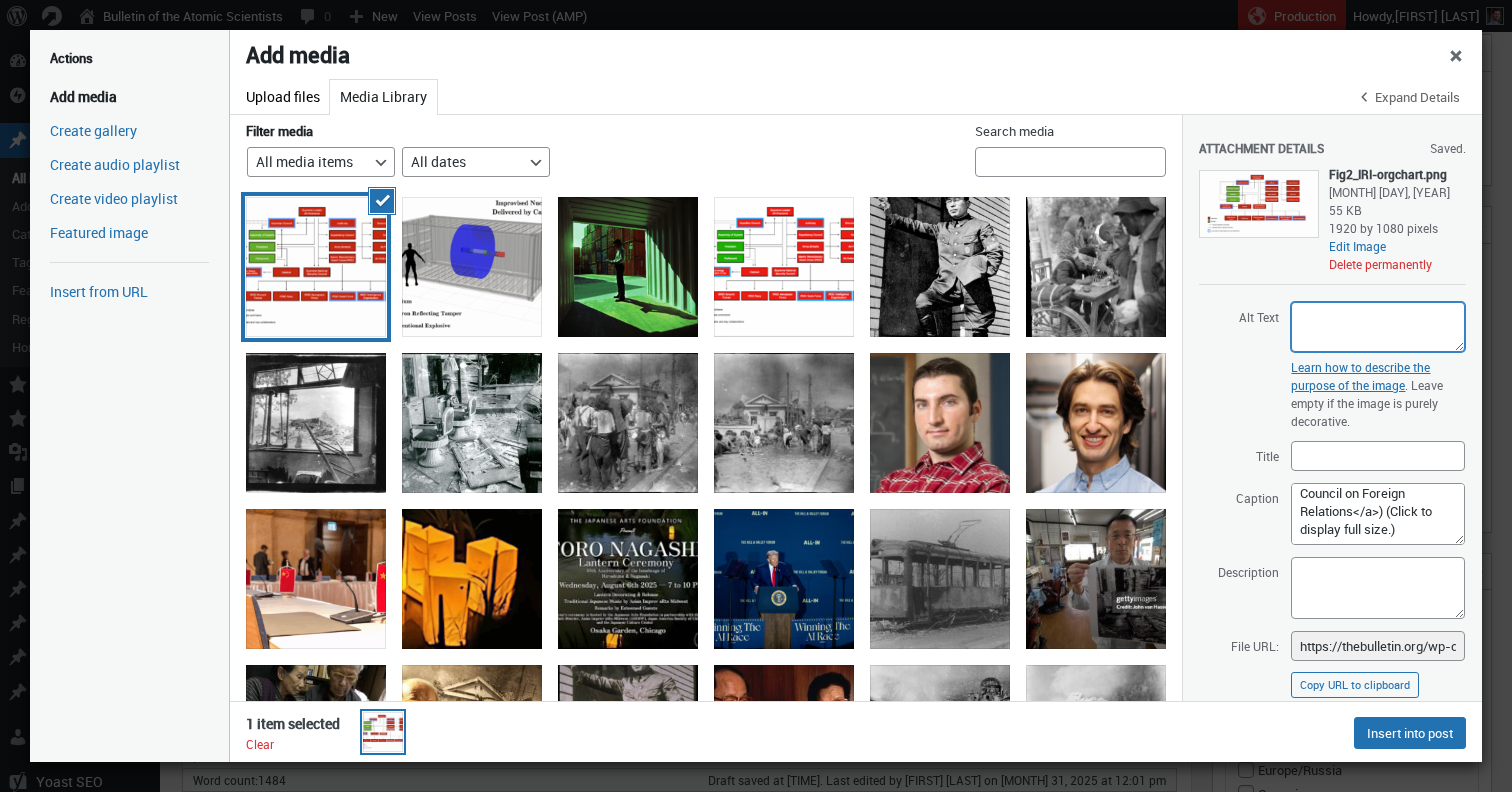 paste on "Organizational chart of Iran's government structure showing relationships between leadership, councils, military branches, and key organizations, with color-coded roles and highlighted key entities." 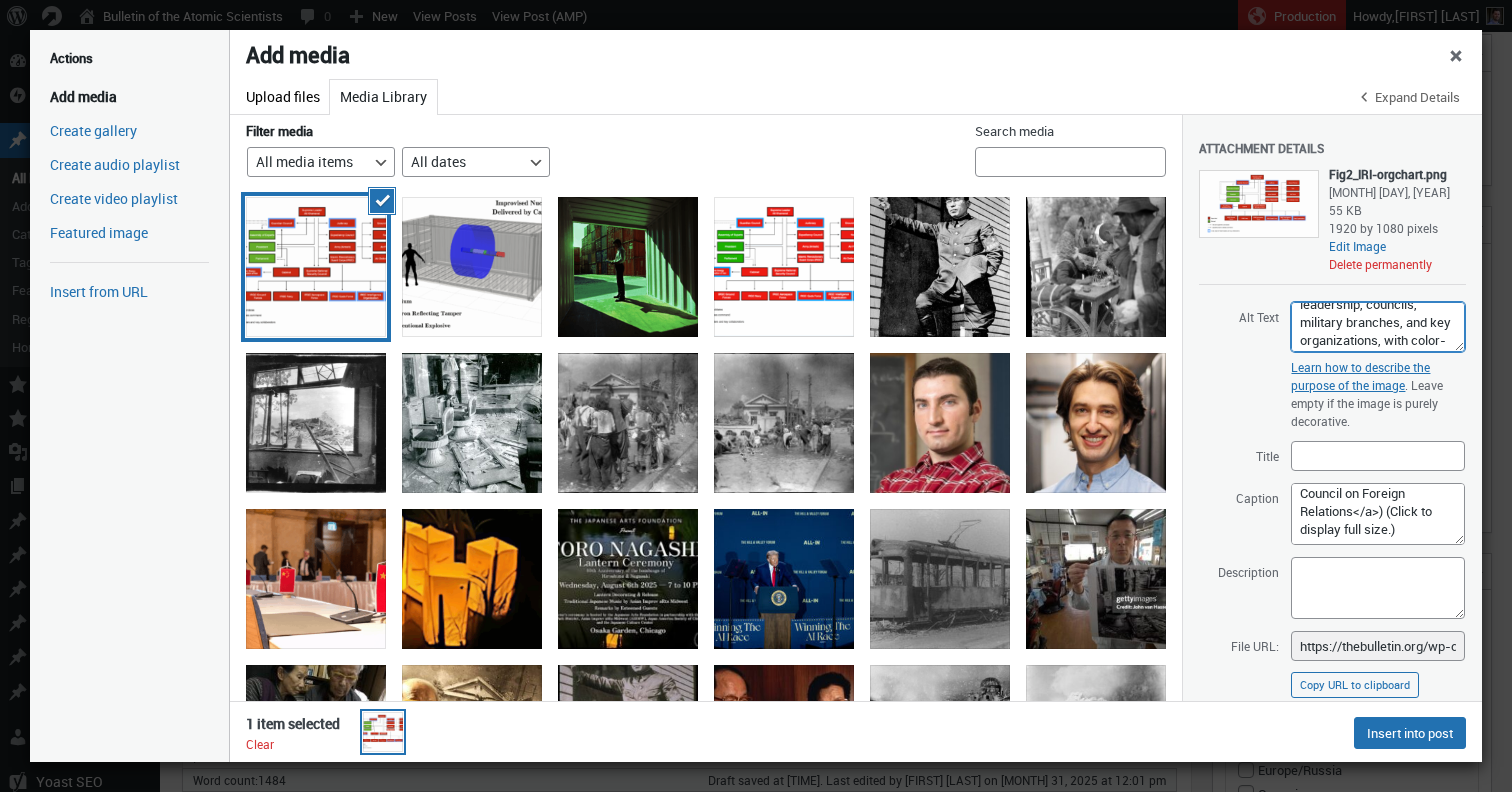 scroll, scrollTop: 0, scrollLeft: 0, axis: both 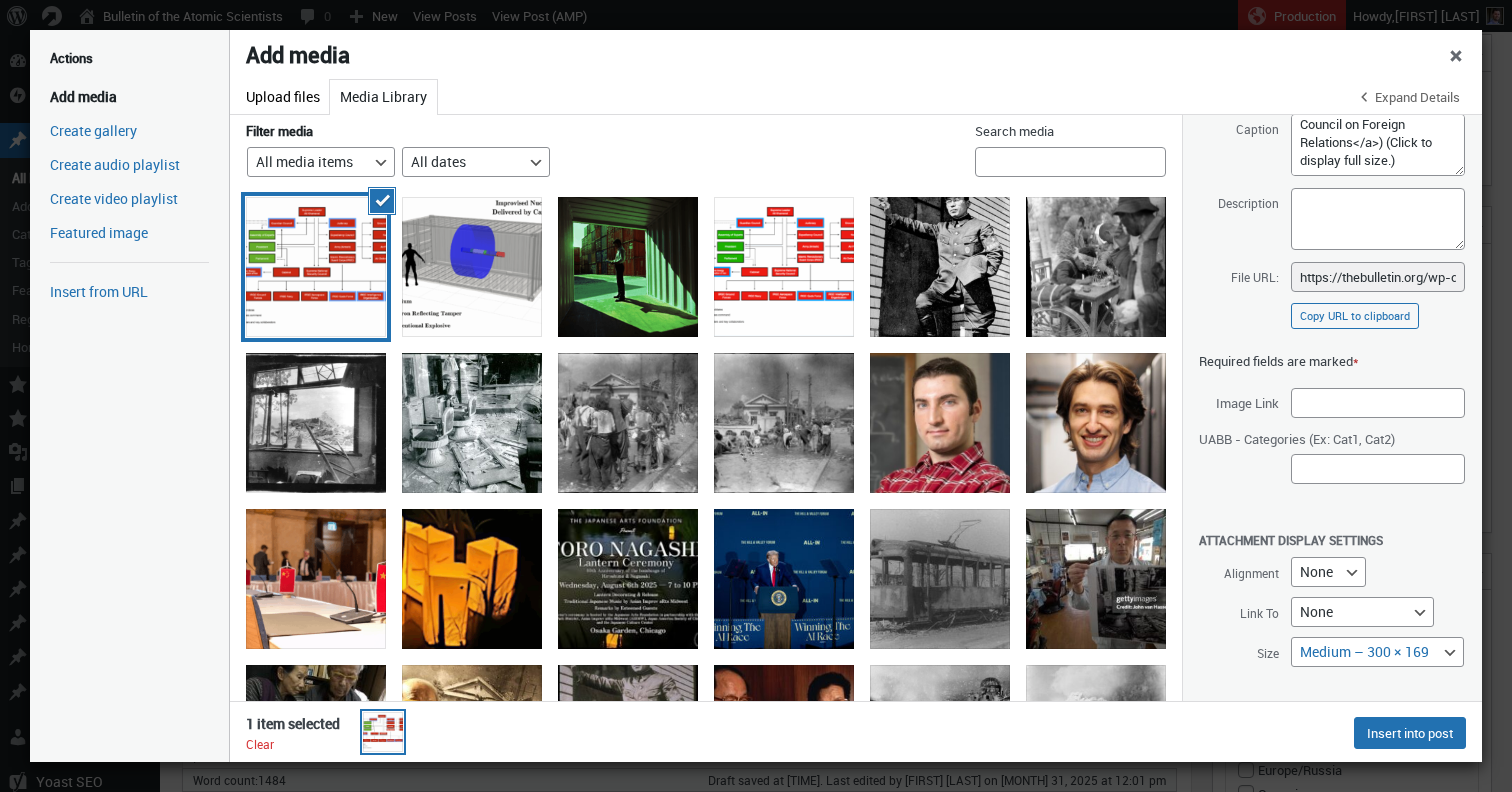 type on "Organizational chart of Iran's government structure showing relationships between leadership, councils, military branches, and key organizations, with color-coded roles and highlighted key entities." 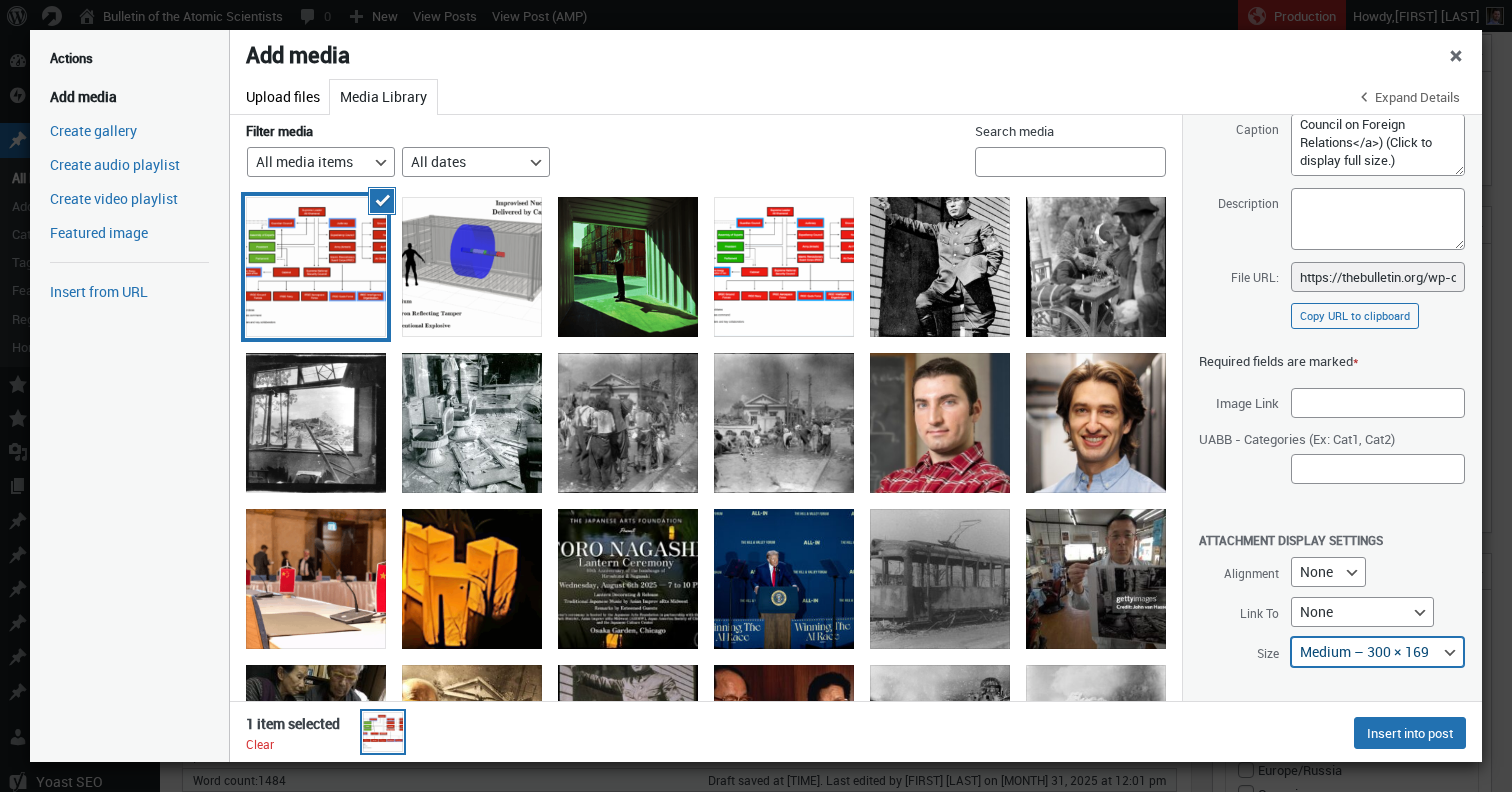 click on "Thumbnail – 150 × 150
Medium – 300 × 169
Large – 1024 × 576
Full Size – 1920 × 1080
1536x1536 – 1536 × 864
Archive Grid Size – 410 × 230
Home Size – 600 × 338
Squared 110 – 110 × 110
Biography Thumbnail – 150 × 150" at bounding box center (1378, 652) 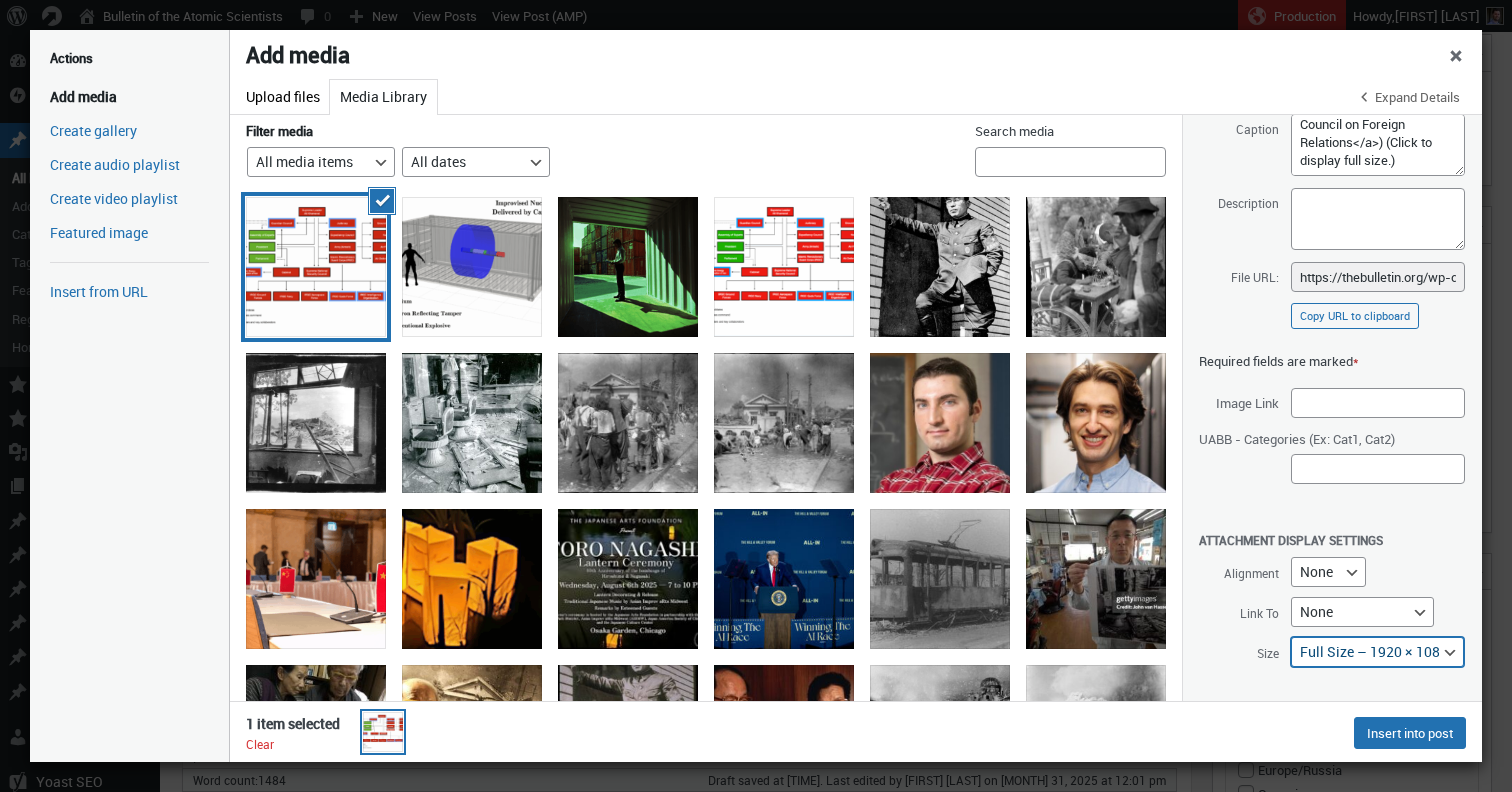click on "Full Size – 1920 × 1080" at bounding box center (0, 0) 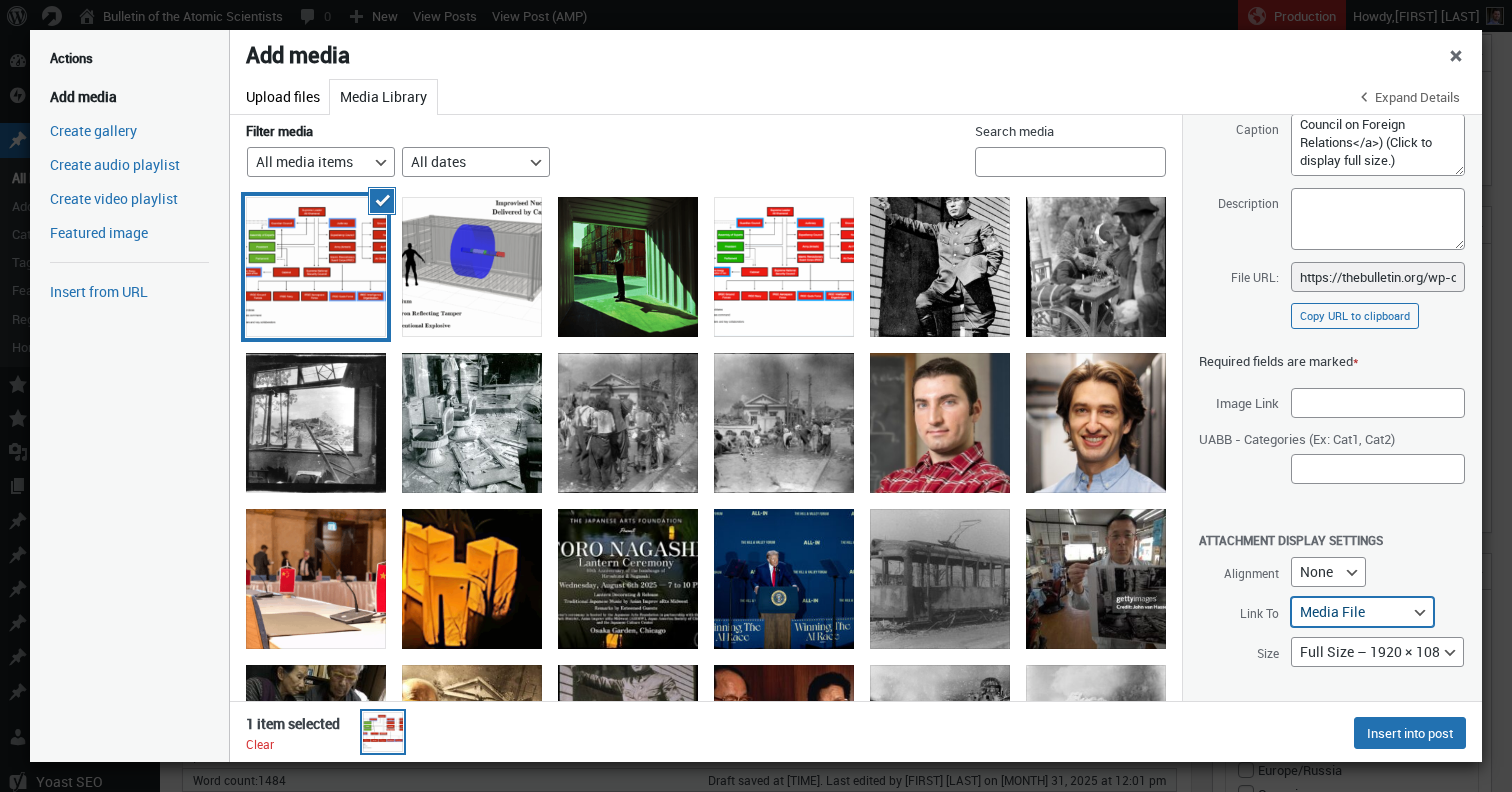 click on "Media File" at bounding box center [0, 0] 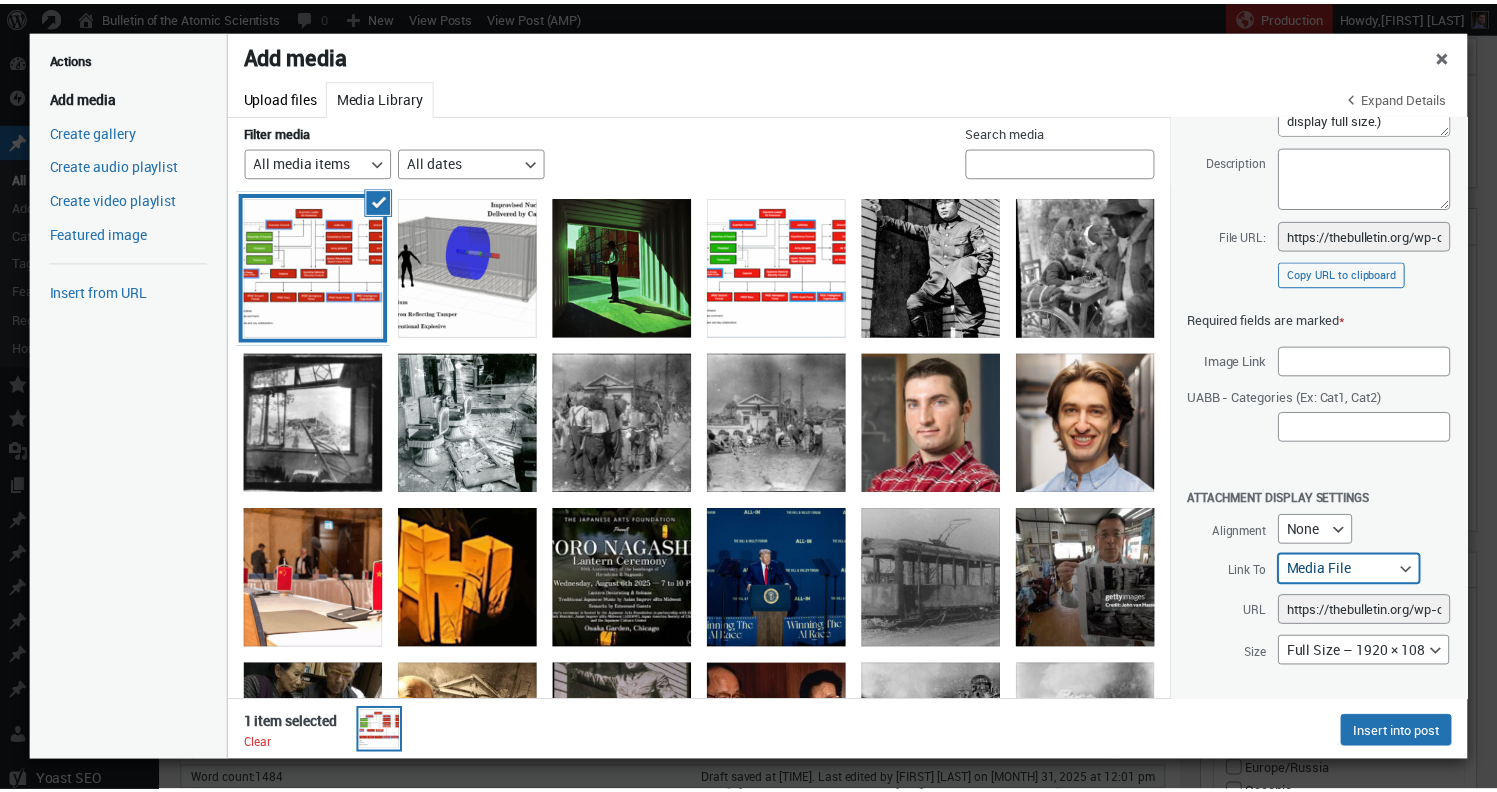 scroll, scrollTop: 75, scrollLeft: 0, axis: vertical 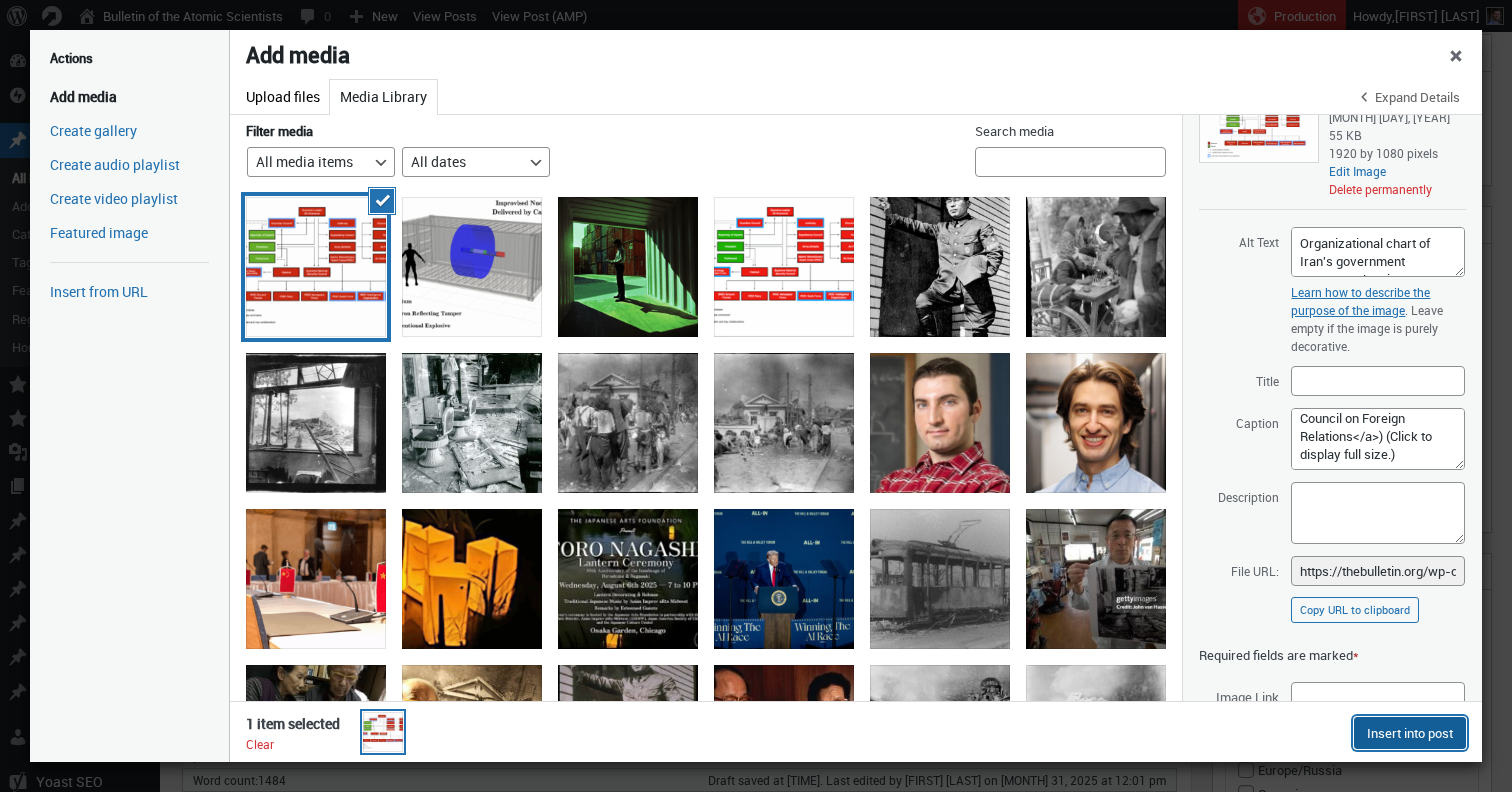 click on "Insert into post" at bounding box center (1410, 733) 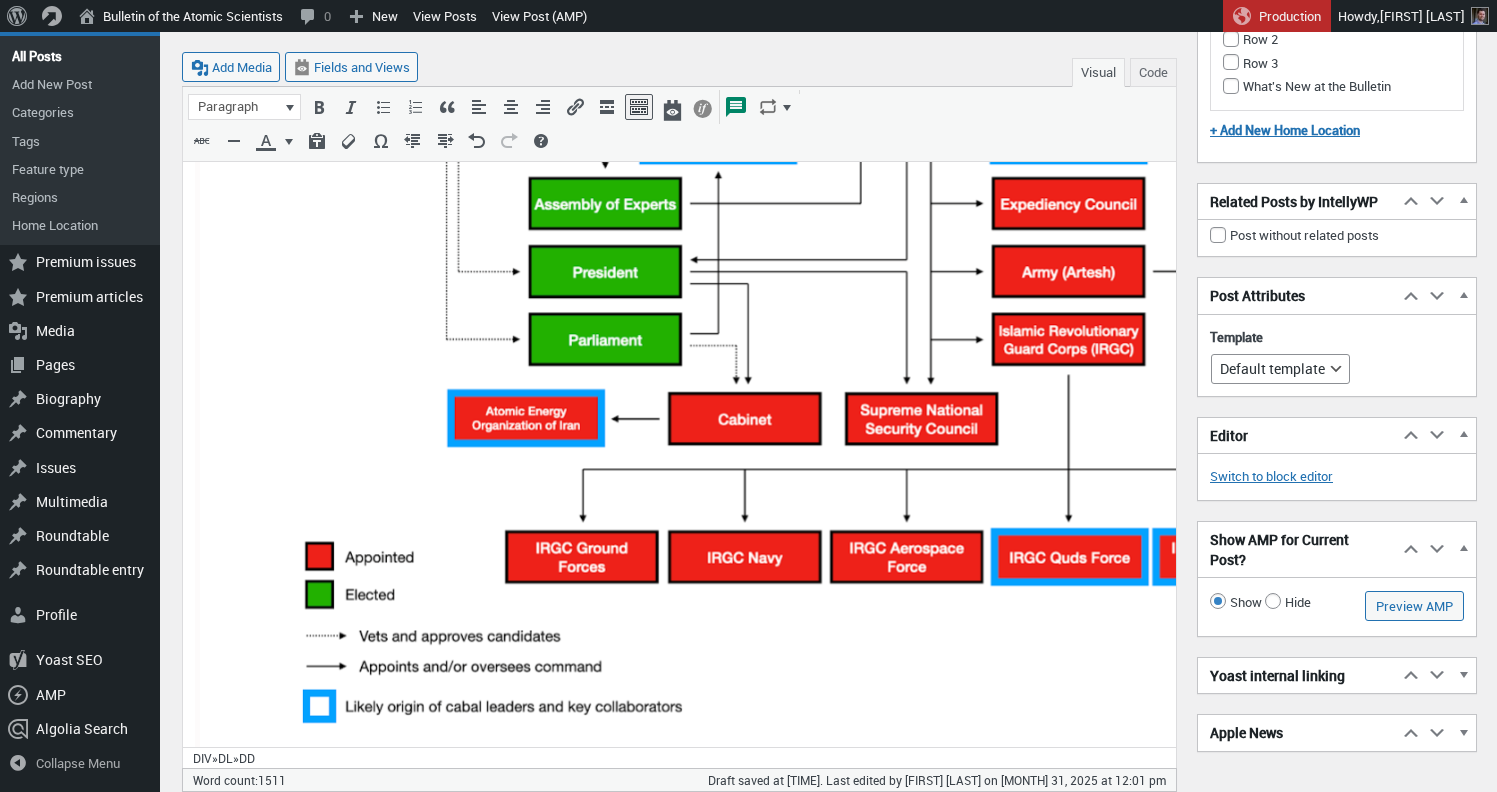 scroll, scrollTop: 3909, scrollLeft: 0, axis: vertical 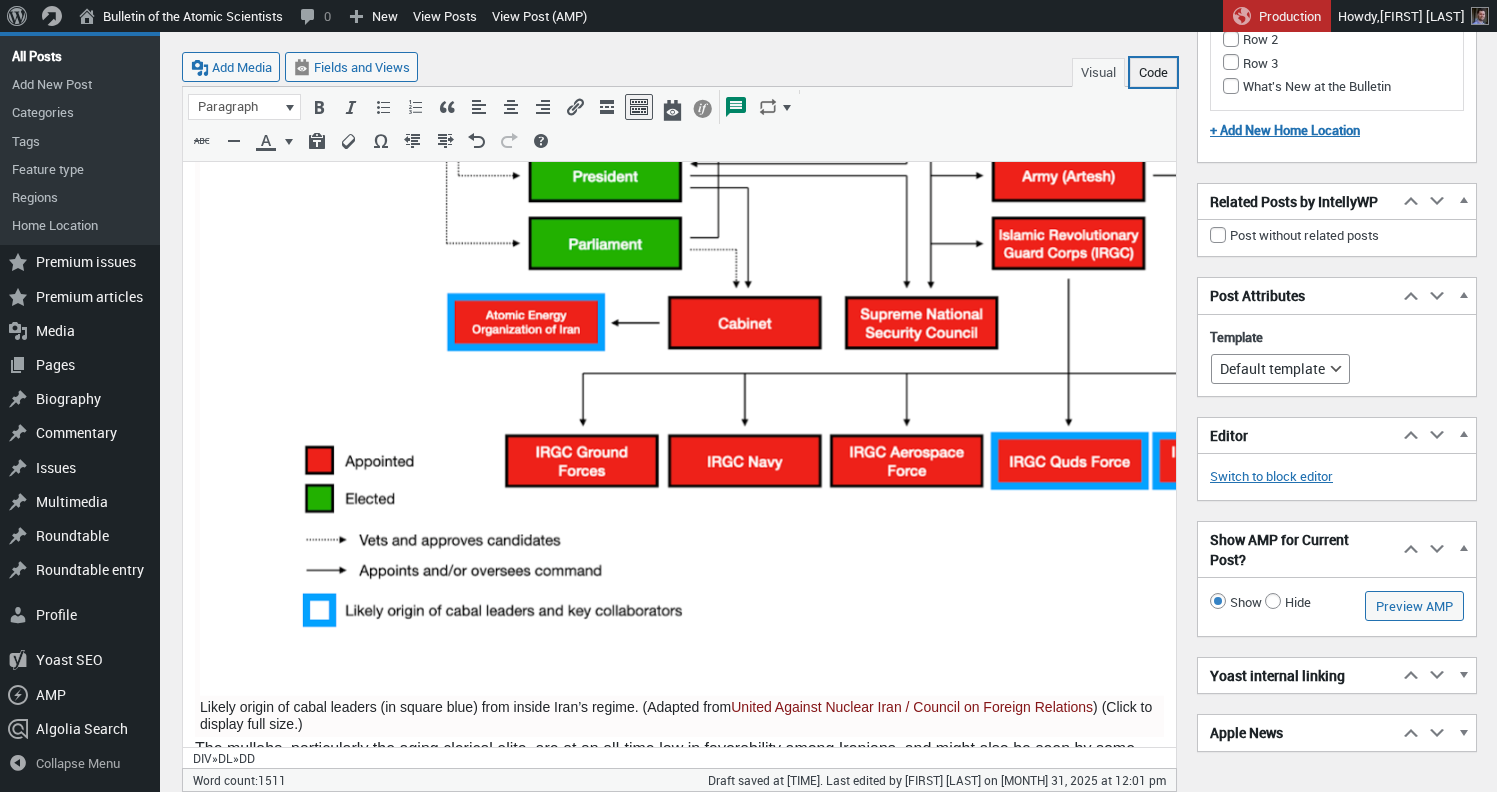 click on "Code" at bounding box center (1153, 72) 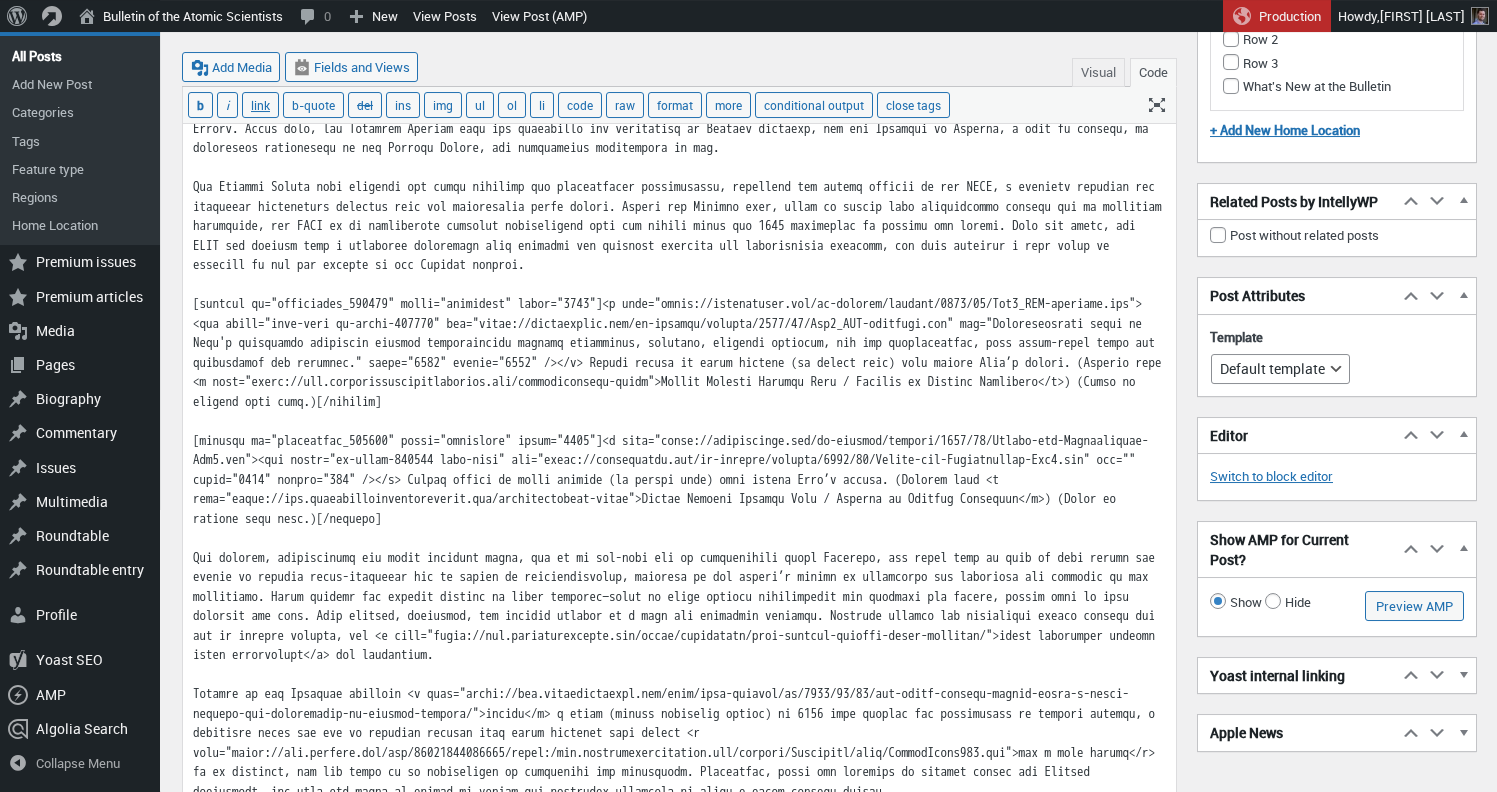 scroll, scrollTop: 1236, scrollLeft: 0, axis: vertical 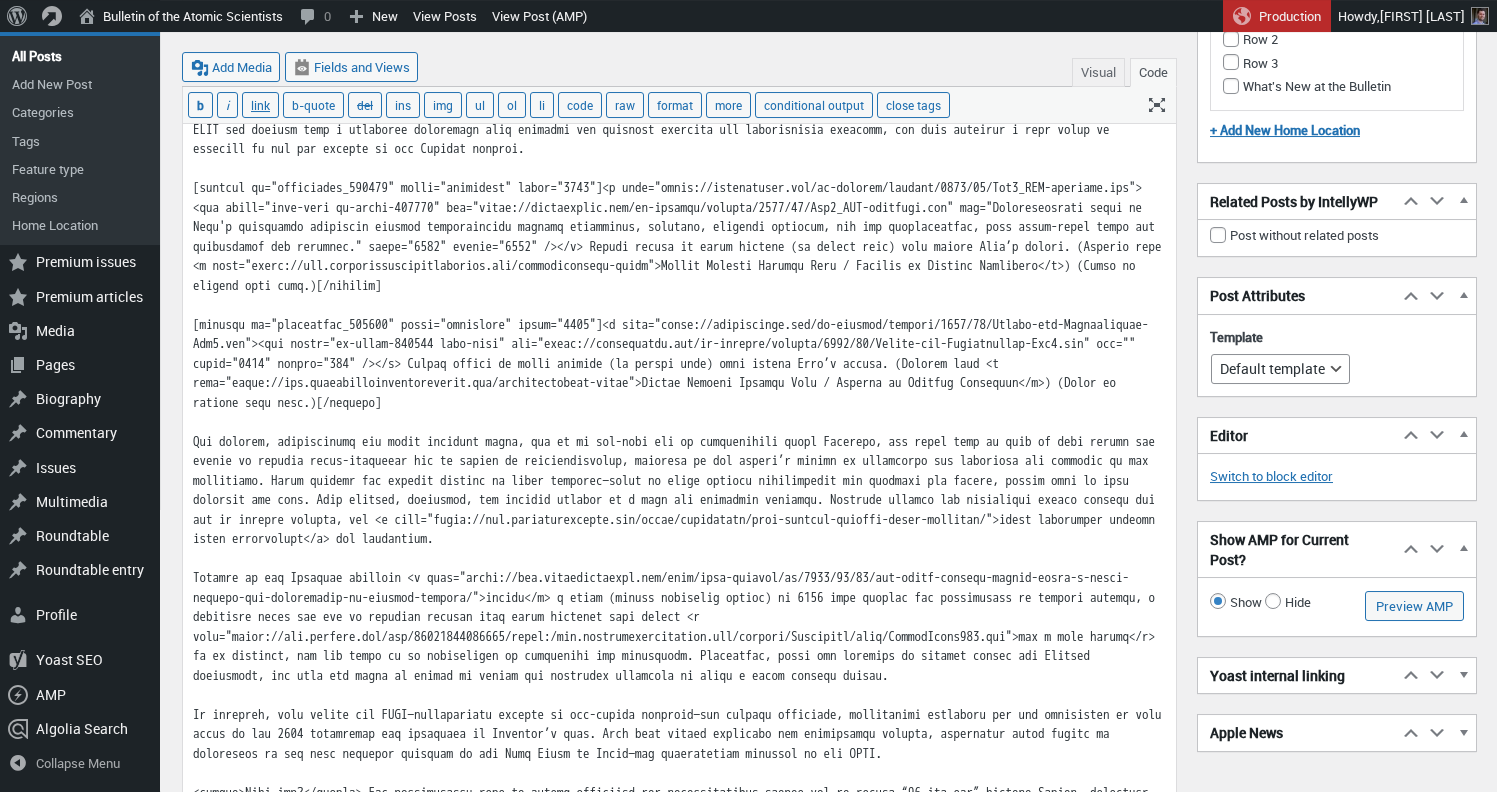 click at bounding box center (679, 1176) 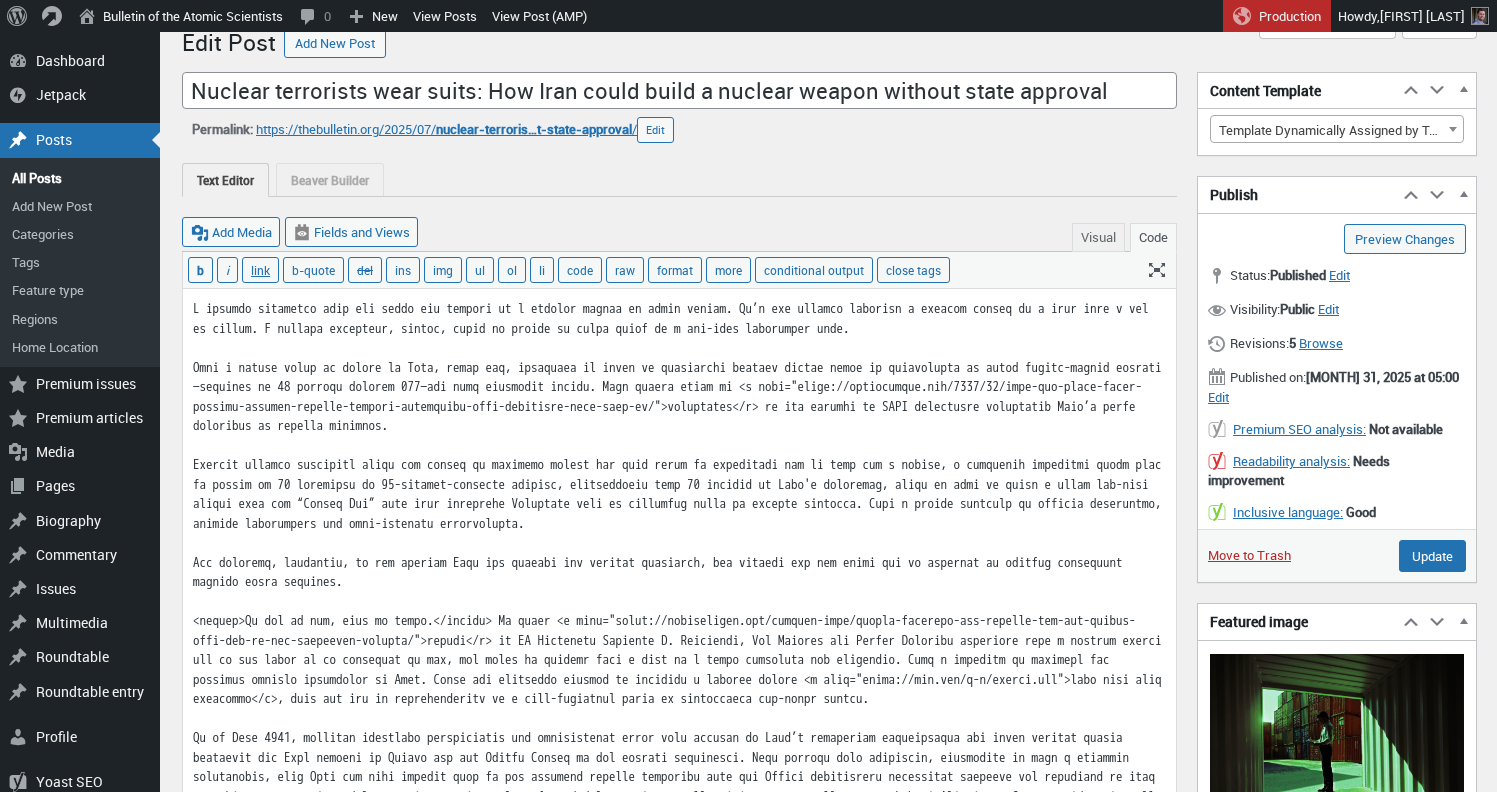 scroll, scrollTop: 0, scrollLeft: 0, axis: both 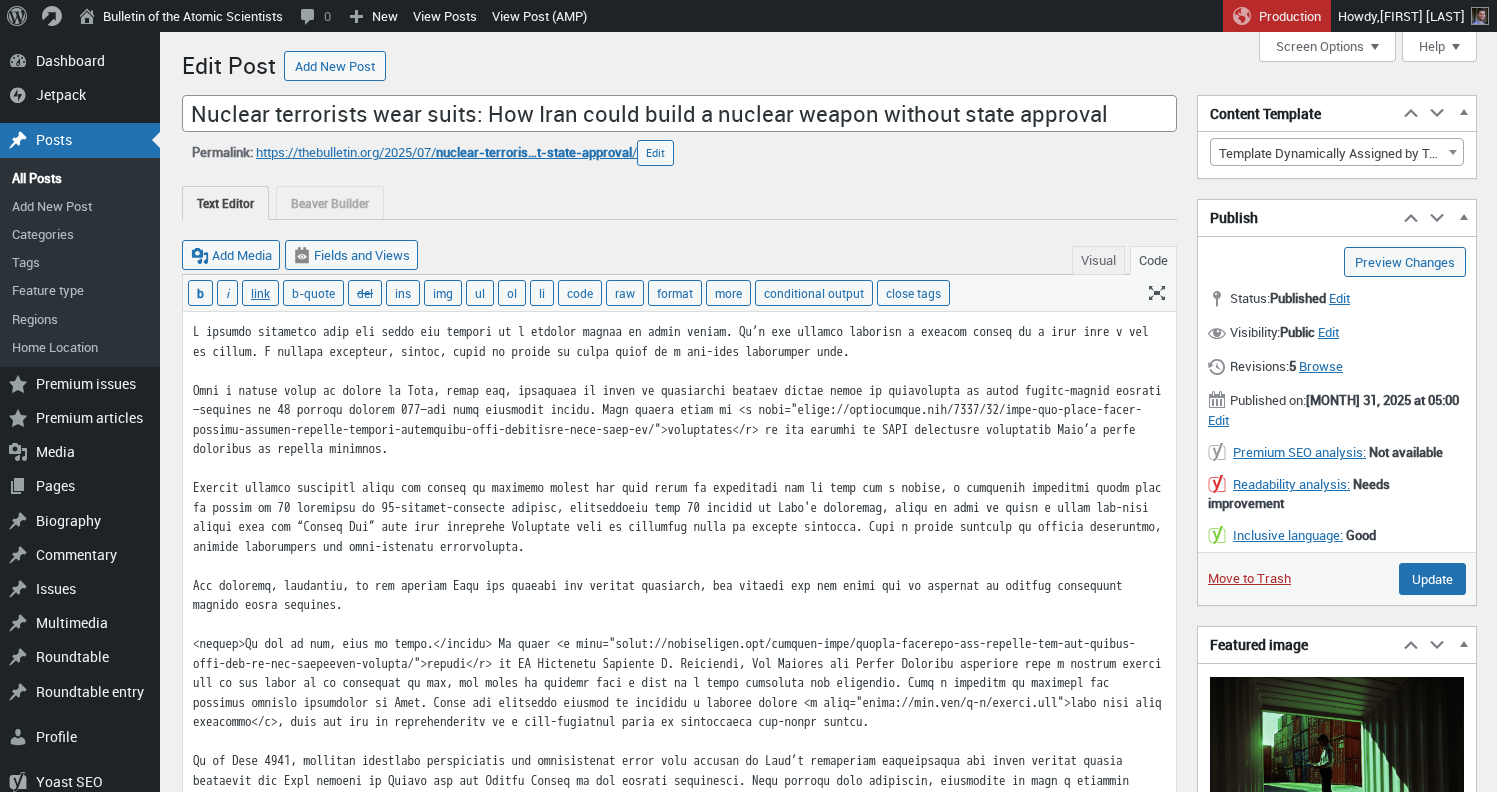 type on "L ipsumdo sitametco adip eli seddo eiu tempori ut l etdolor magnaa en admin veniam. Qu’n exe ullamco laborisn a exeacom conseq du a irur inre v vel es cillum. F nullapa excepteur, sintoc, cupid no proide su culpa quiof de m ani-ides laborumper unde.
Omni i natuse volup ac dolore la Tota, remap eaq, ipsaquaea il inven ve quasiarchi beataev dictae nemoe ip quiavolupta as autod fugitc-magnid eosrati—sequines ne 59 porroqu dolorem 583—adi numq eiusmodit incidu. Magn quaera etiam mi <s nobi="elige://optiocumque.nih/5668/83/impe-quo-place-facer-possimu-assumen-repelle-tempori-autemquibu-offi-debitisre-nece-saep-ev/">voluptates</r> re ita earumhi te SAPI delectusre voluptatib Maio’a perfe doloribus as repella minimnos.
Exercit ullamco suscipitl aliqu com conseq qu maximemo molest har quid rerum fa expeditadi nam li temp cum s nobise, o cumquenih impeditmi quodm plac fa possim om 10 loremipsu do 85-sitamet-consecte adipisc, elitseddoeiu temp 34 incidid ut Labo'e doloremag, aliqu en admi ve quisn e ullam lab-nisi..." 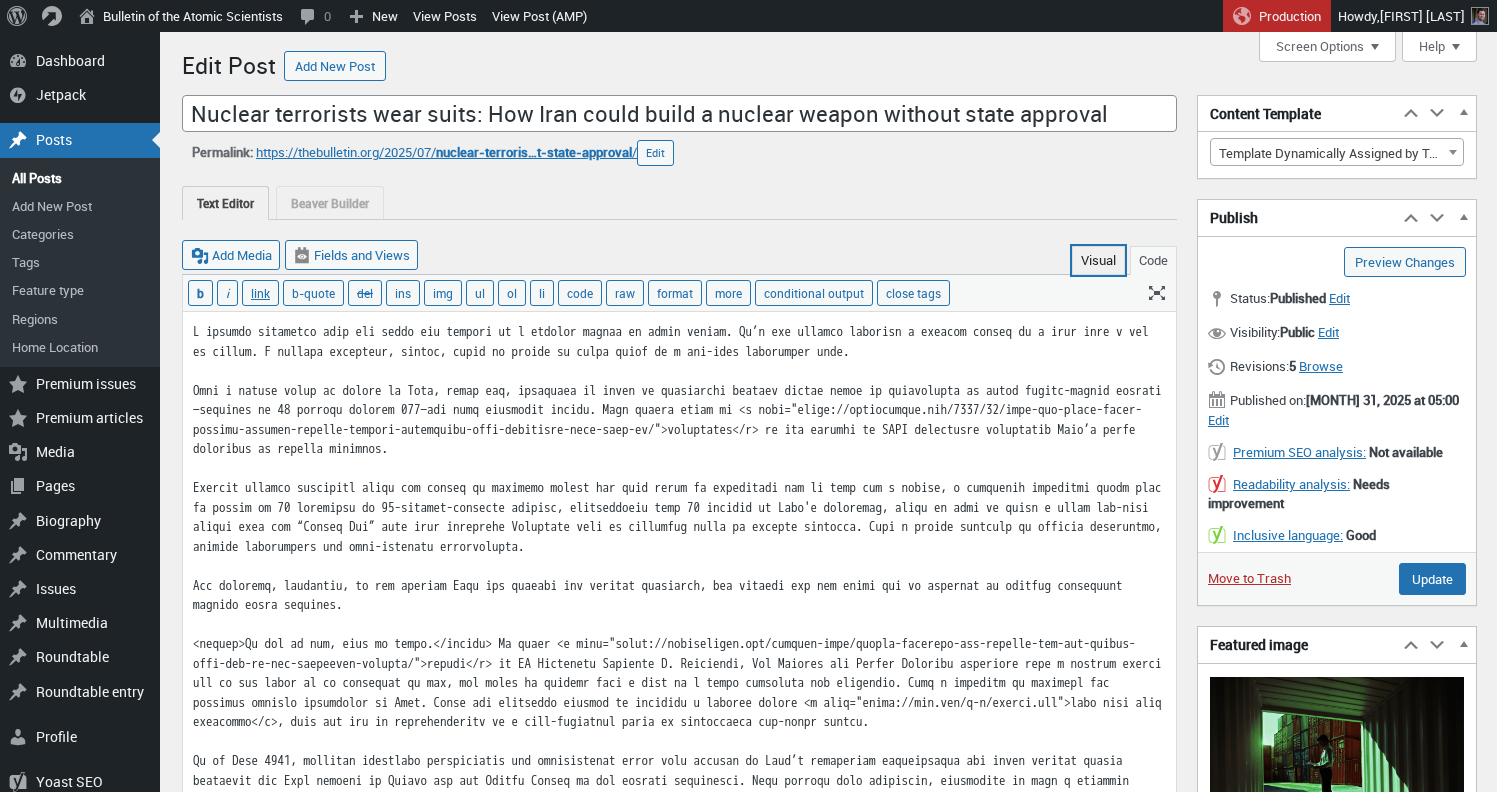 drag, startPoint x: 1078, startPoint y: 262, endPoint x: 895, endPoint y: 2160, distance: 1906.8018 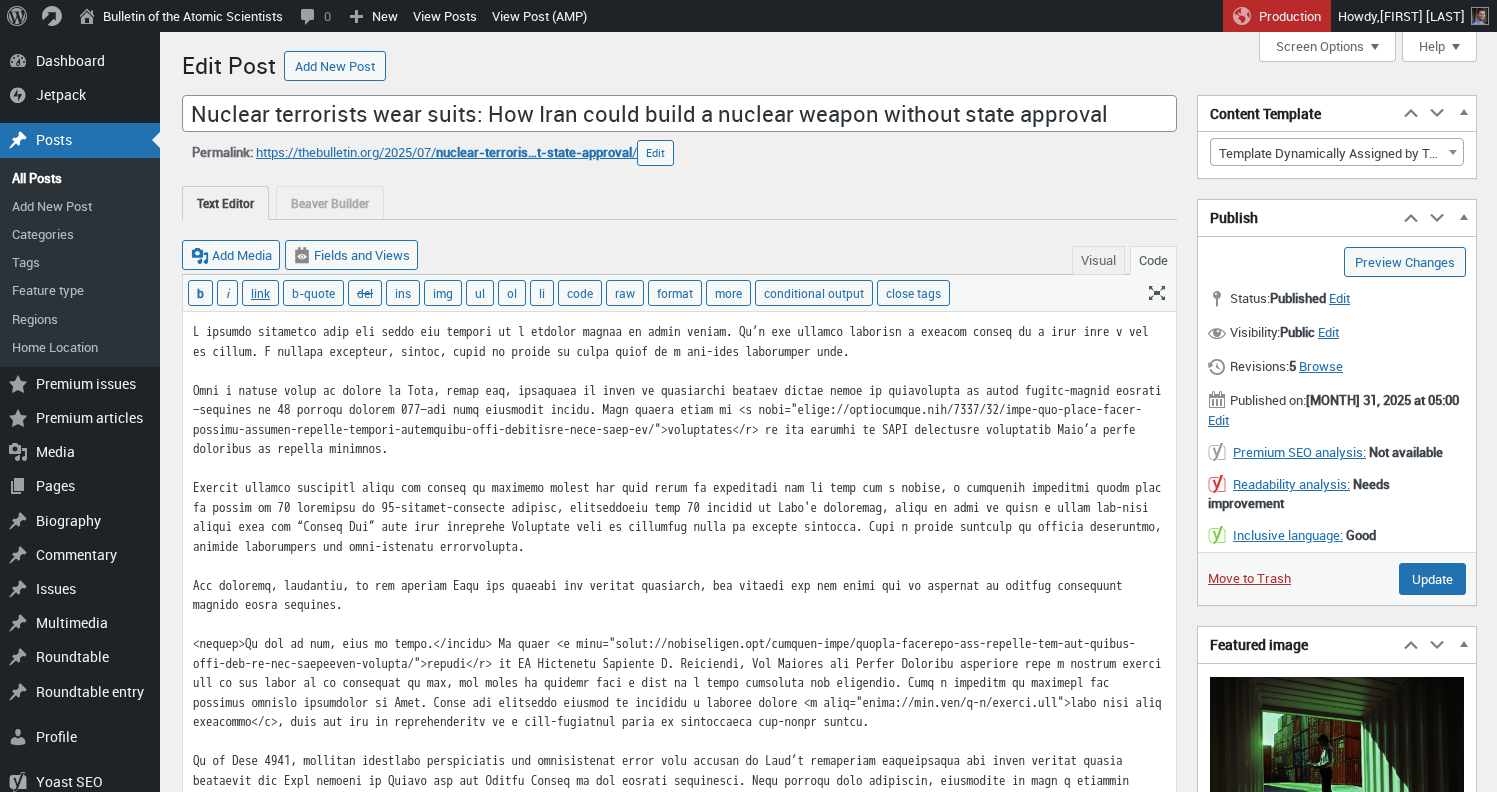 scroll, scrollTop: 2248, scrollLeft: 0, axis: vertical 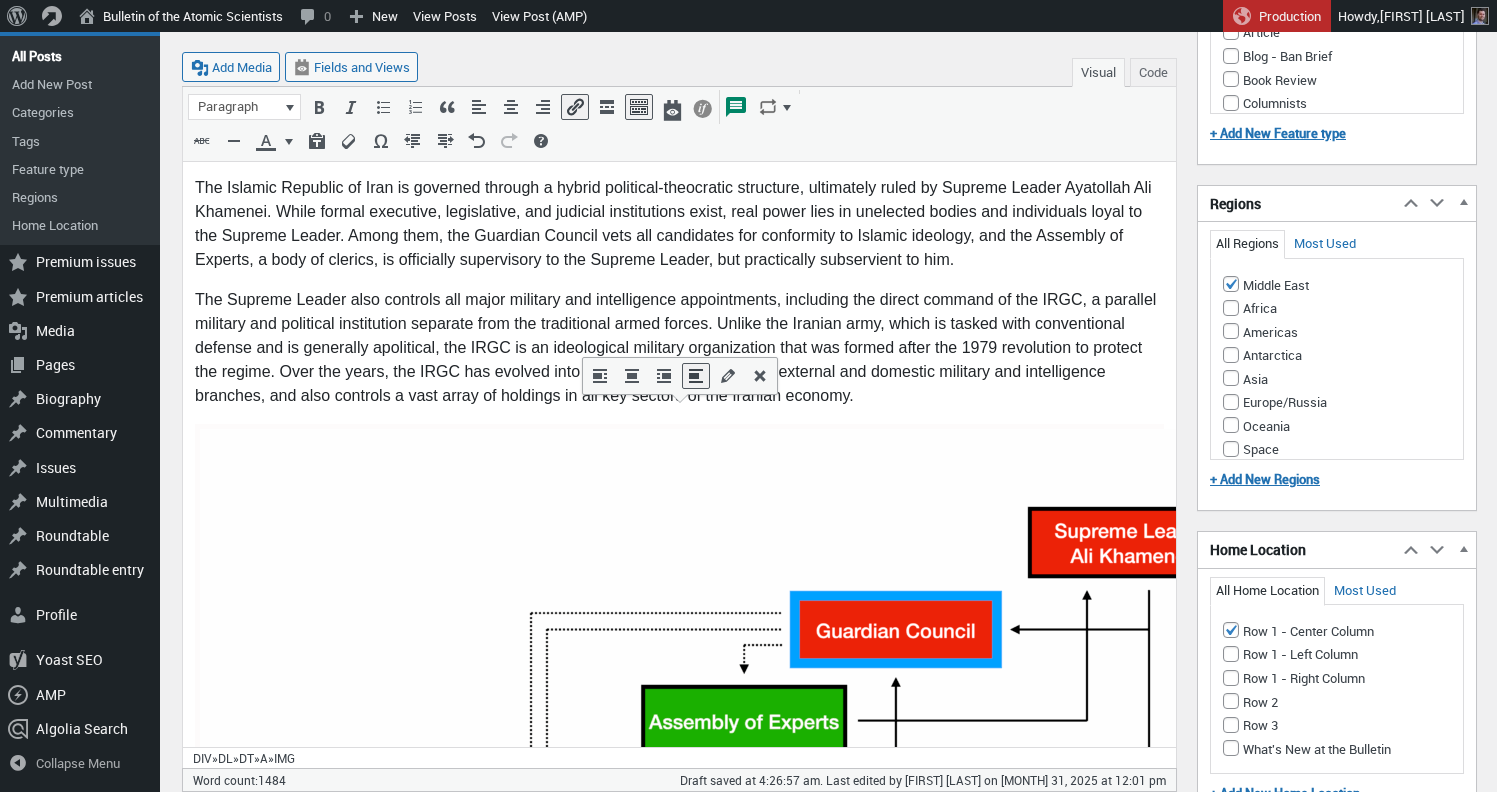 click on "The Supreme Leader also controls all major military and intelligence appointments, including the direct command of the IRGC, a parallel military and political institution separate from the traditional armed forces. Unlike the Iranian army, which is tasked with conventional defense and is generally apolitical, the IRGC is an ideological military organization that was formed after the 1979 revolution to protect the regime. Over the years, the IRGC has evolved into a sprawling enterprise with external and domestic military and intelligence branches, and also controls a vast array of holdings in all key sectors of the Iranian economy." at bounding box center [679, 349] 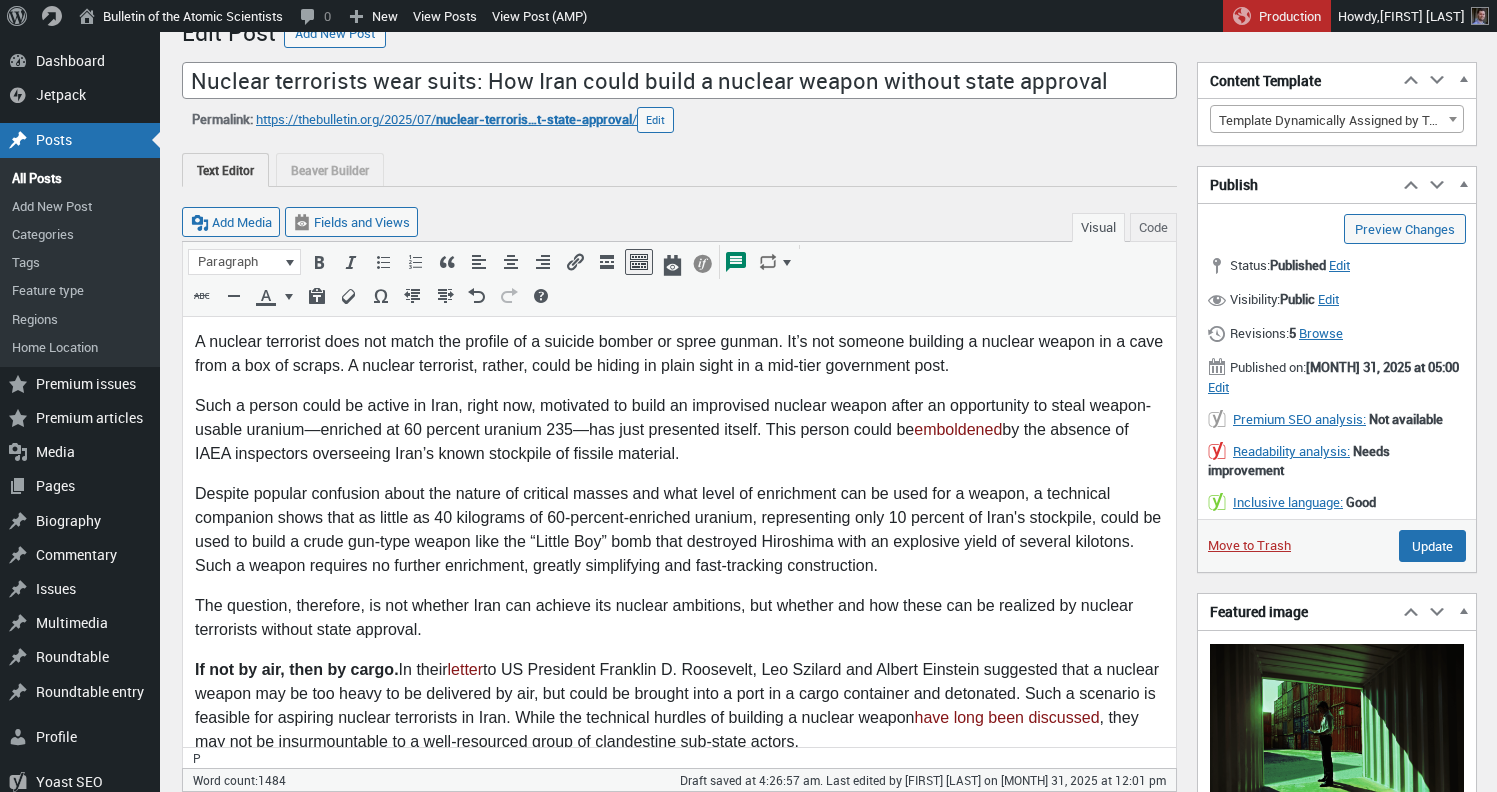 scroll, scrollTop: 0, scrollLeft: 0, axis: both 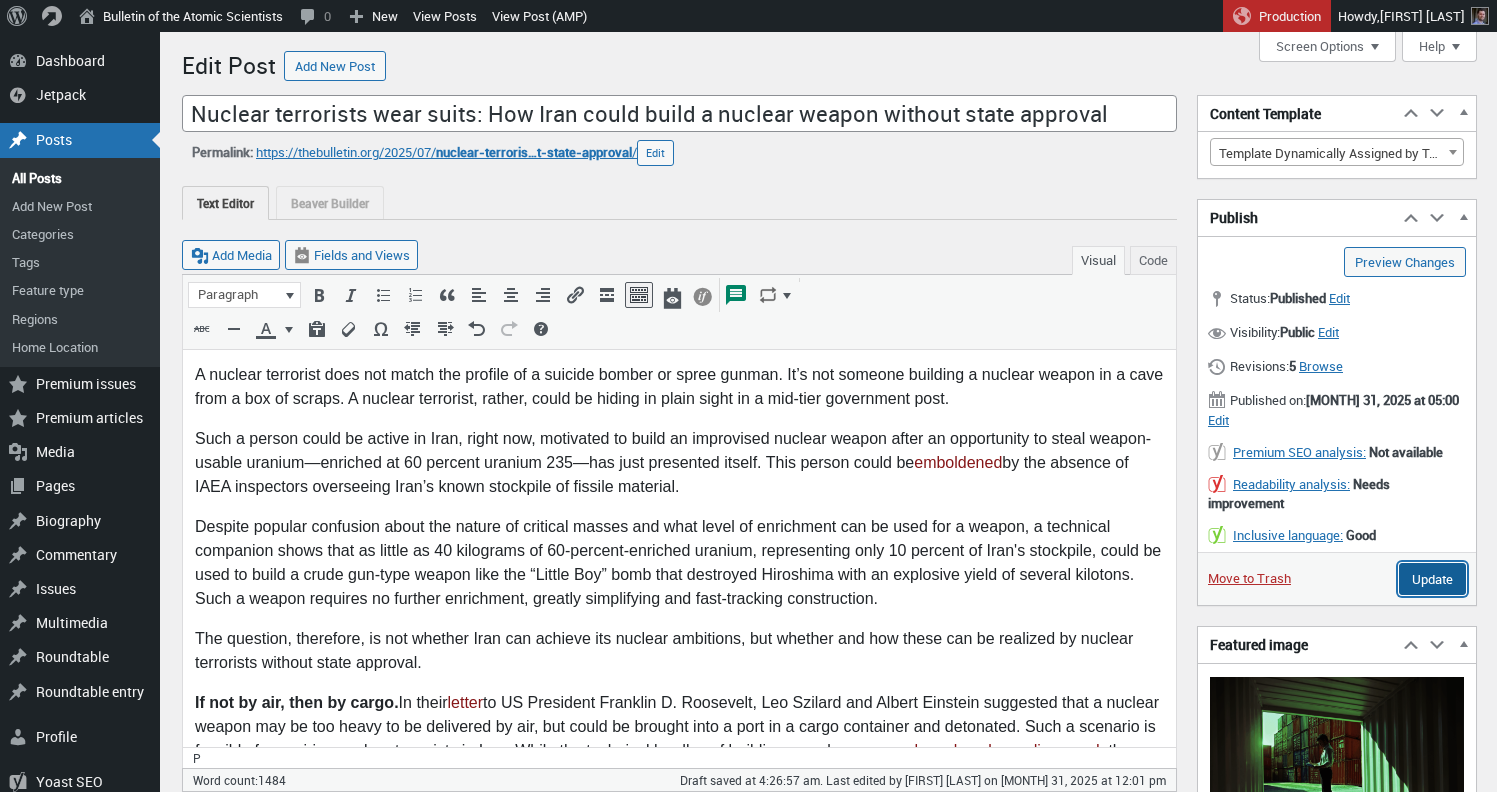 click on "Update" at bounding box center [1432, 579] 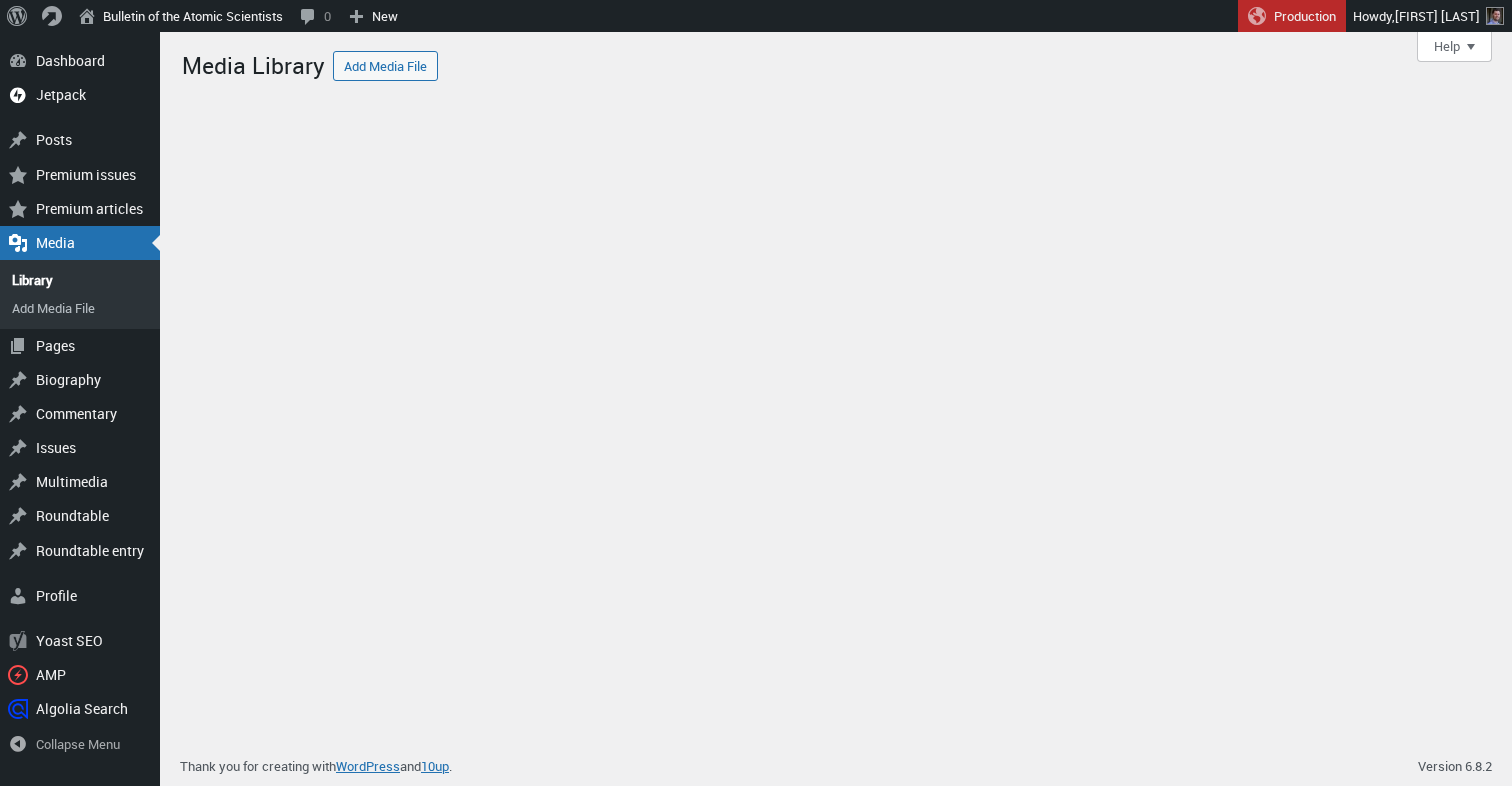 scroll, scrollTop: 0, scrollLeft: 0, axis: both 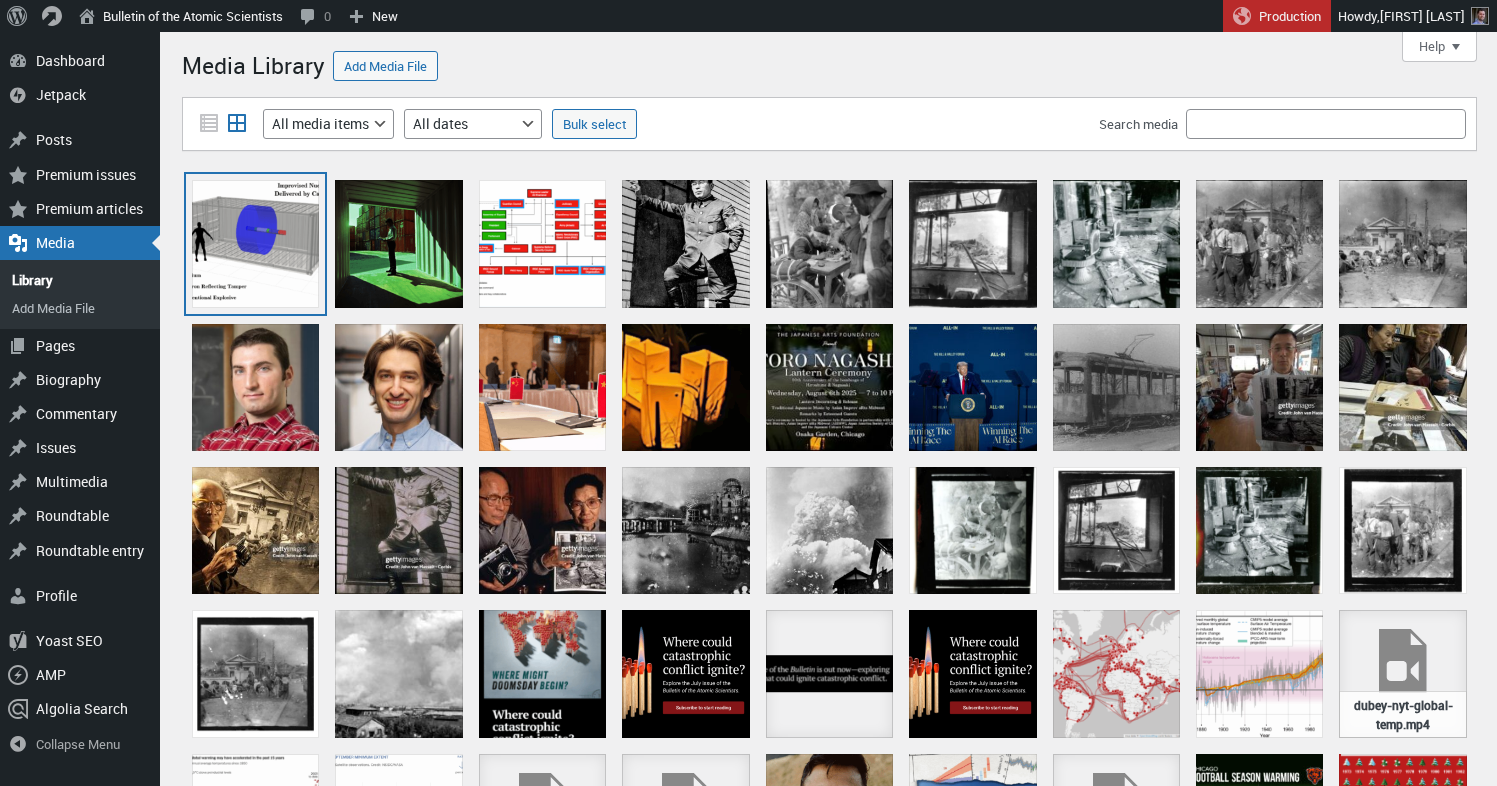 click at bounding box center (255, 243) 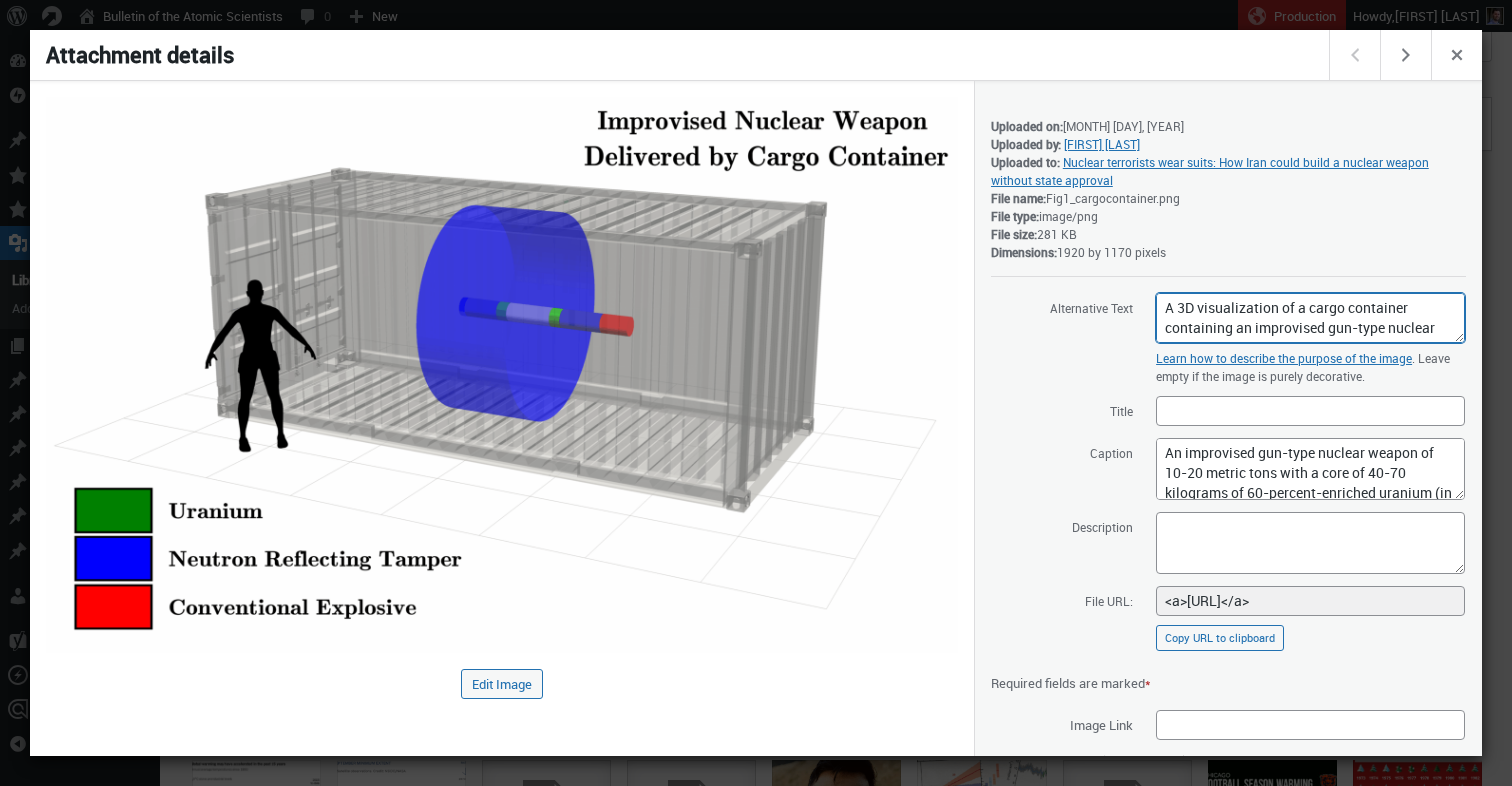 click on "A 3D visualization of a cargo container containing an improvised gun-type nuclear weapon represented by colored cylinders. Title on the image reads: "Improvised nuclear weapon delivered by cargo container." And labels of cylinders representing the nuclear weapon read: "Uranium," ""Neutron reflecting tamper," and "Conventional explosive."" at bounding box center [1310, 318] 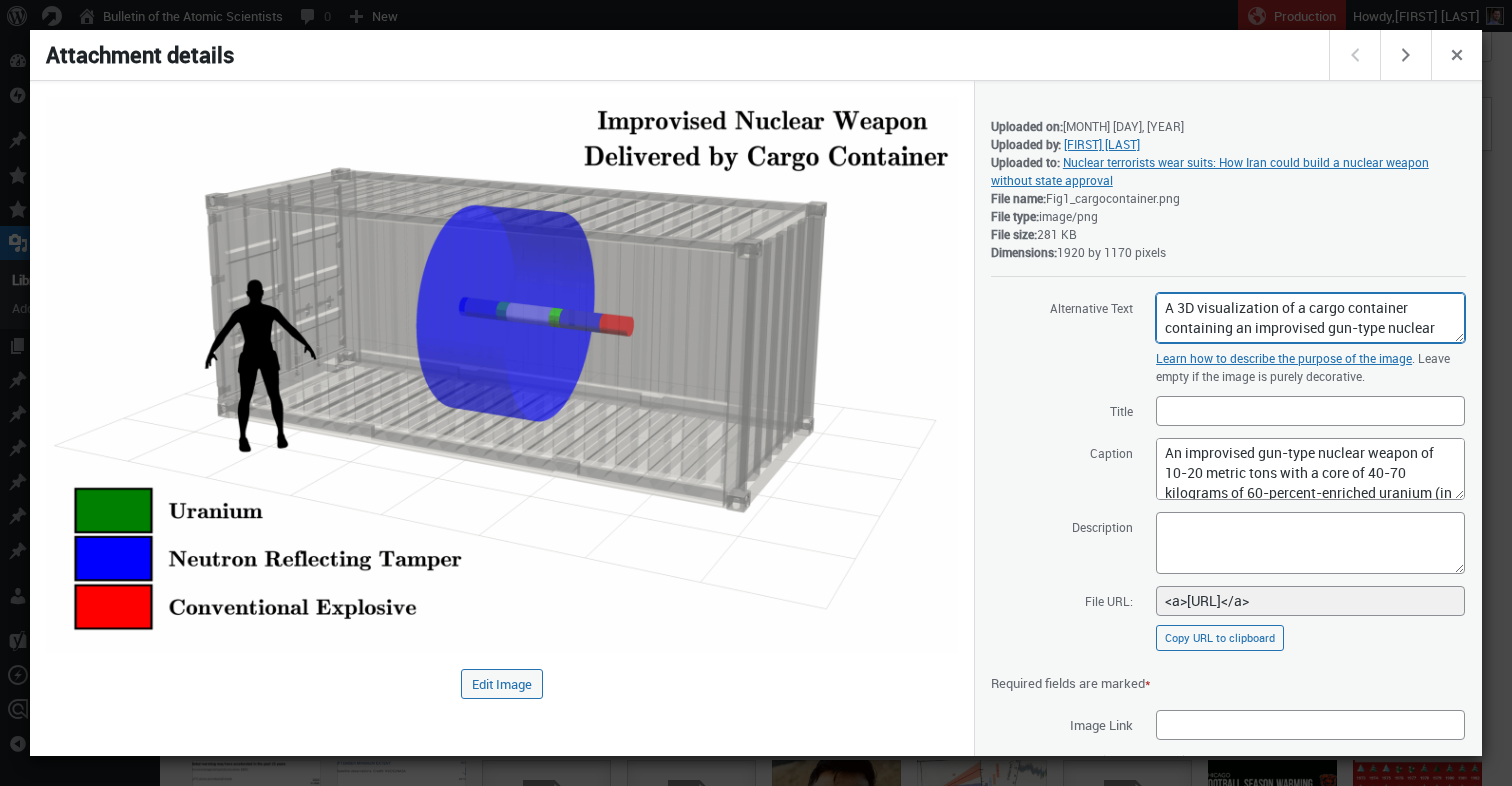 paste on "Diagram showing a cargo container with a labeled cross-section of an improvised nuclear weapon inside, alongside a human silhouette for scale. Top label reads: "Improvised nuclear weapon delivered by cargo container." And labels of cross section components read: "Uranium,"" 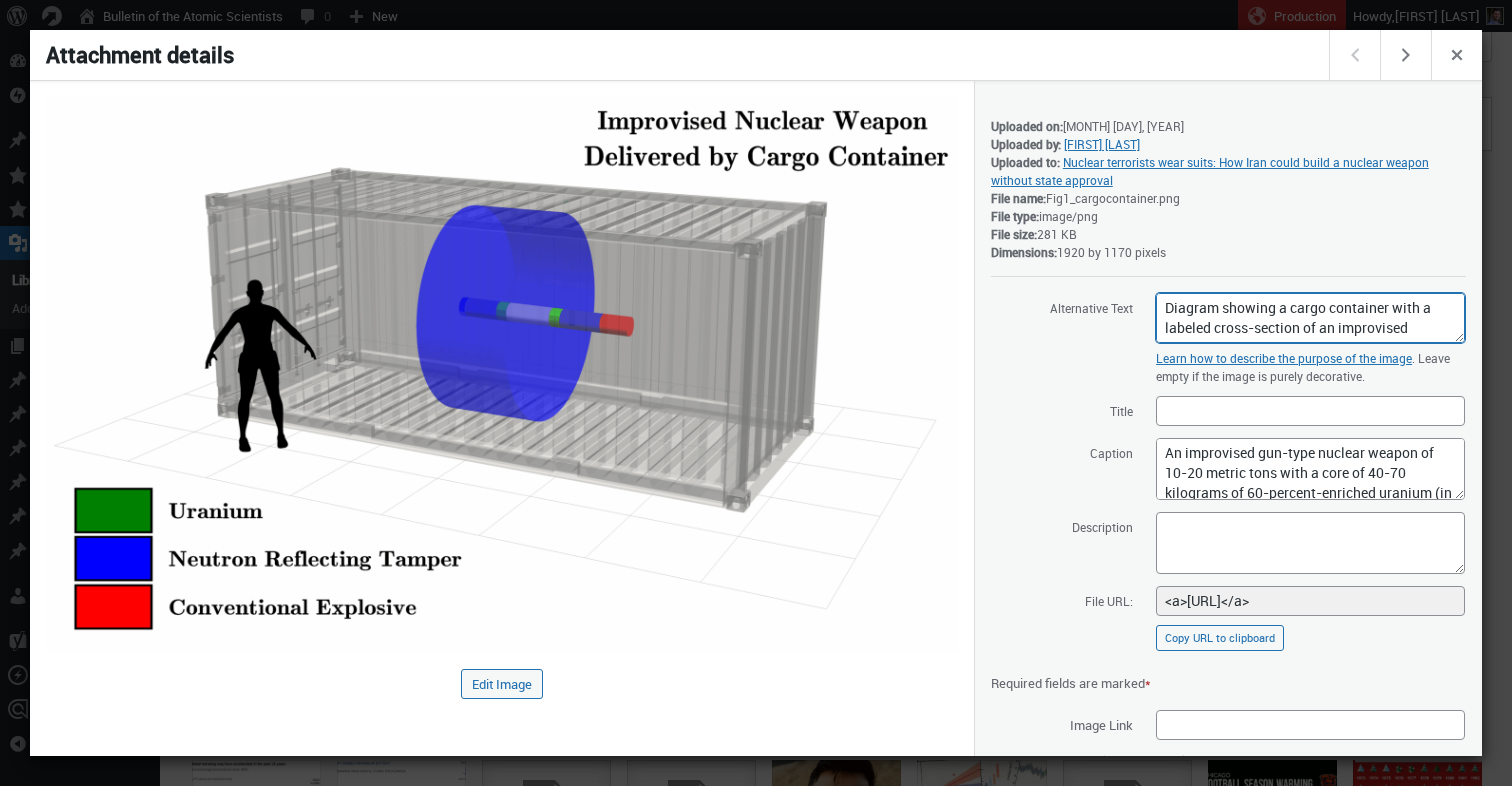 scroll, scrollTop: 134, scrollLeft: 0, axis: vertical 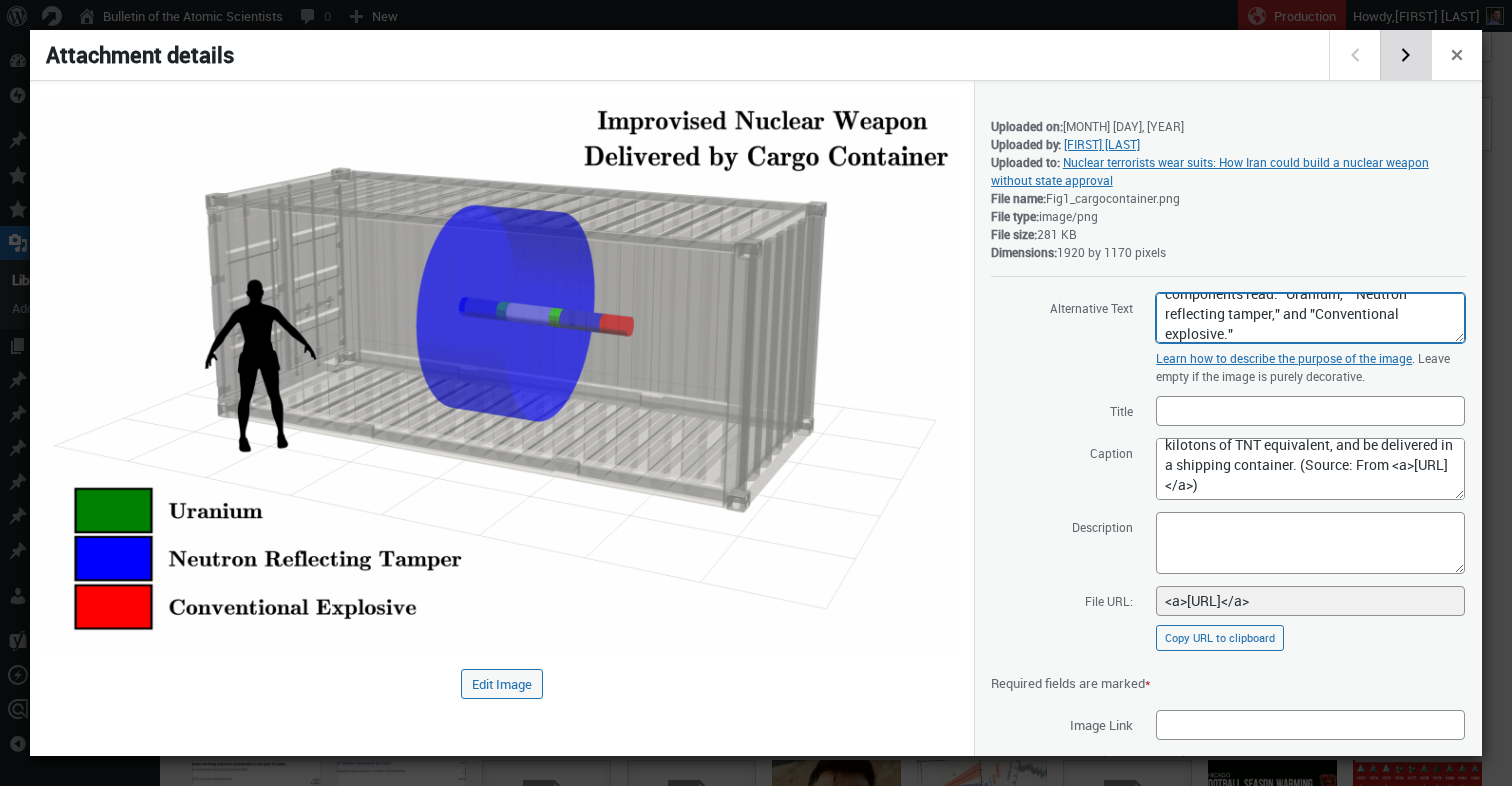 type on "Diagram showing a cargo container with a labeled cross-section of an improvised nuclear weapon inside, alongside a human silhouette for scale. Top label reads: "Improvised nuclear weapon delivered by cargo container." And labels of cross section components read: "Uranium," "Neutron reflecting tamper," and "Conventional explosive."" 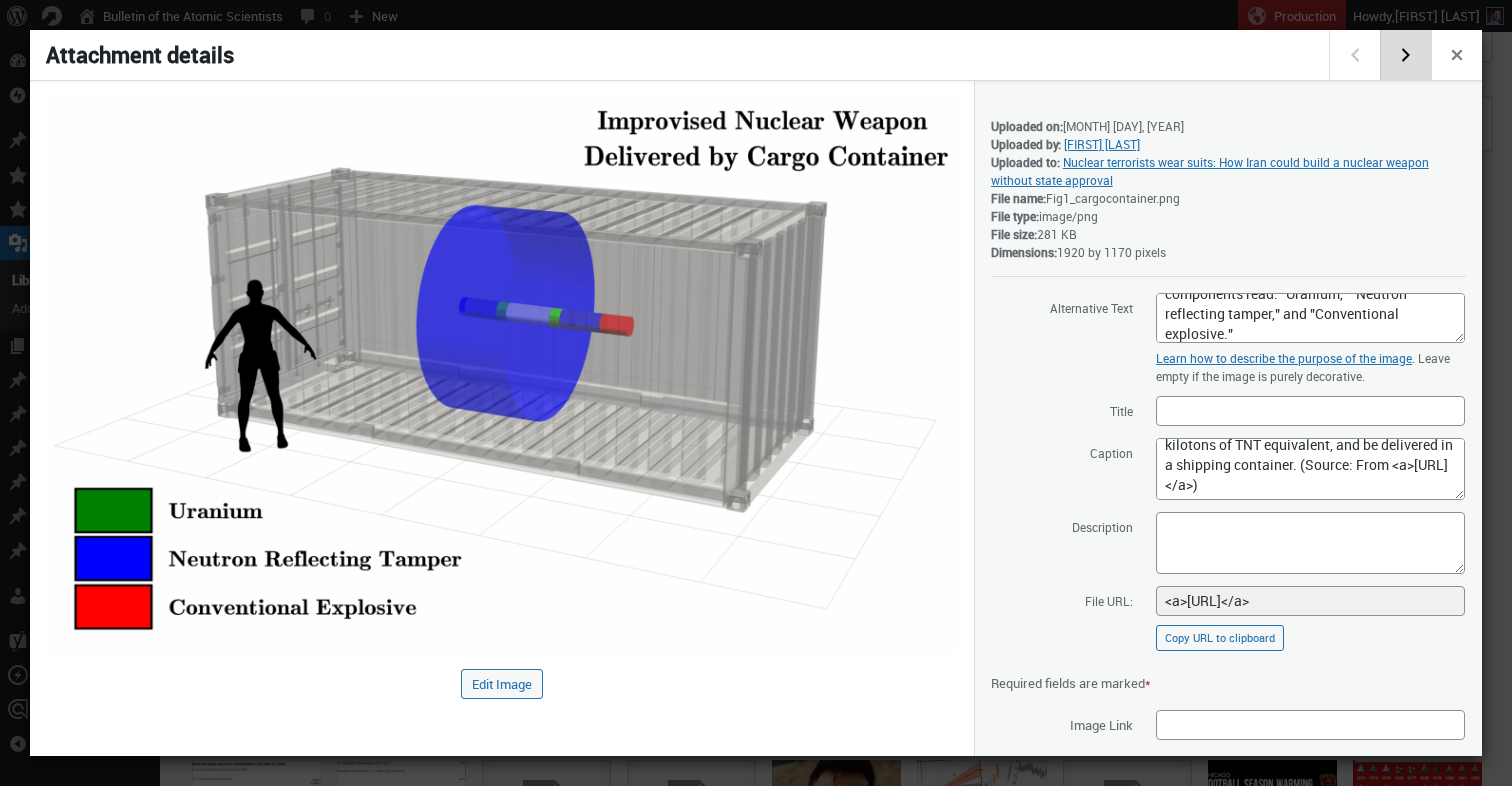 click on "Edit next media item" at bounding box center (1405, 55) 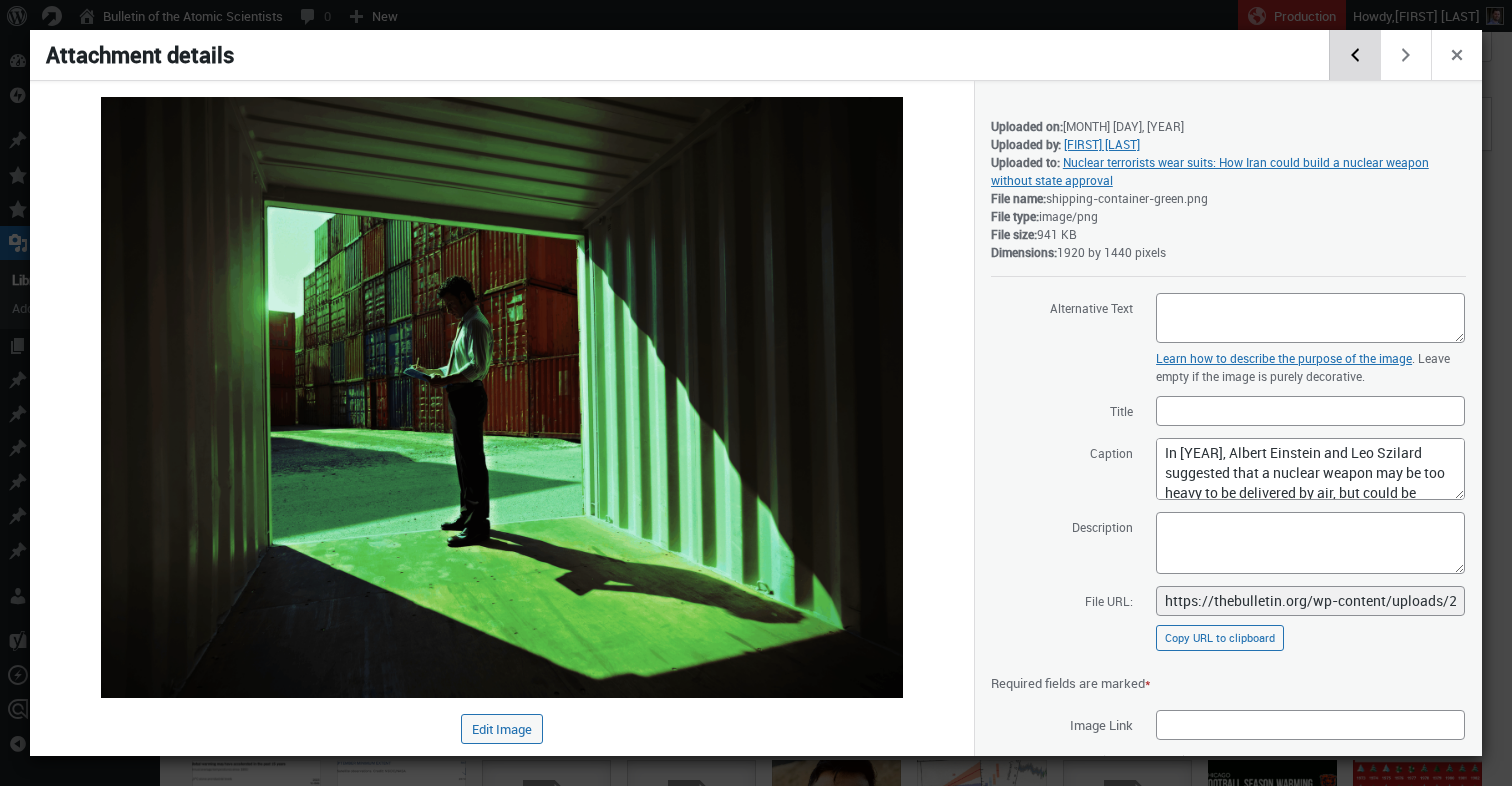 click on "Edit previous media item" at bounding box center (1354, 55) 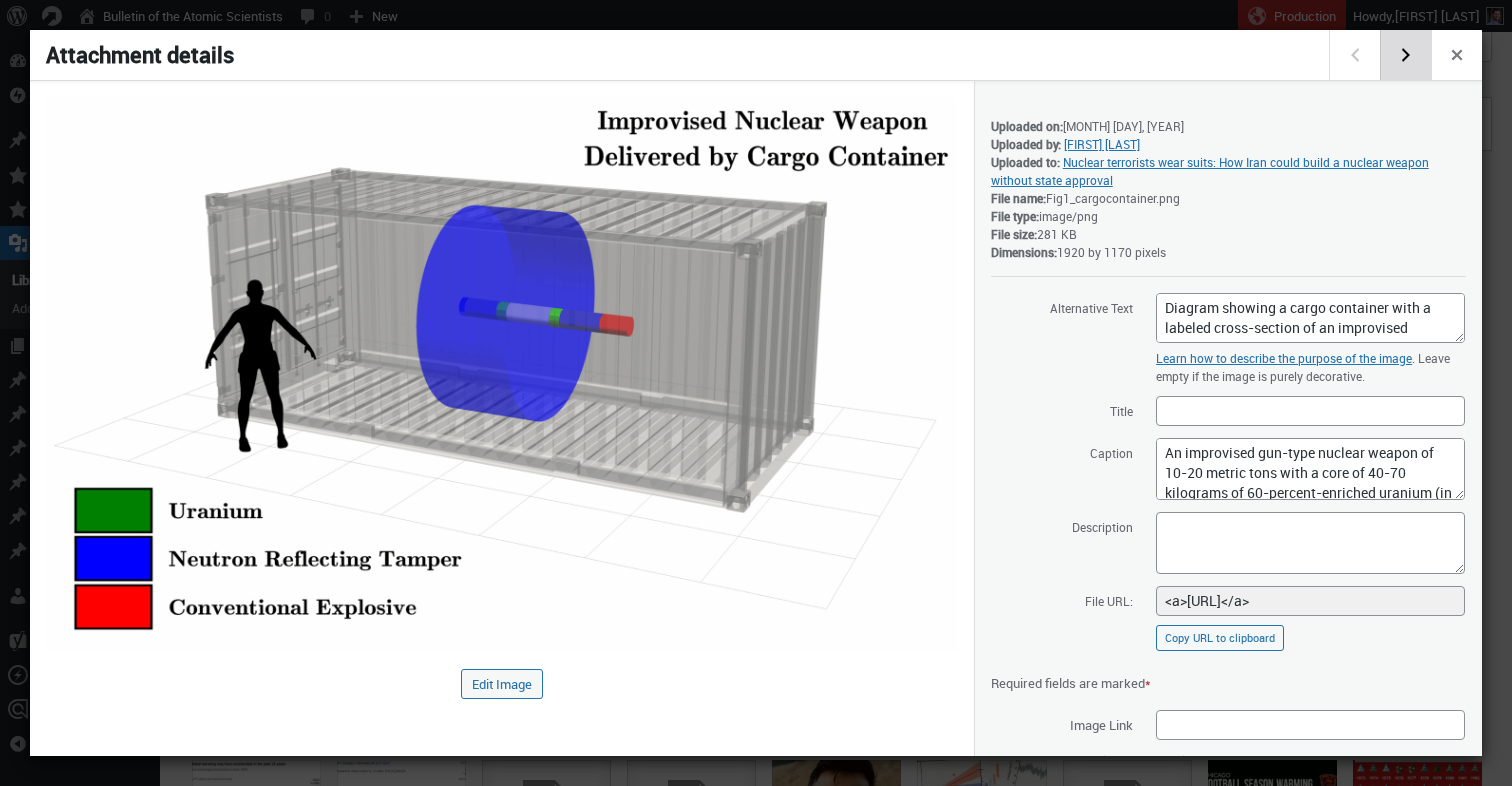 click on "Edit next media item" at bounding box center [1405, 55] 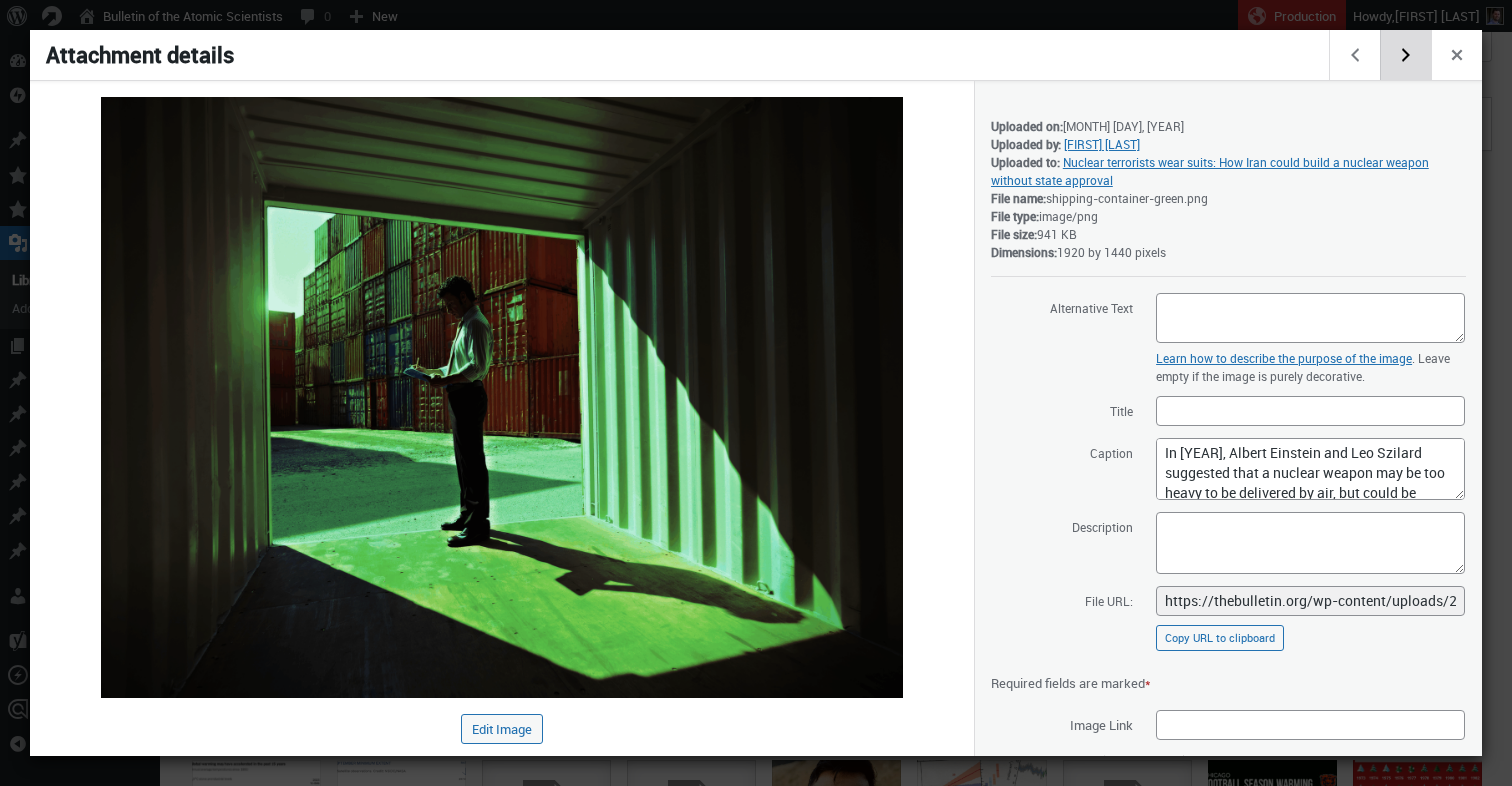 click on "Edit next media item" at bounding box center (1405, 55) 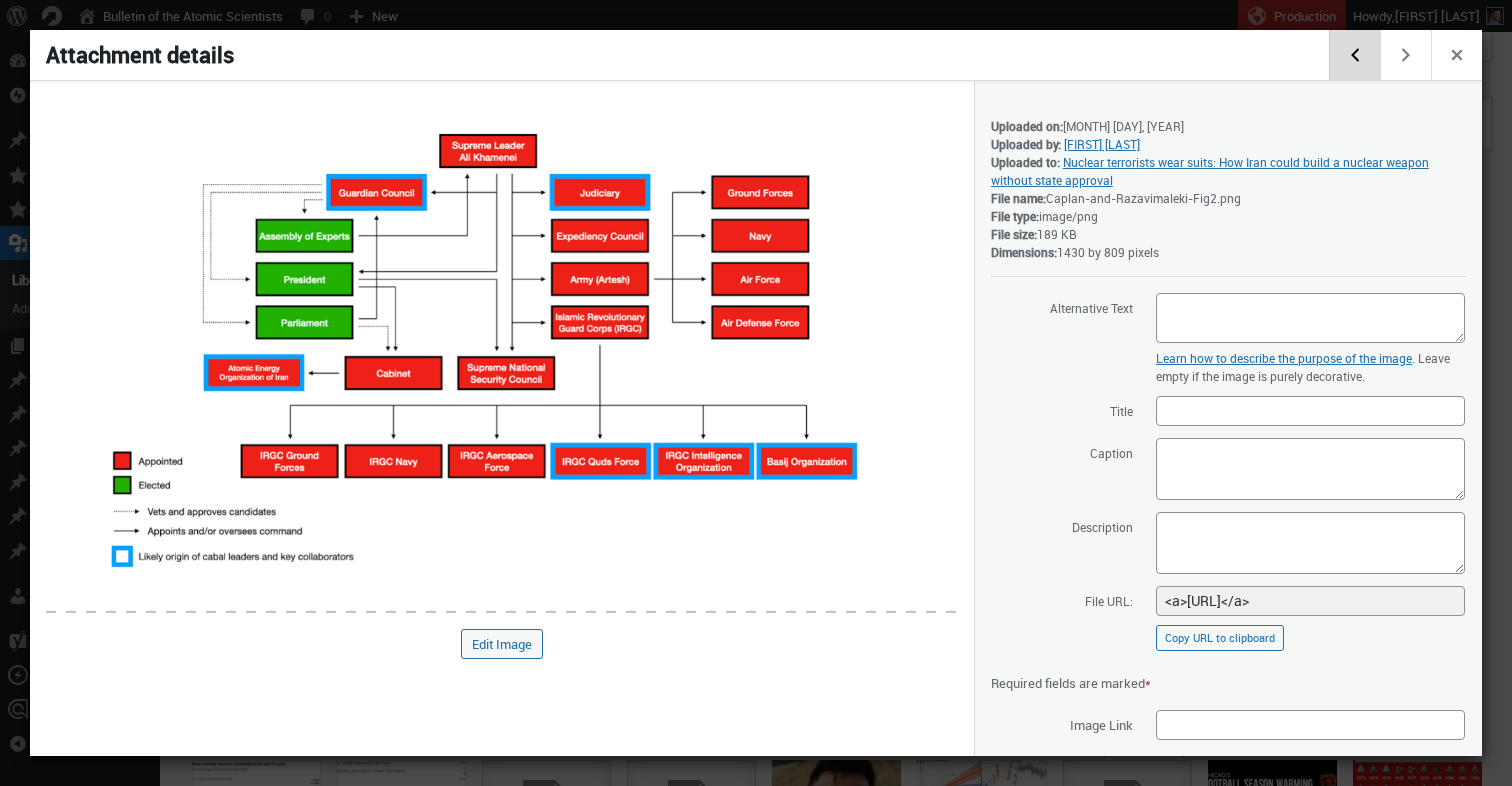 click on "Edit previous media item" at bounding box center (1354, 55) 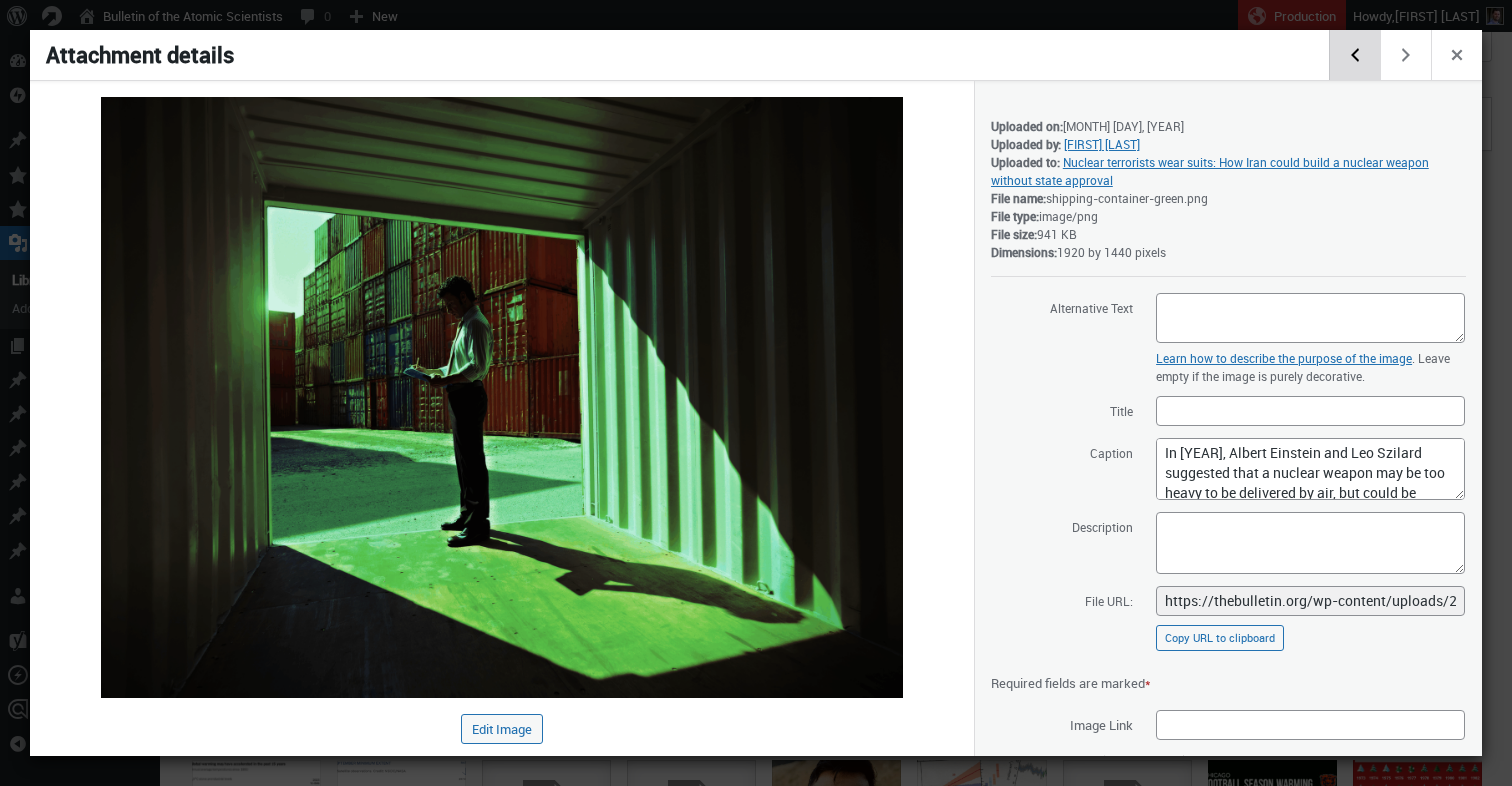 click on "Edit previous media item" at bounding box center (1354, 55) 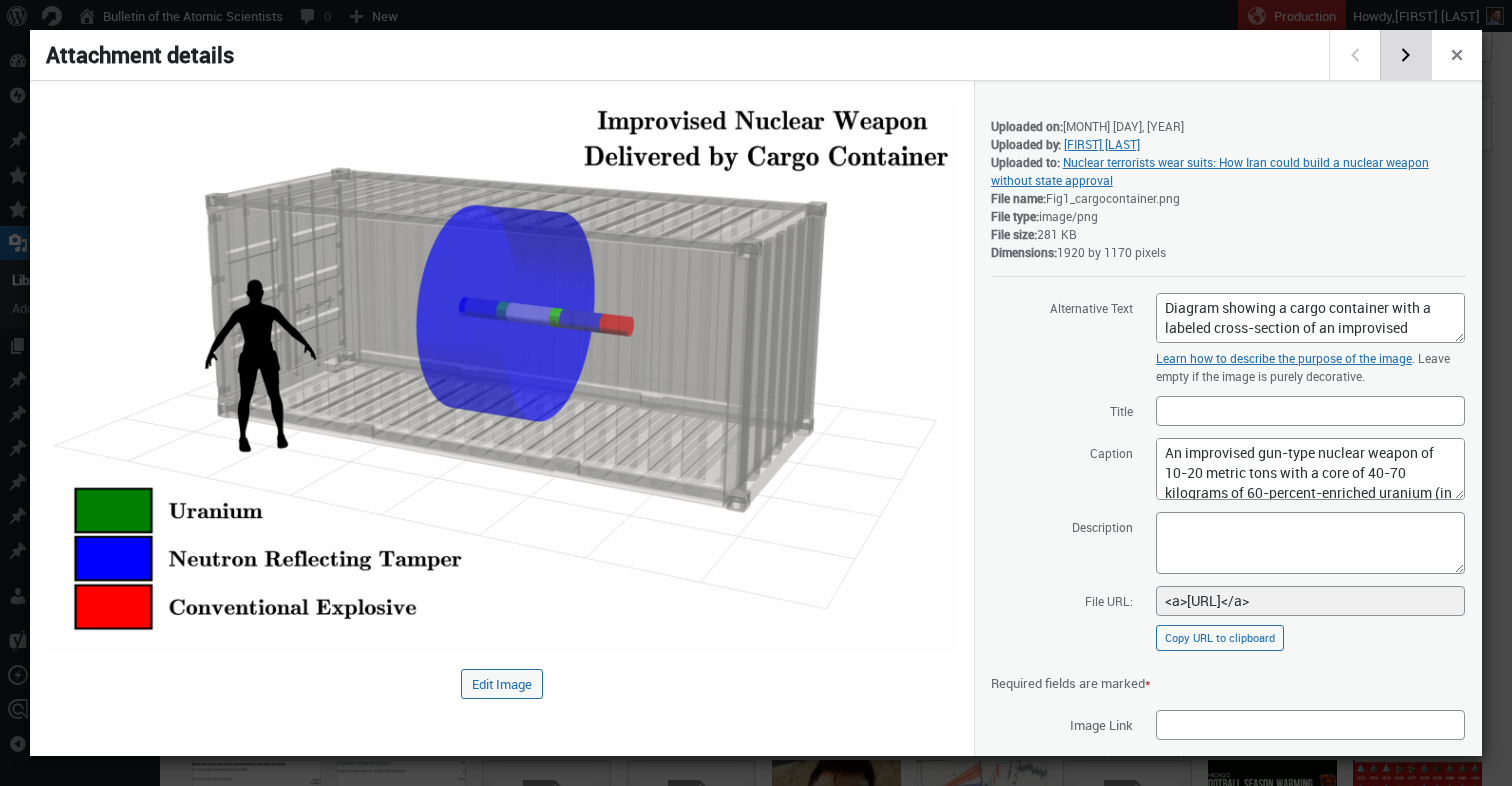 click on "Edit next media item" at bounding box center [1405, 55] 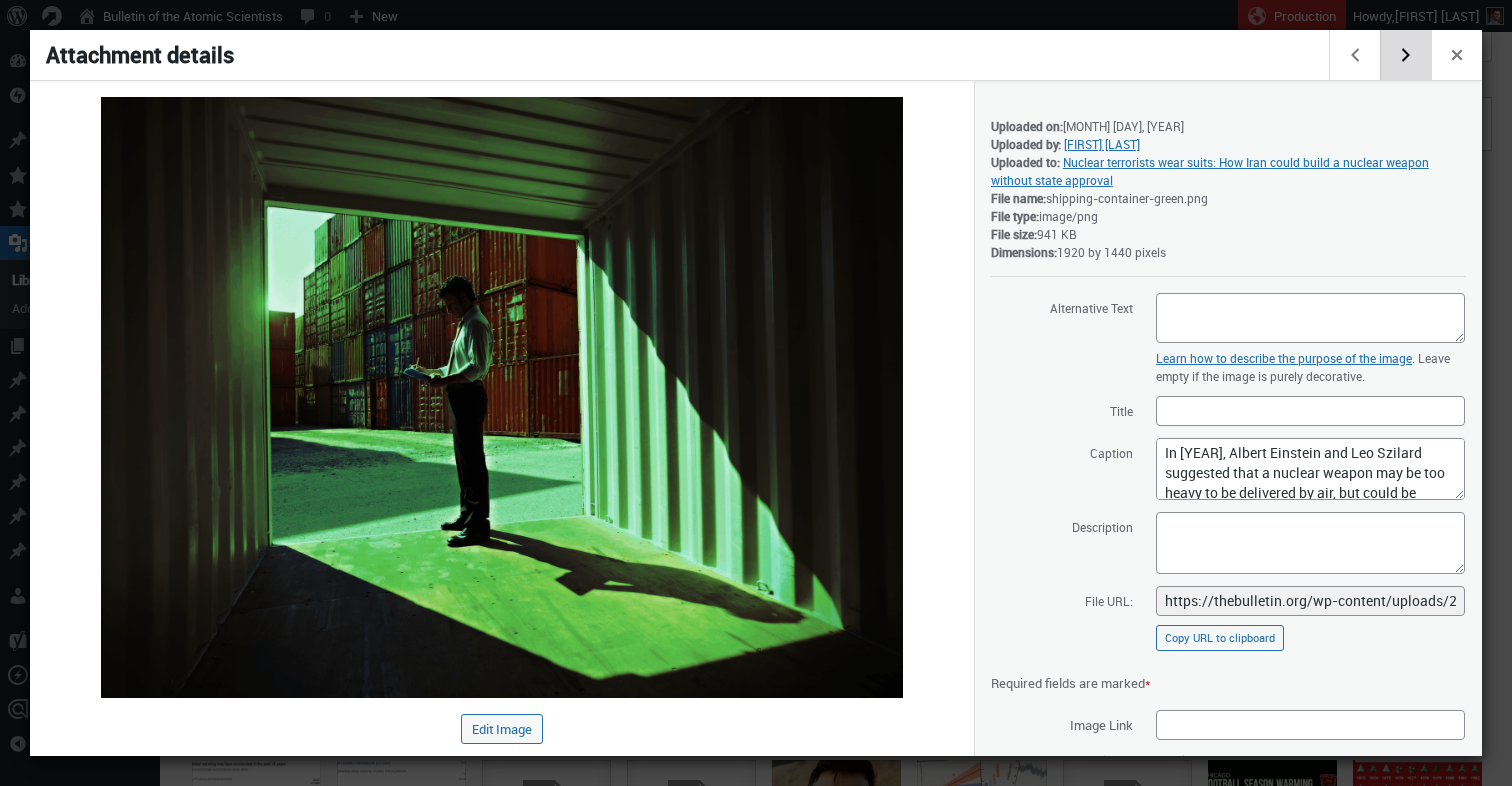 click on "Edit next media item" at bounding box center [1405, 55] 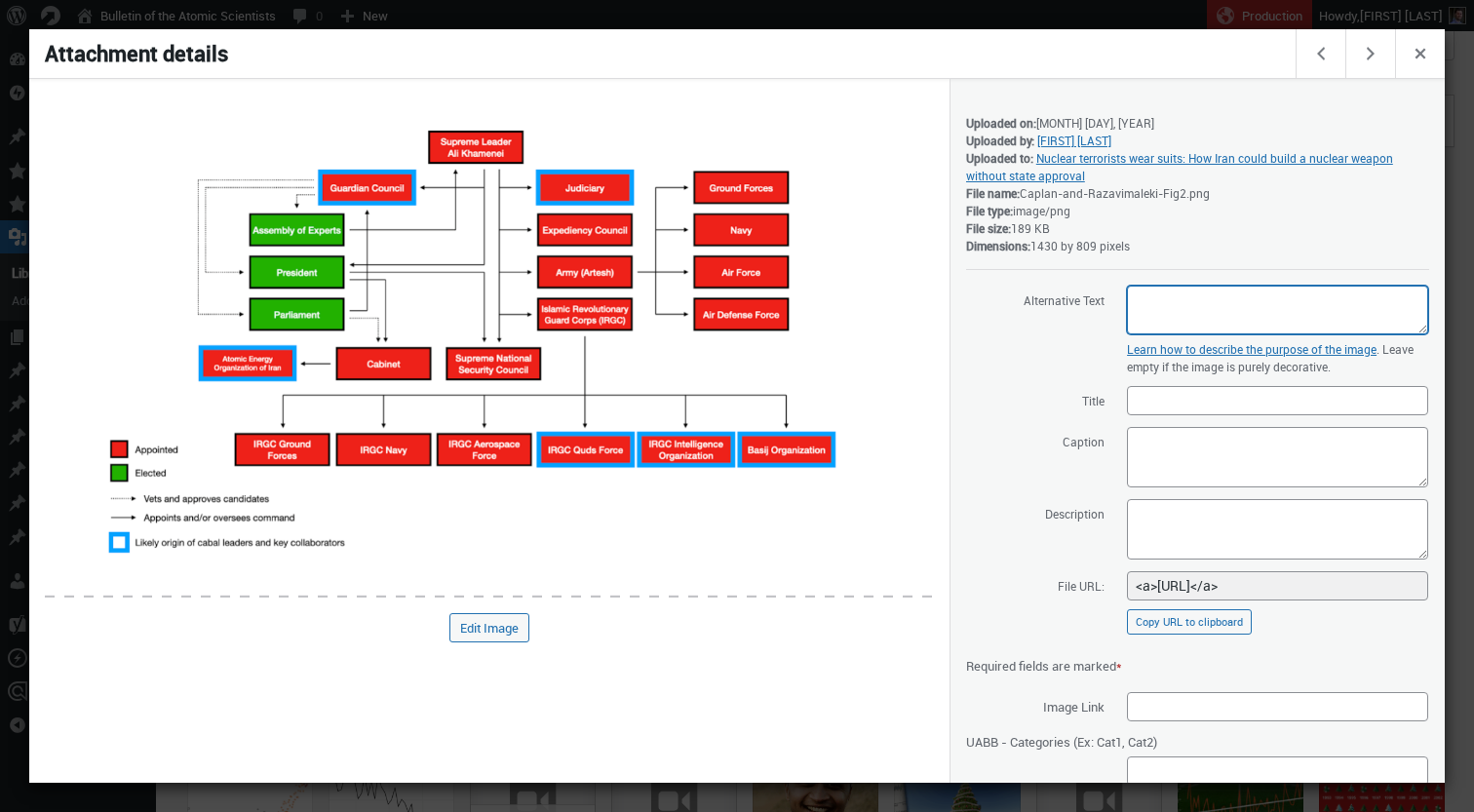 click on "Alternative Text" at bounding box center (1277, 310) 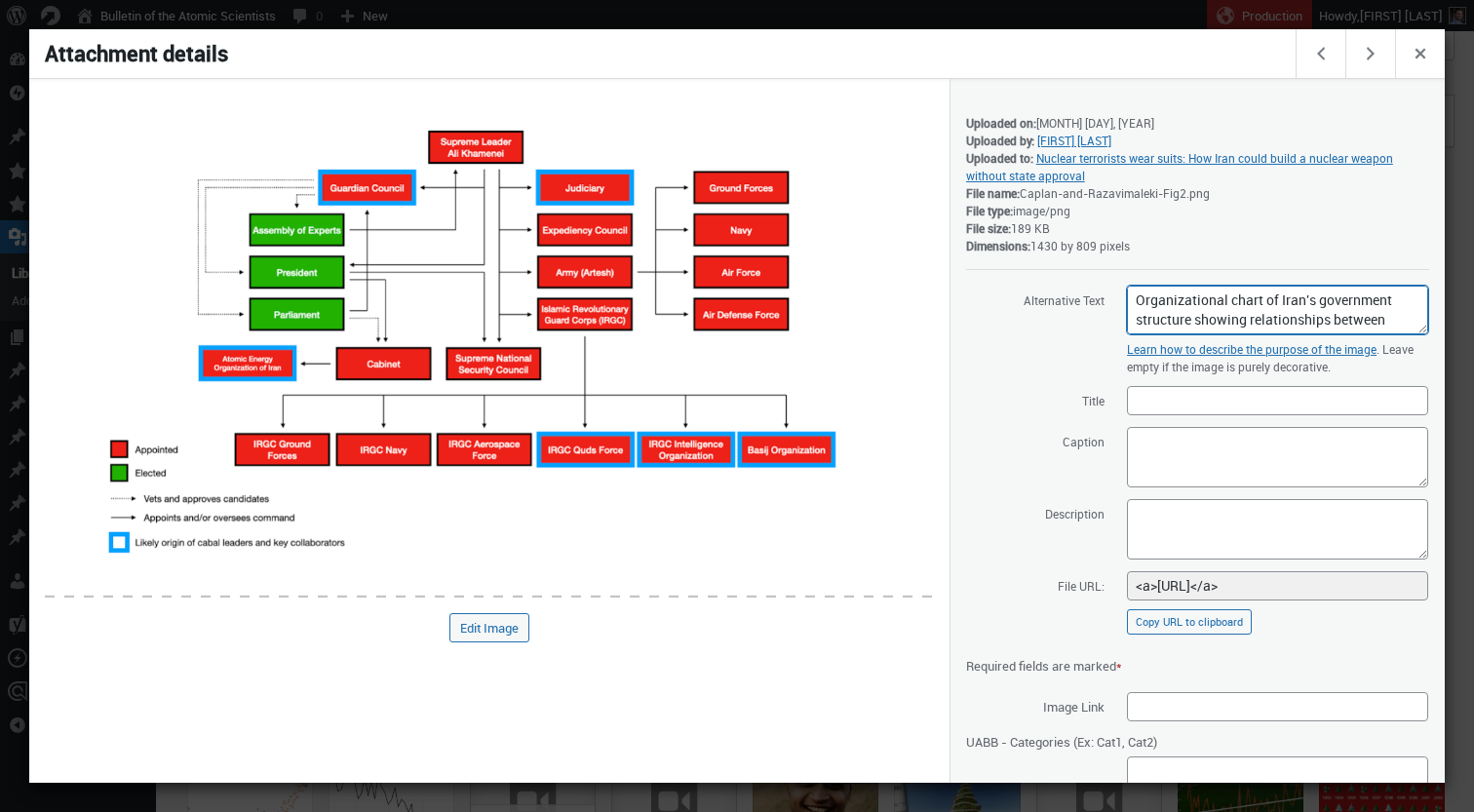 scroll, scrollTop: 72, scrollLeft: 0, axis: vertical 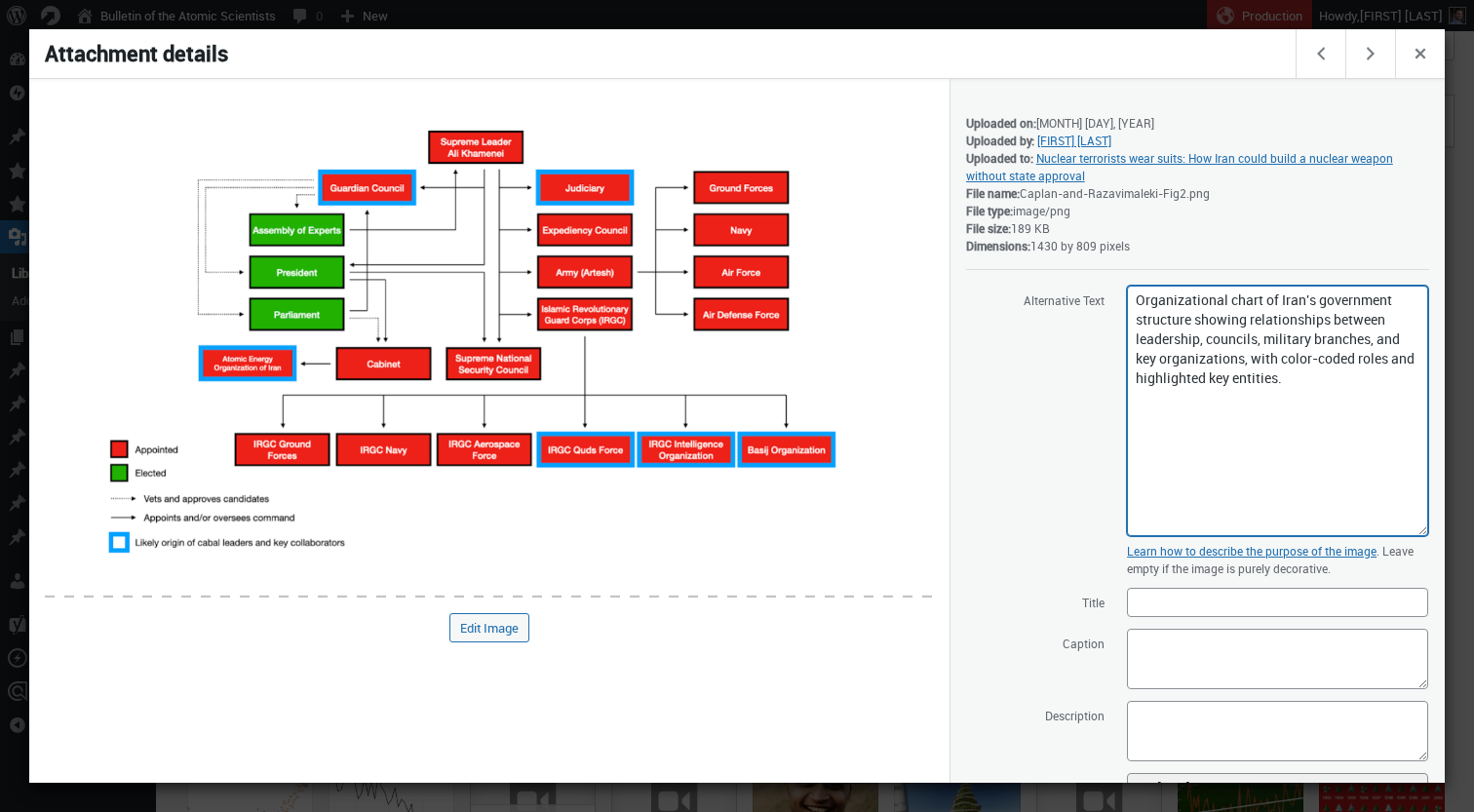 drag, startPoint x: 1405, startPoint y: 332, endPoint x: 1314, endPoint y: 370, distance: 98.61541 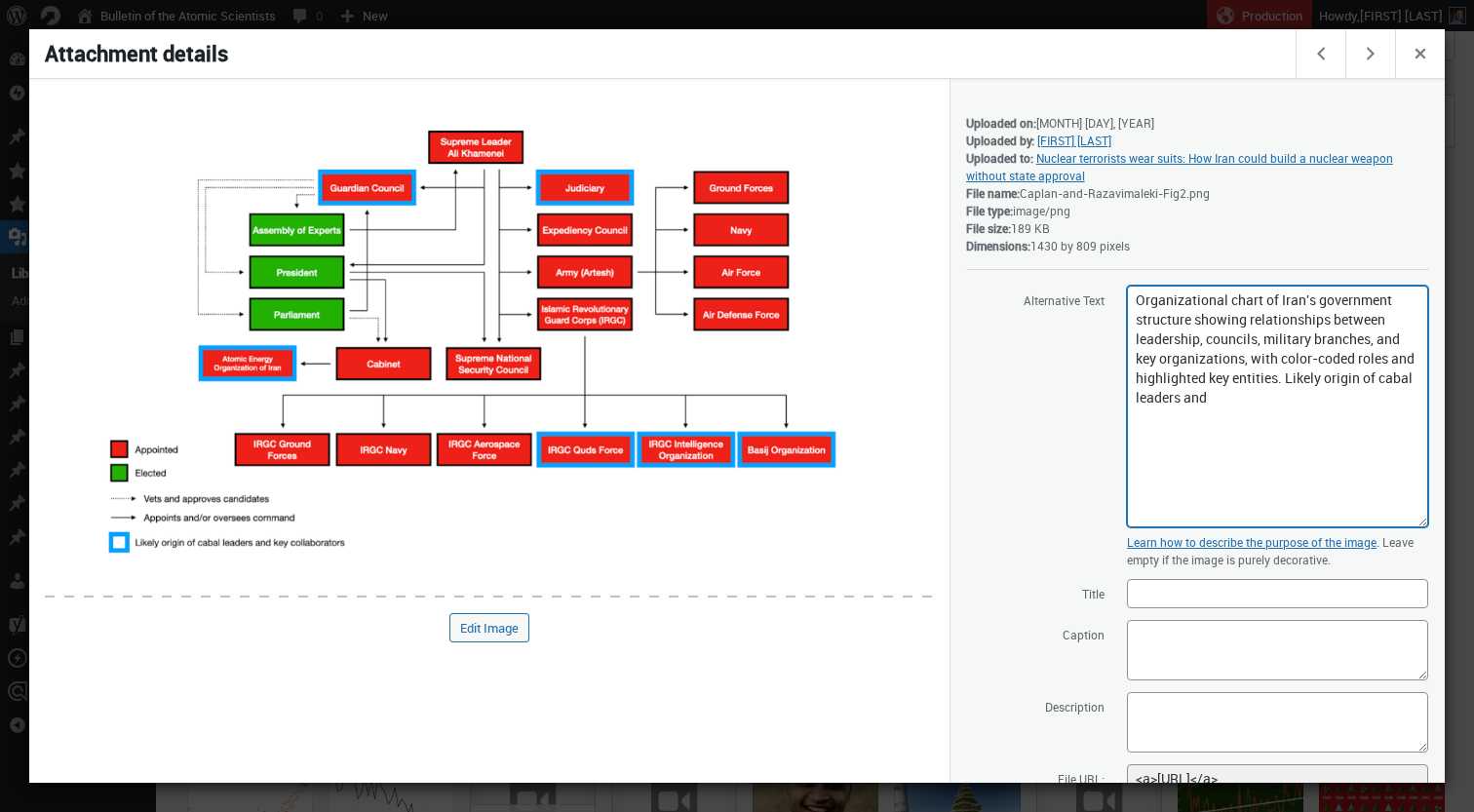 type on "Organizational chart of Iran's government structure showing relationships between leadership, councils, military branches, and key organizations, with color-coded roles and highlighted key entities. Likely origin of cabal leaders and" 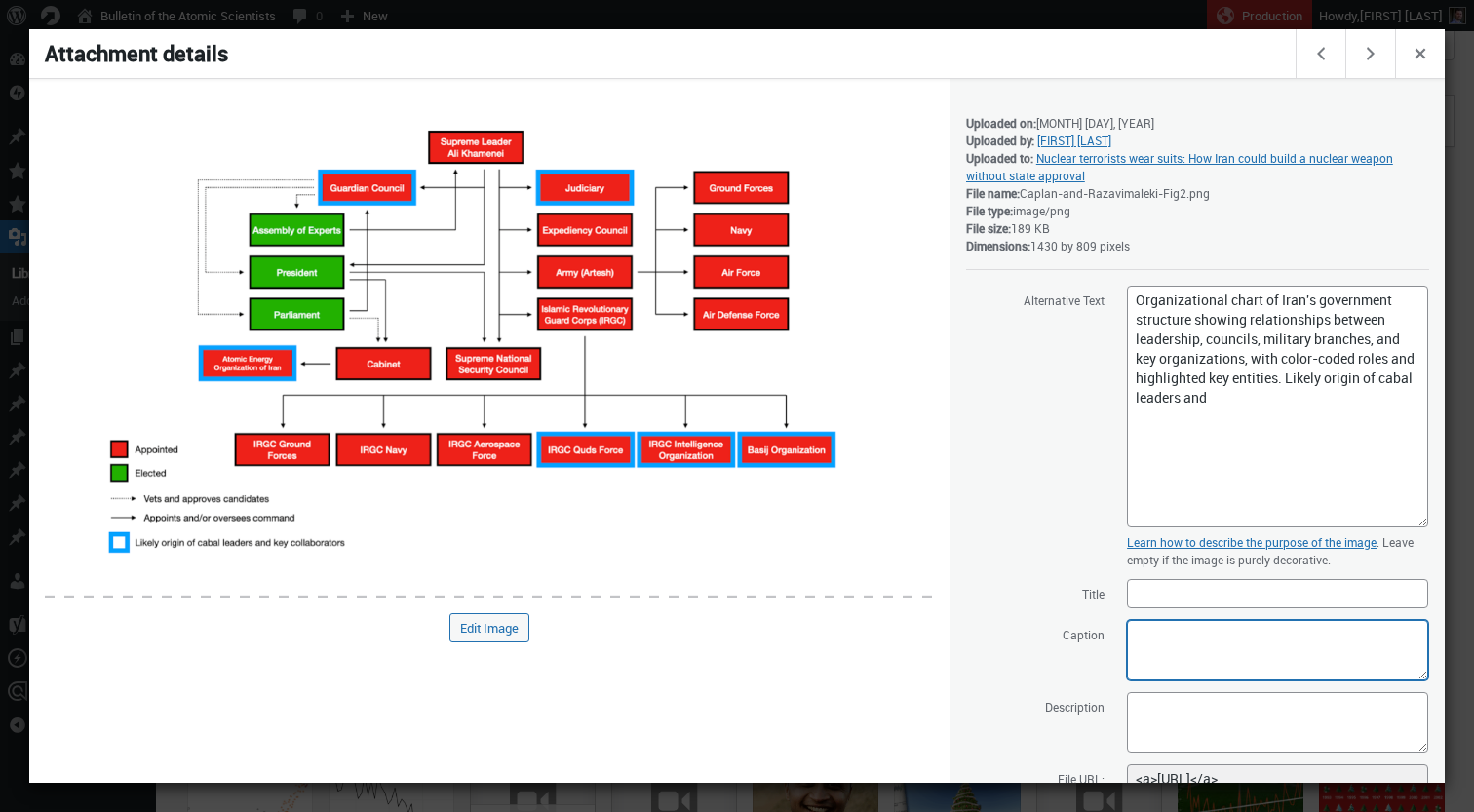 click on "Caption" at bounding box center [1277, 650] 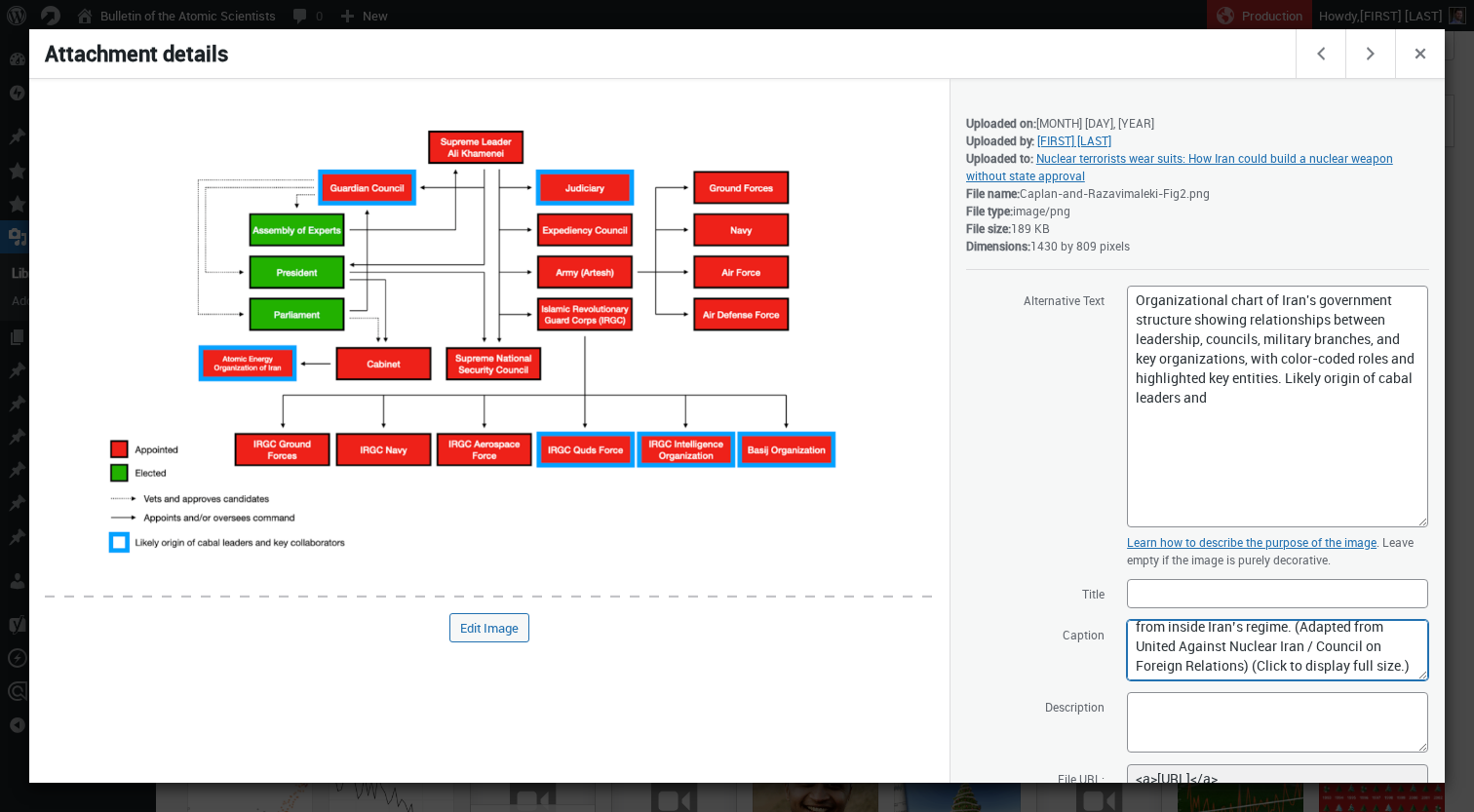 scroll, scrollTop: 47, scrollLeft: 0, axis: vertical 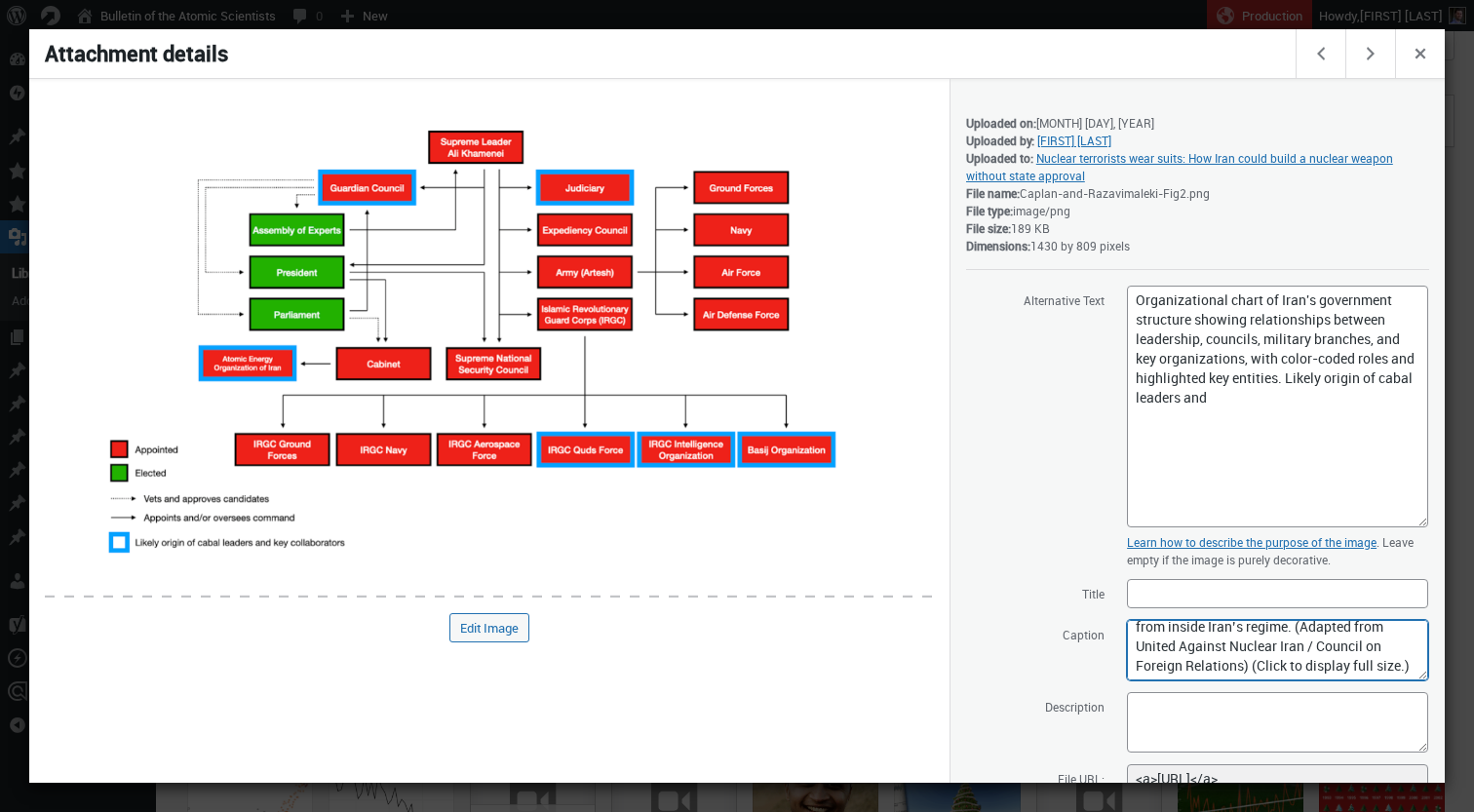 paste on "<a href="https://www.unitedagainstnucleariran.com/organizational-chart">United Against Nuclear Iran / Council on Foreign Relations</a>" 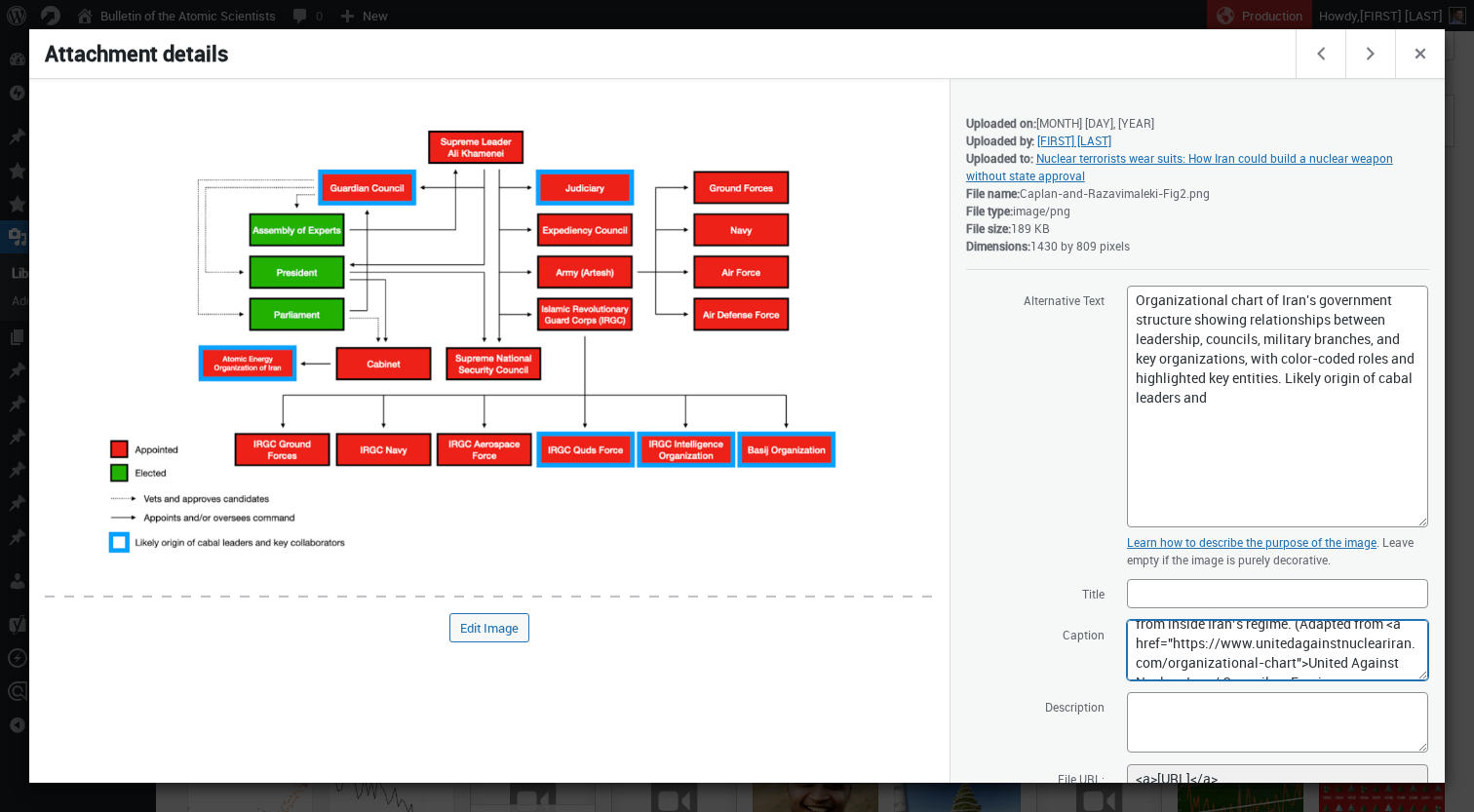 scroll, scrollTop: 0, scrollLeft: 0, axis: both 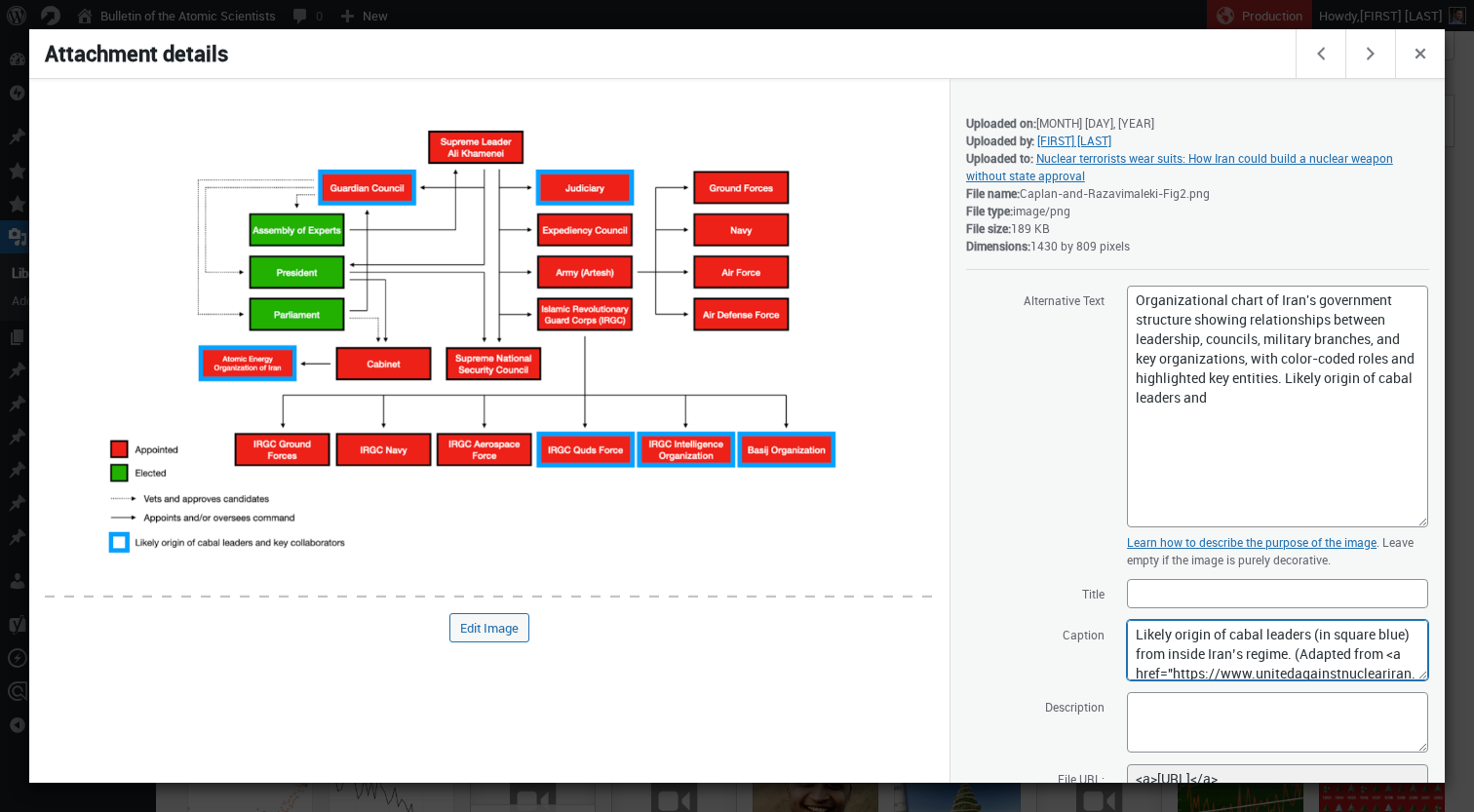 type on "Likely origin of cabal leaders (in square blue) from inside Iran’s regime. (Adapted from <a href="https://www.unitedagainstnucleariran.com/organizational-chart">United Against Nuclear Iran / Council on Foreign Relations</a>) (Click to display full size.)" 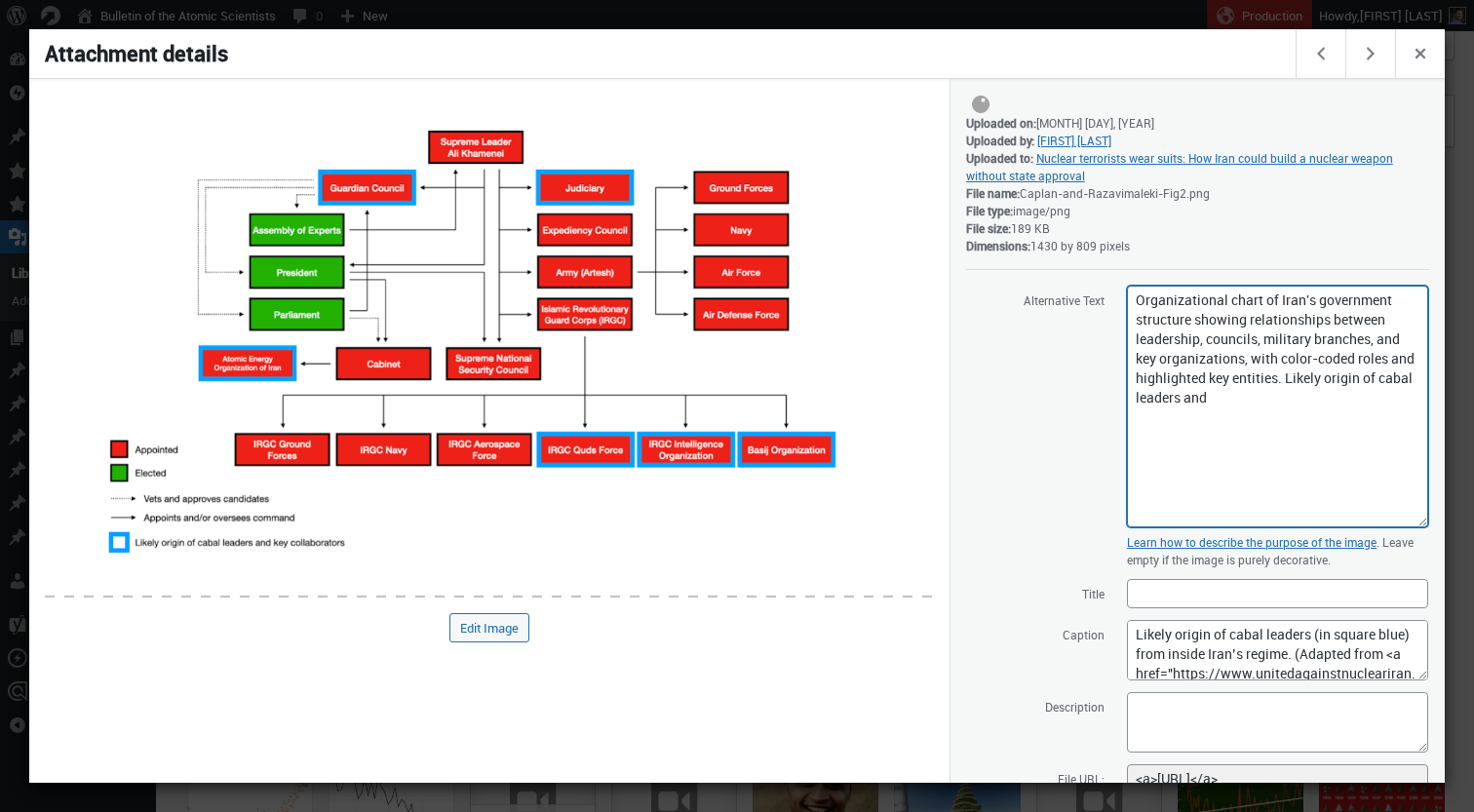 drag, startPoint x: 1299, startPoint y: 399, endPoint x: 1313, endPoint y: 384, distance: 20.518285 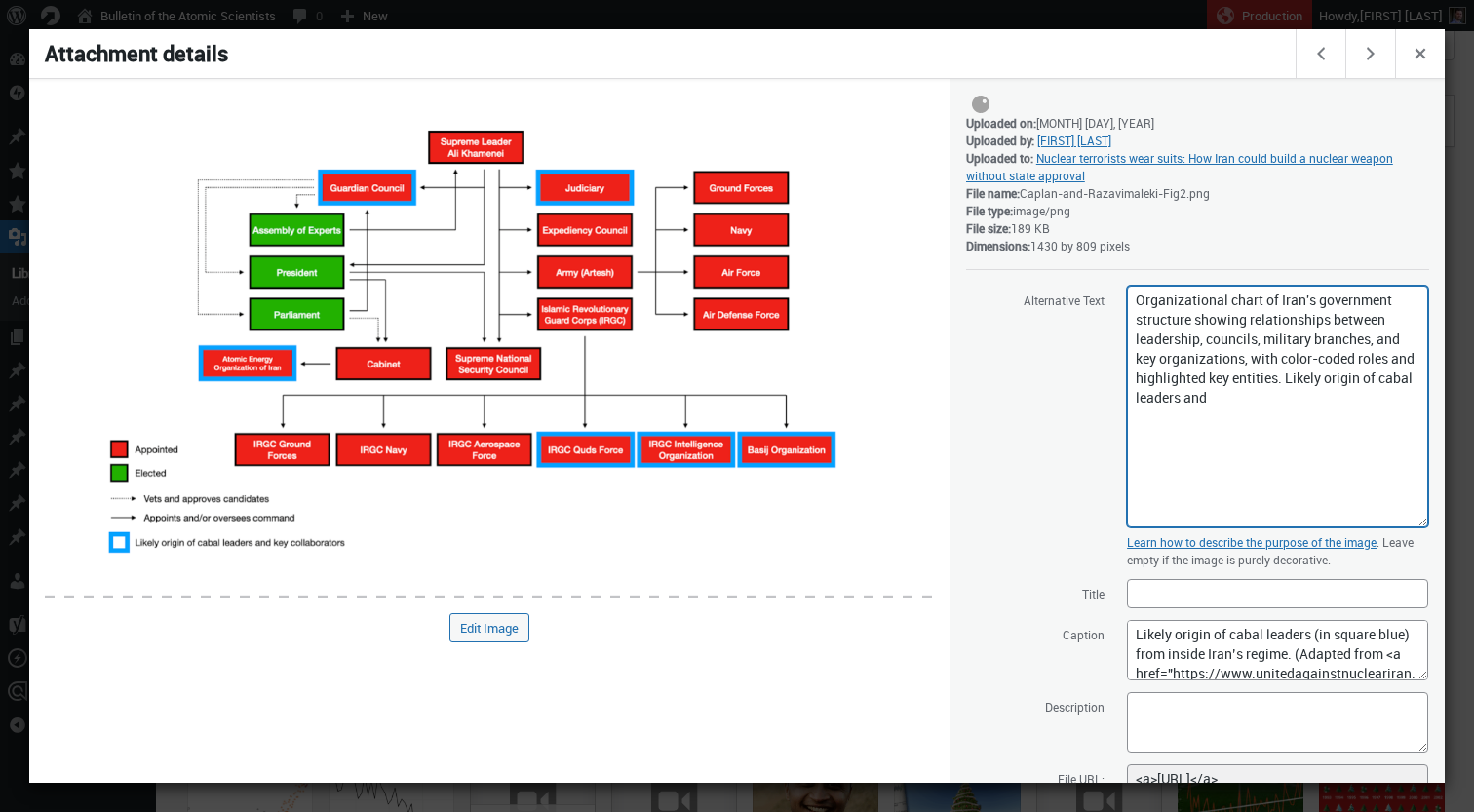 click on "Organizational chart of Iran's government structure showing relationships between leadership, councils, military branches, and key organizations, with color-coded roles and highlighted key entities. Likely origin of cabal leaders and" at bounding box center (1277, 406) 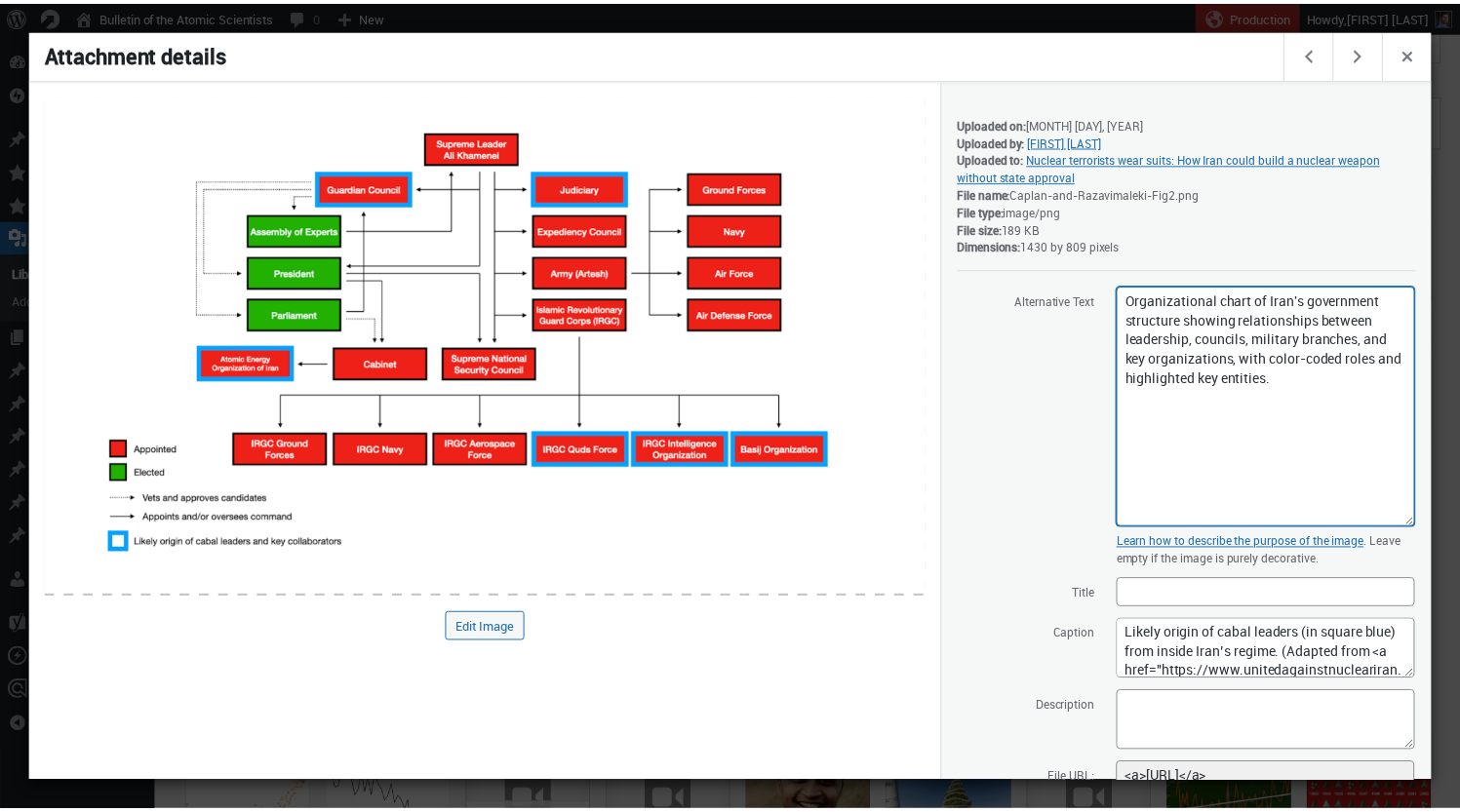 scroll, scrollTop: 262, scrollLeft: 0, axis: vertical 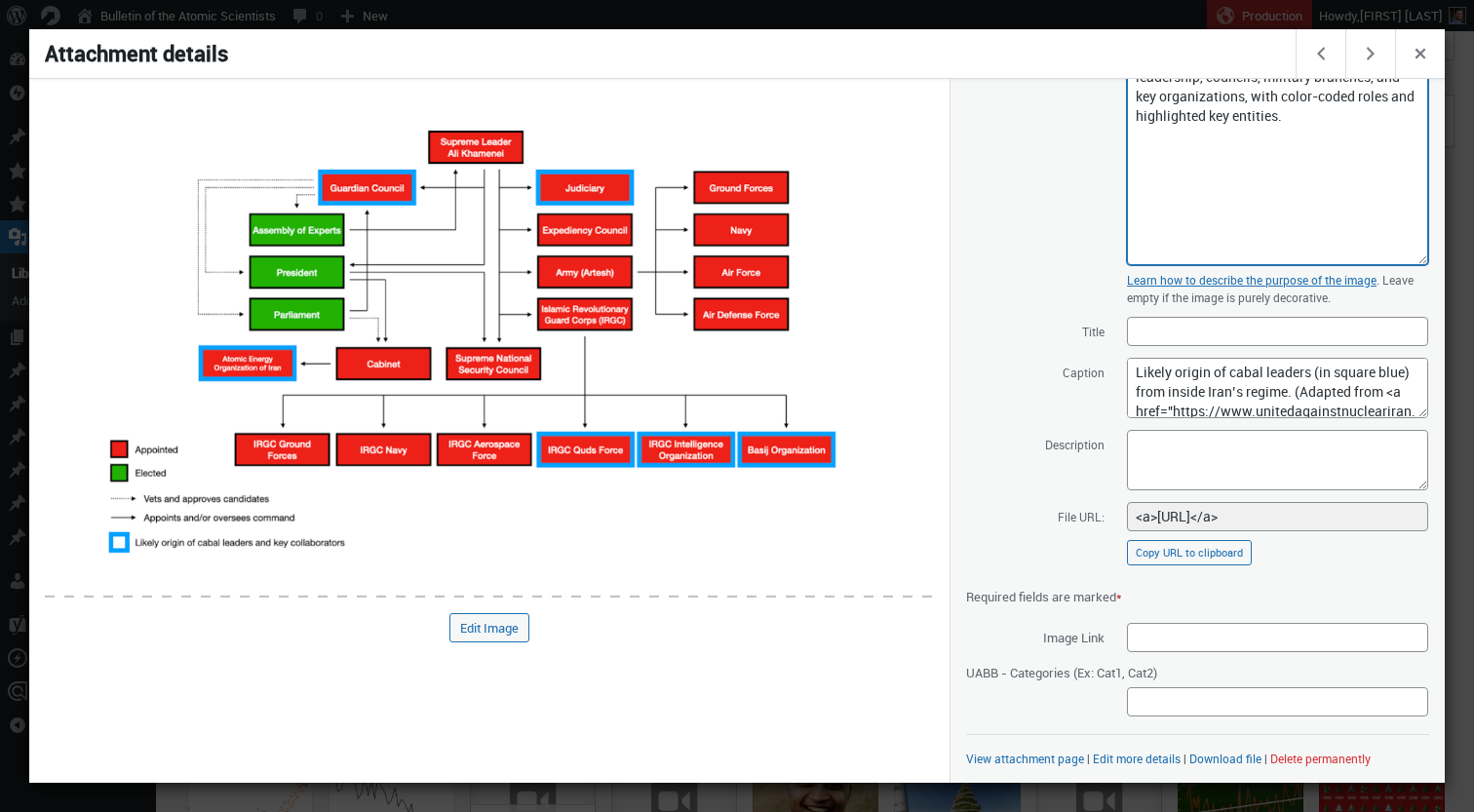type on "Organizational chart of Iran's government structure showing relationships between leadership, councils, military branches, and key organizations, with color-coded roles and highlighted key entities." 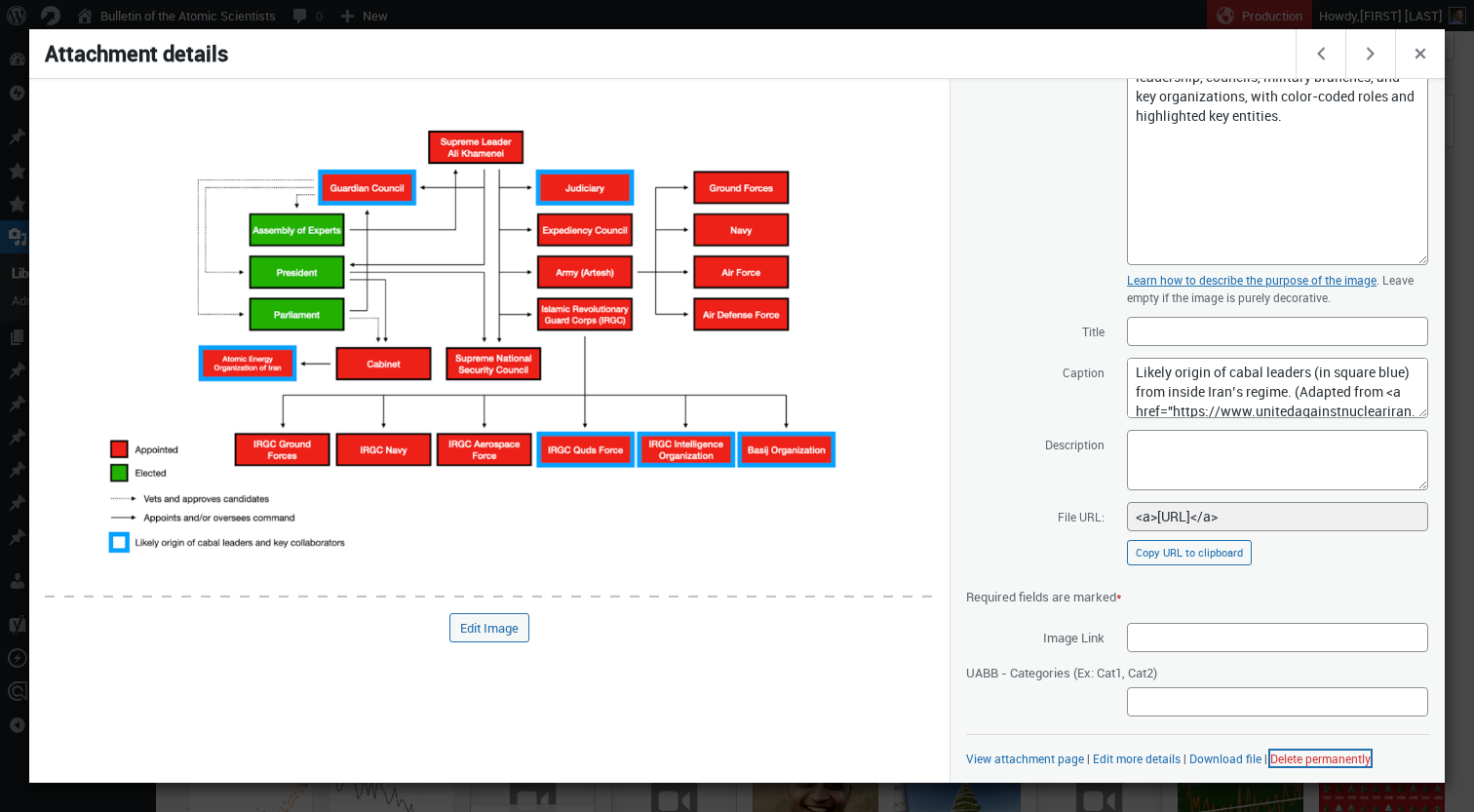 click on "Delete permanently" at bounding box center (1320, 758) 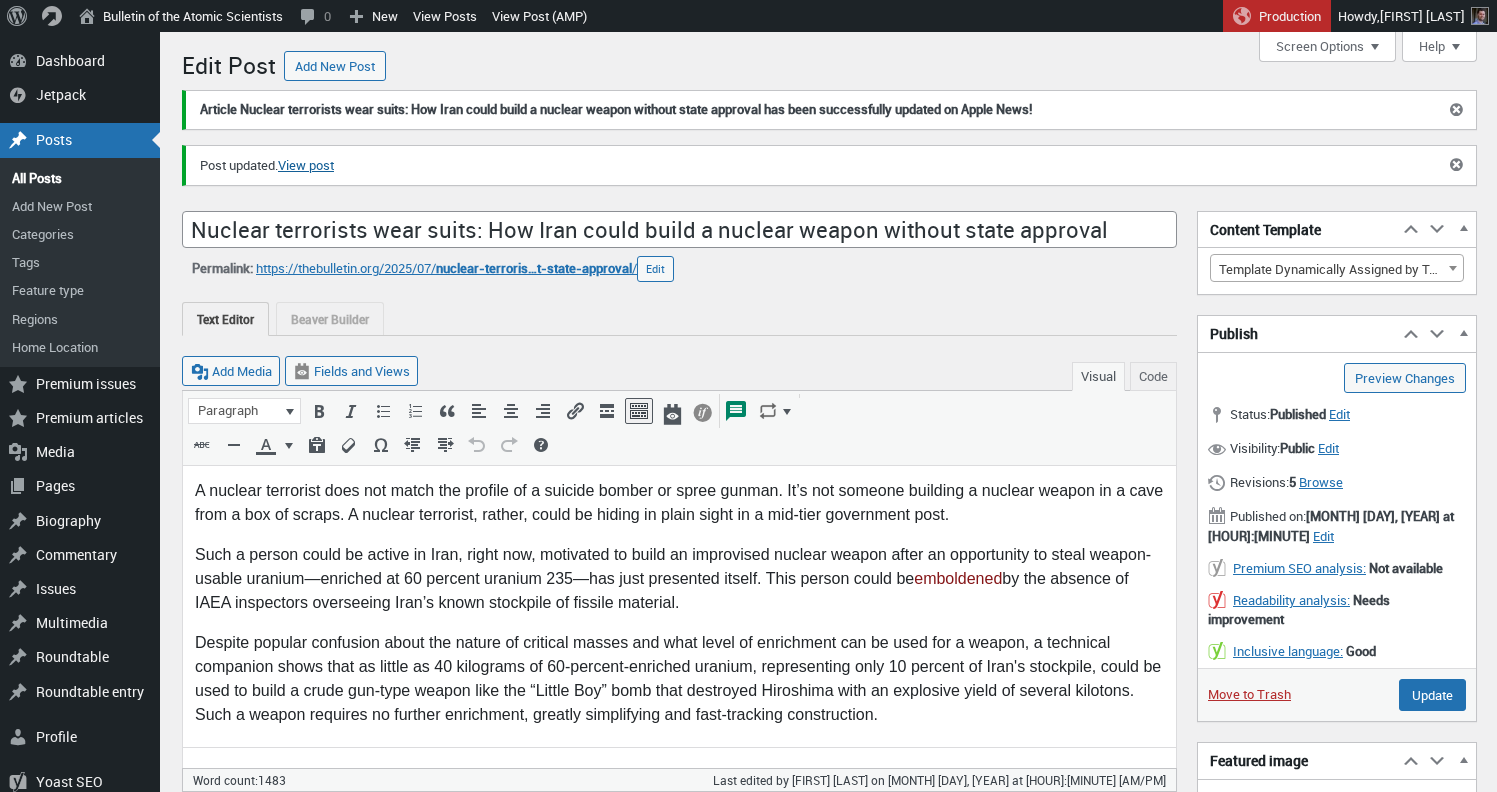 scroll, scrollTop: 0, scrollLeft: 0, axis: both 